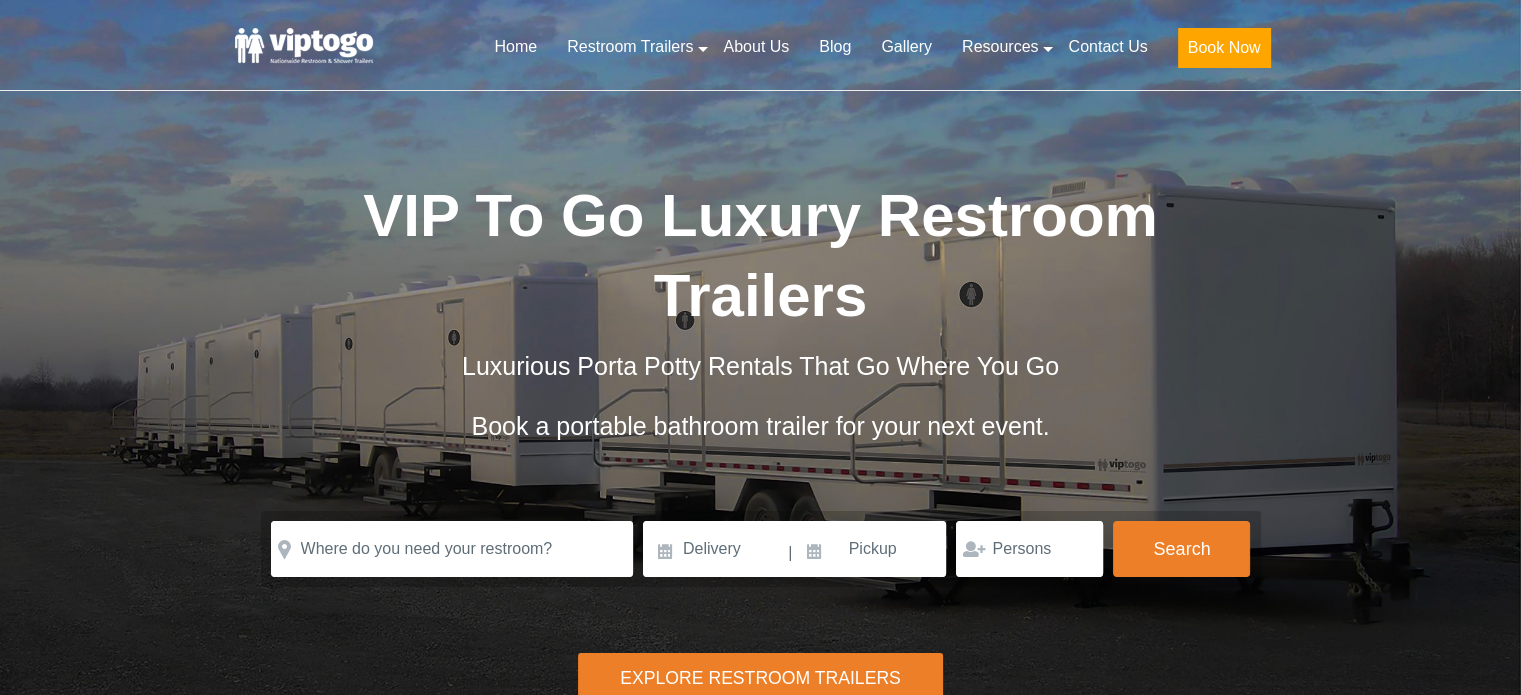 scroll, scrollTop: 52, scrollLeft: 0, axis: vertical 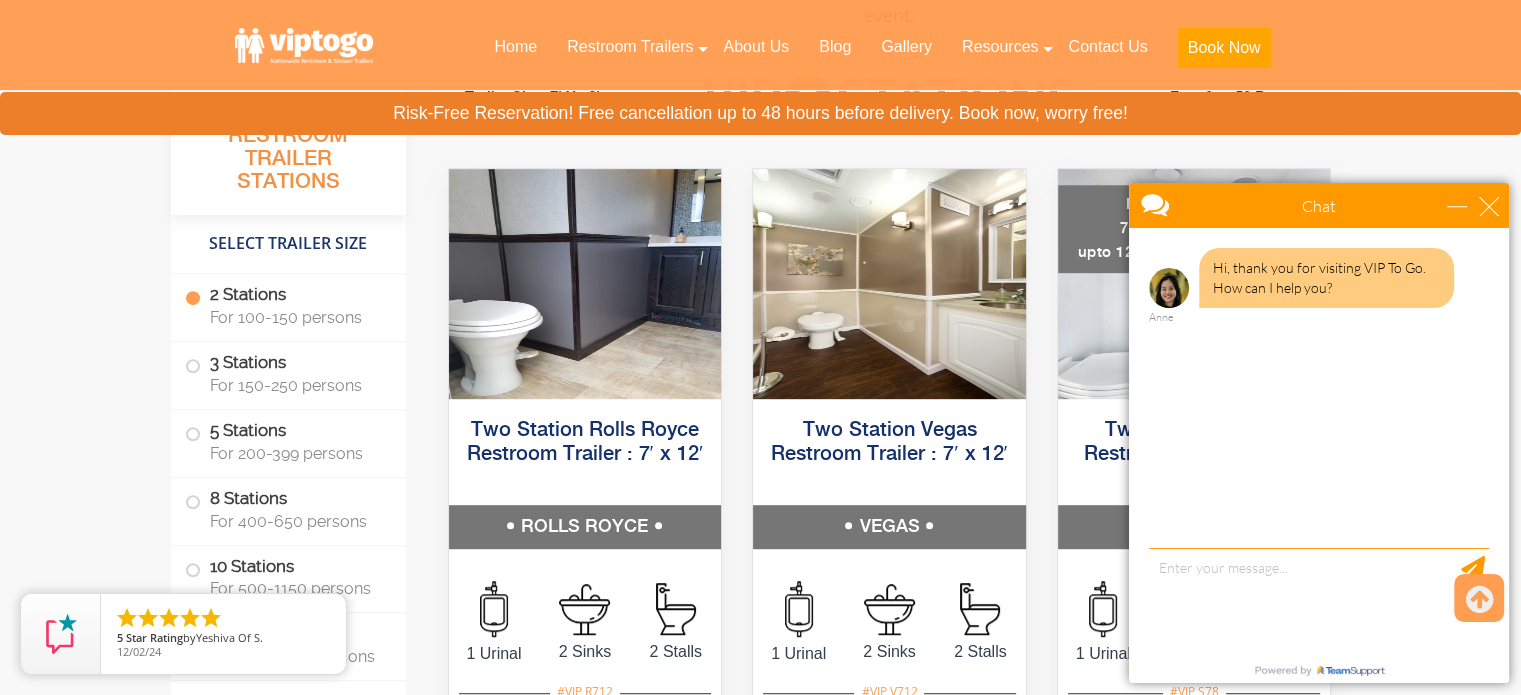 click on "Chat" at bounding box center [1319, 205] 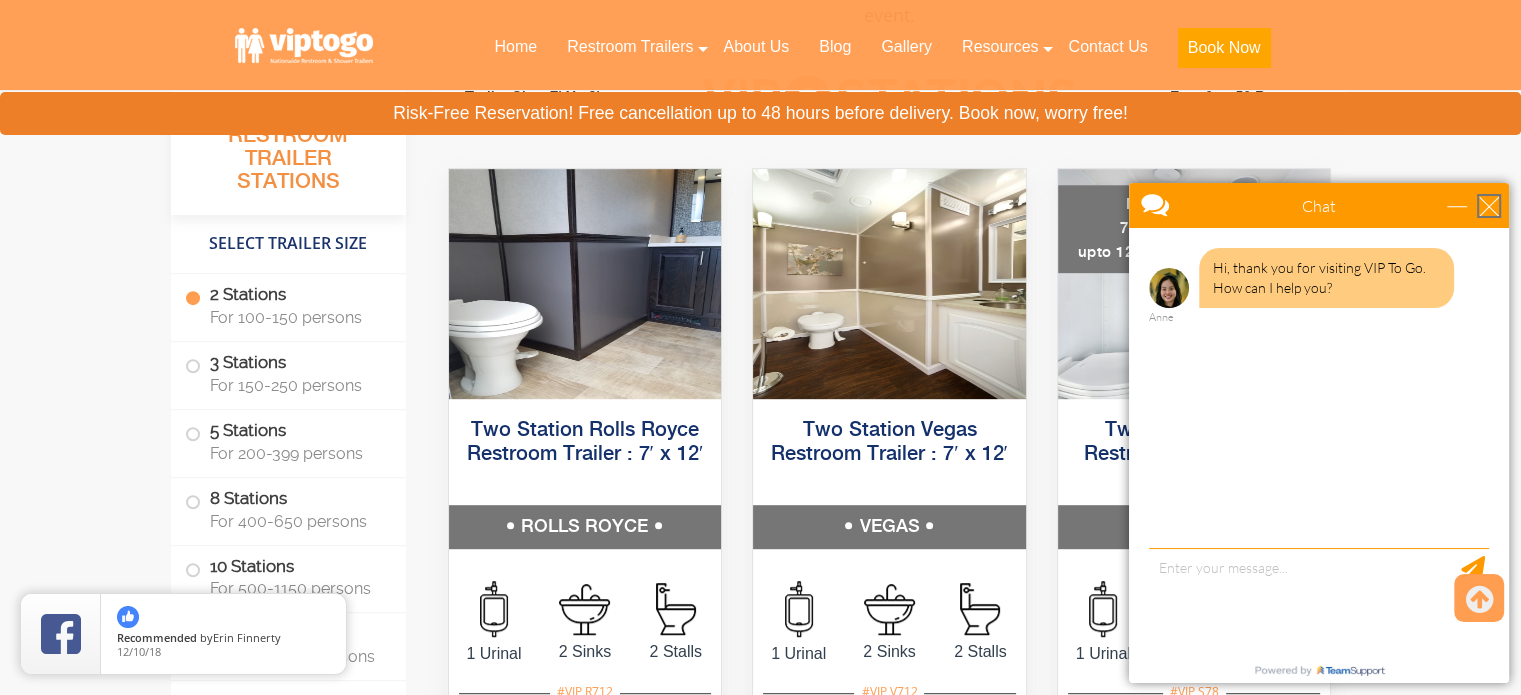 click at bounding box center [1489, 206] 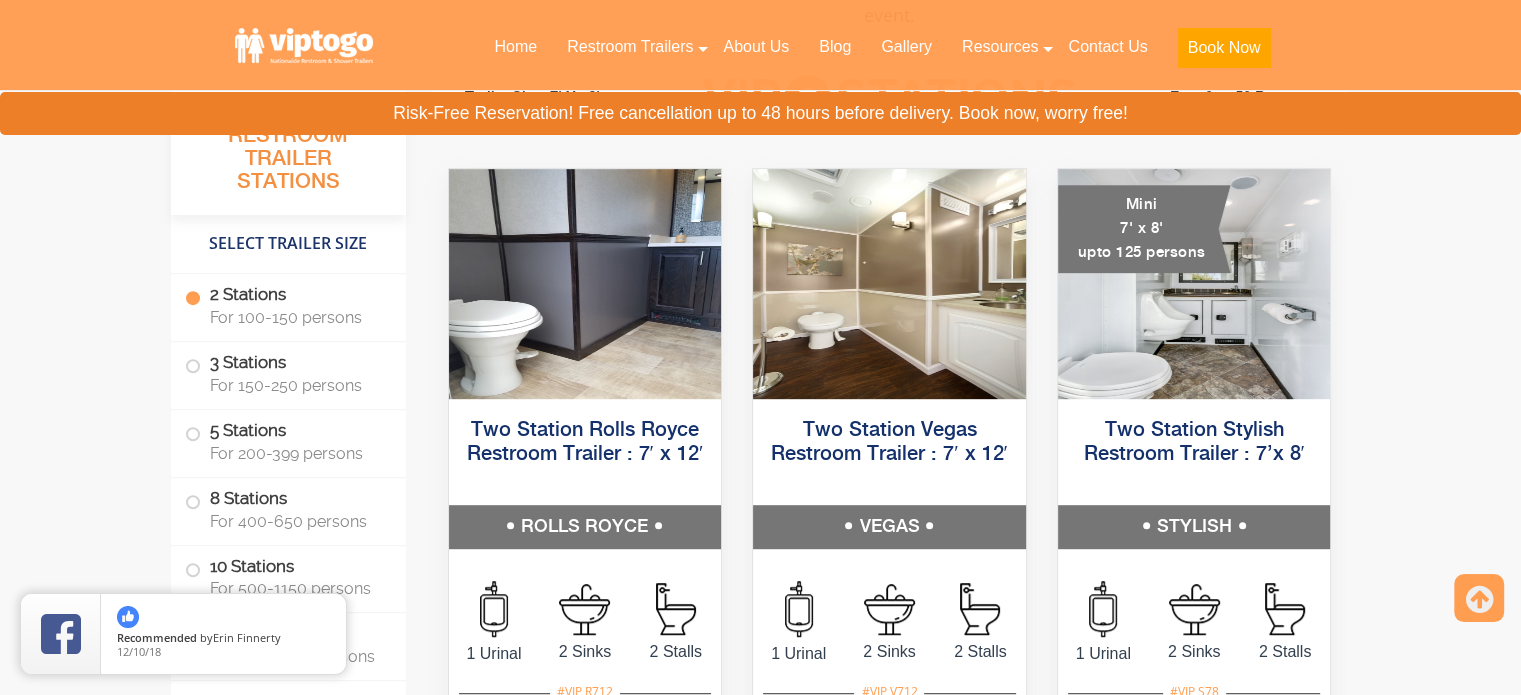 scroll, scrollTop: 0, scrollLeft: 0, axis: both 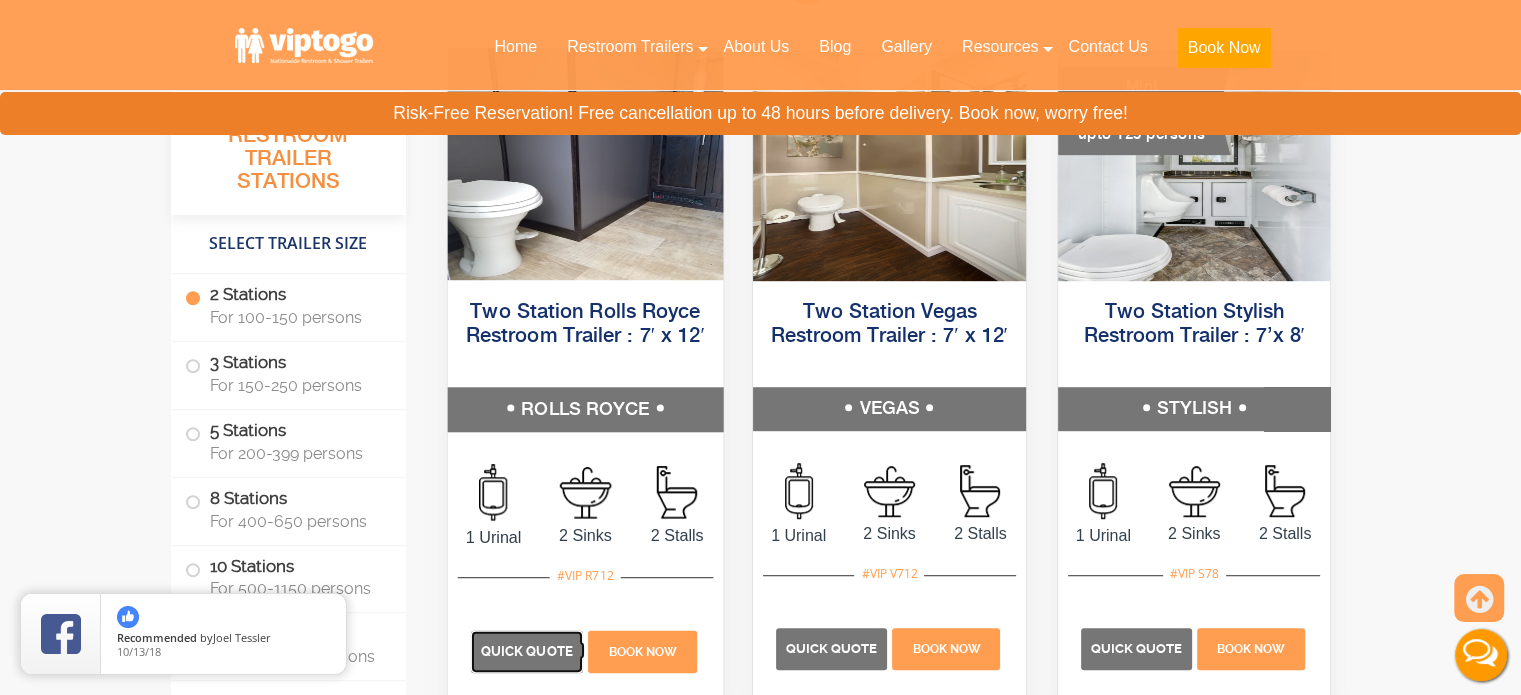 click on "Quick Quote" at bounding box center [526, 651] 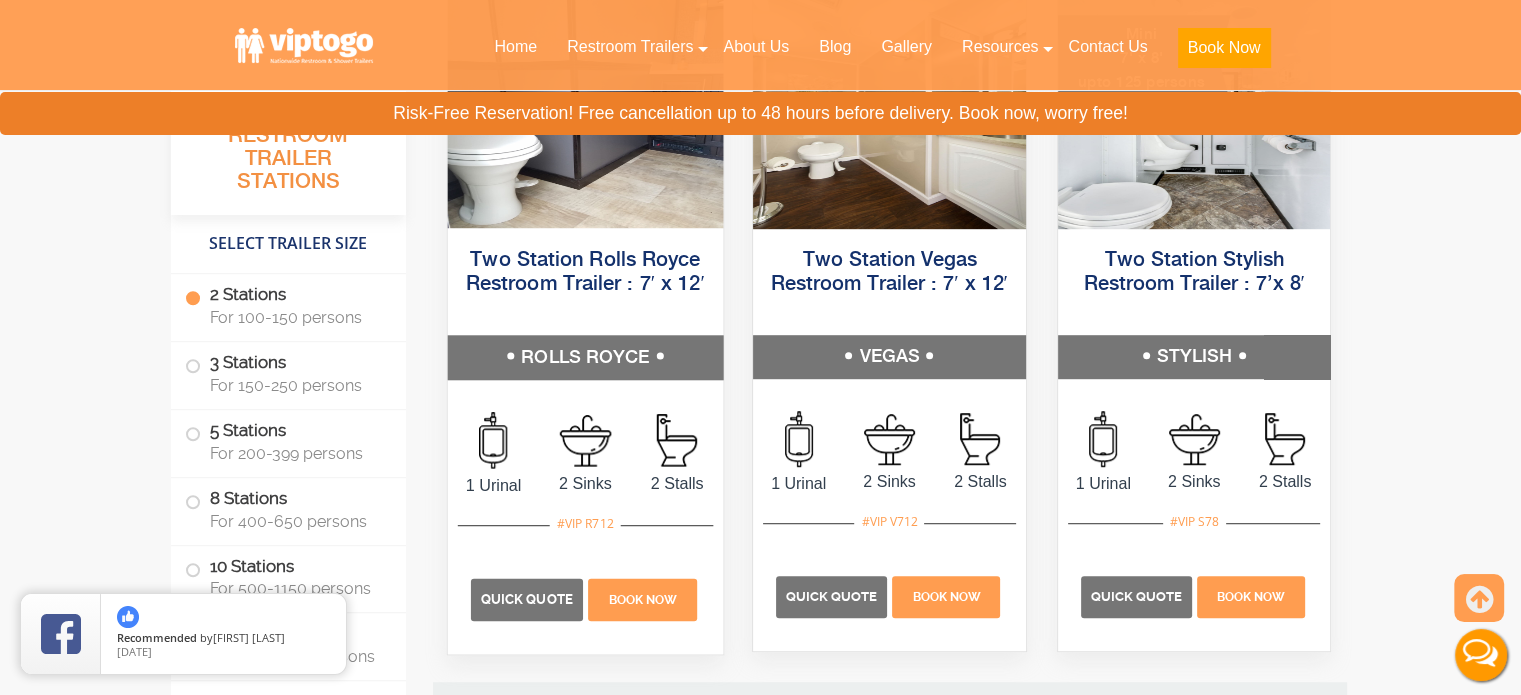 scroll, scrollTop: 1140, scrollLeft: 0, axis: vertical 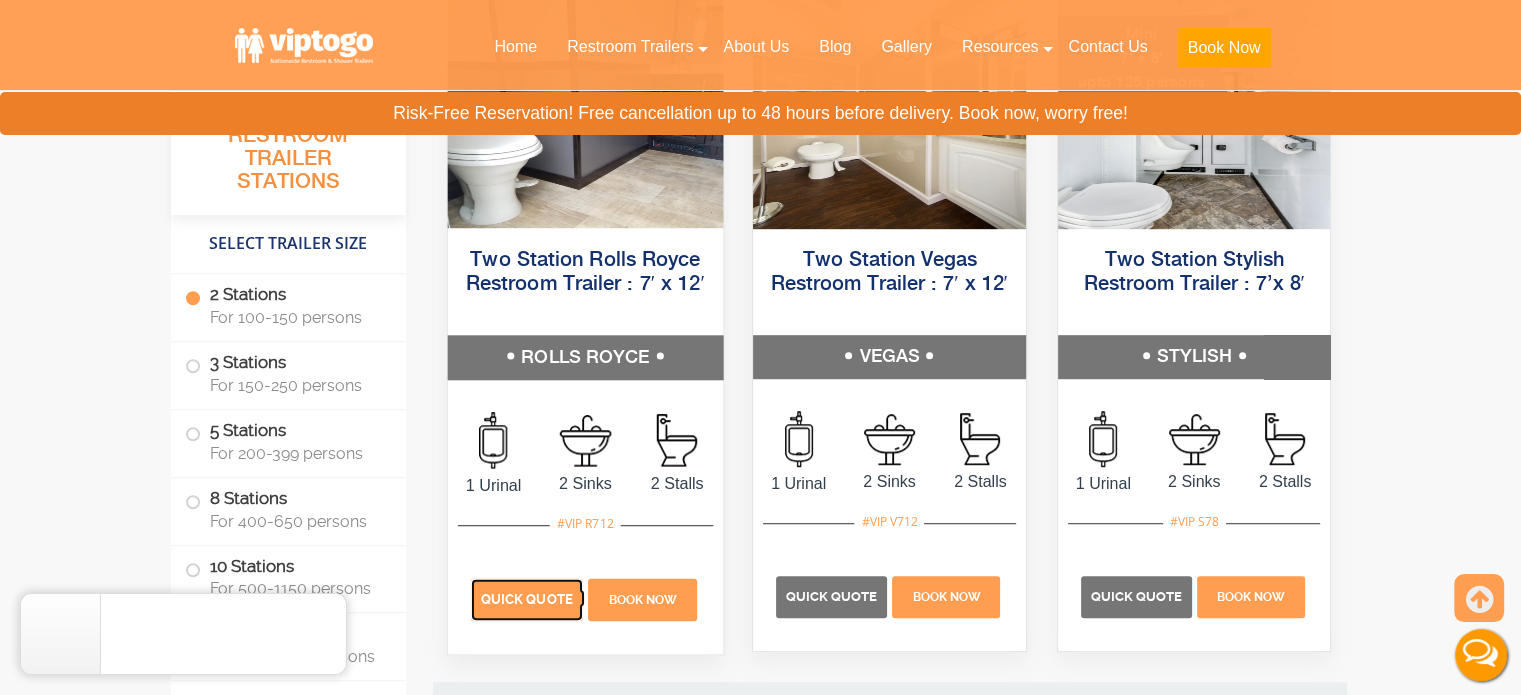 click on "Quick Quote" at bounding box center [526, 600] 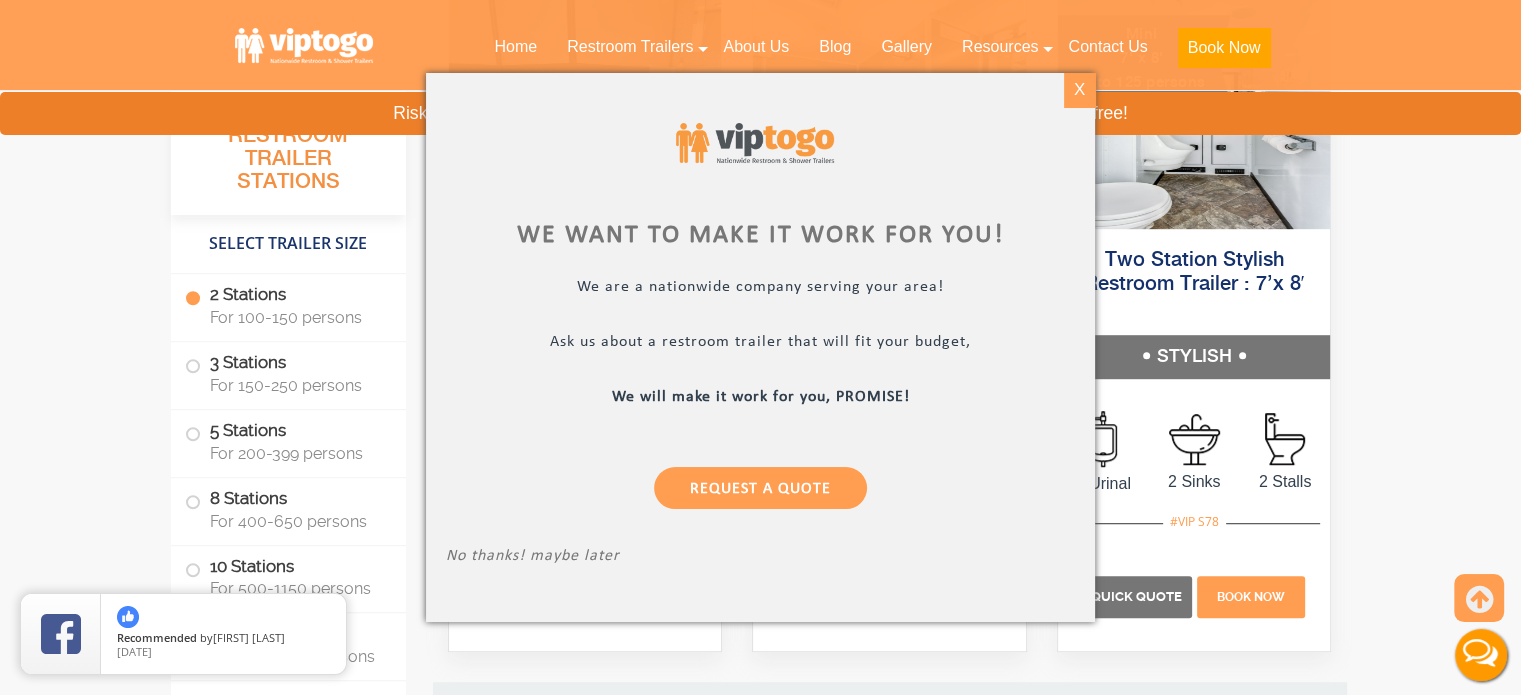 click on "X" at bounding box center (1079, 90) 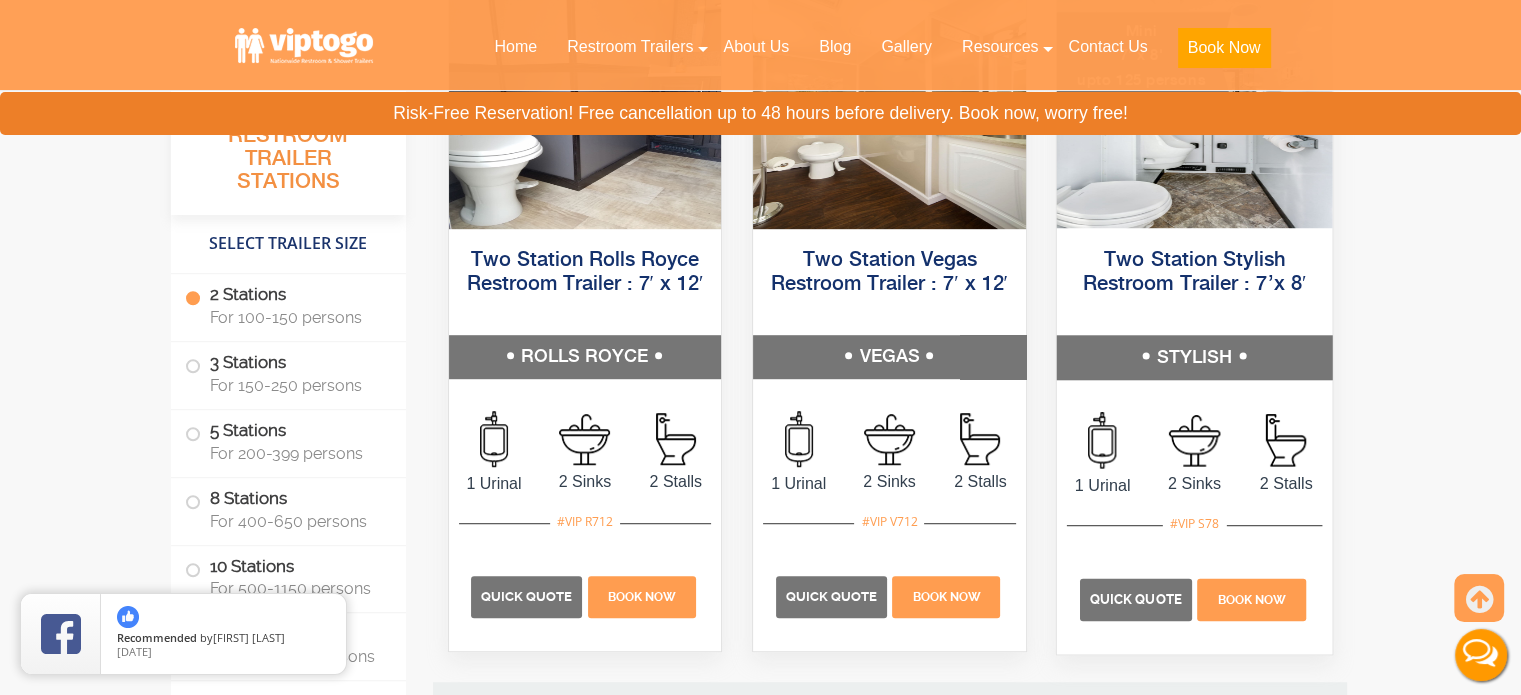 click on "2 Sinks" at bounding box center (1194, 454) 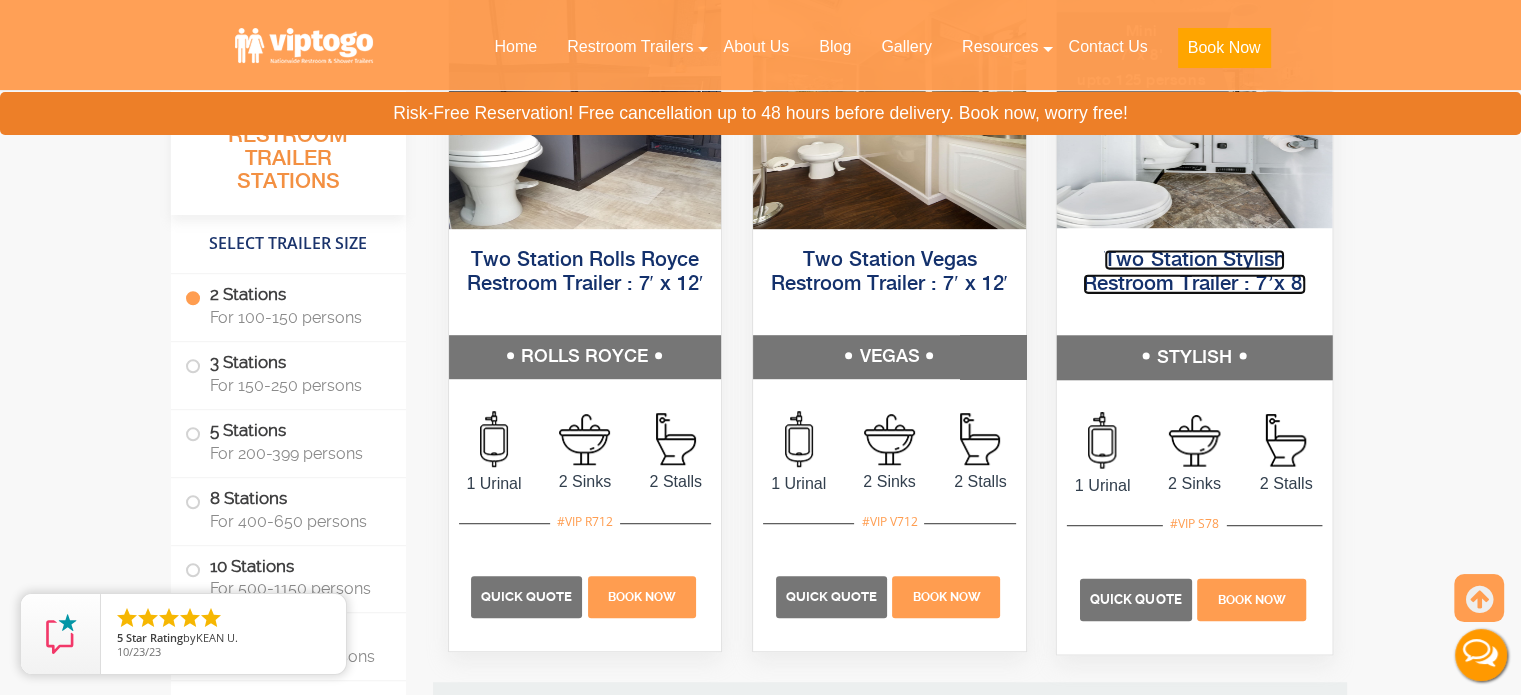 click on "Two Station Stylish Restroom Trailer : 7’x 8′" at bounding box center [1194, 271] 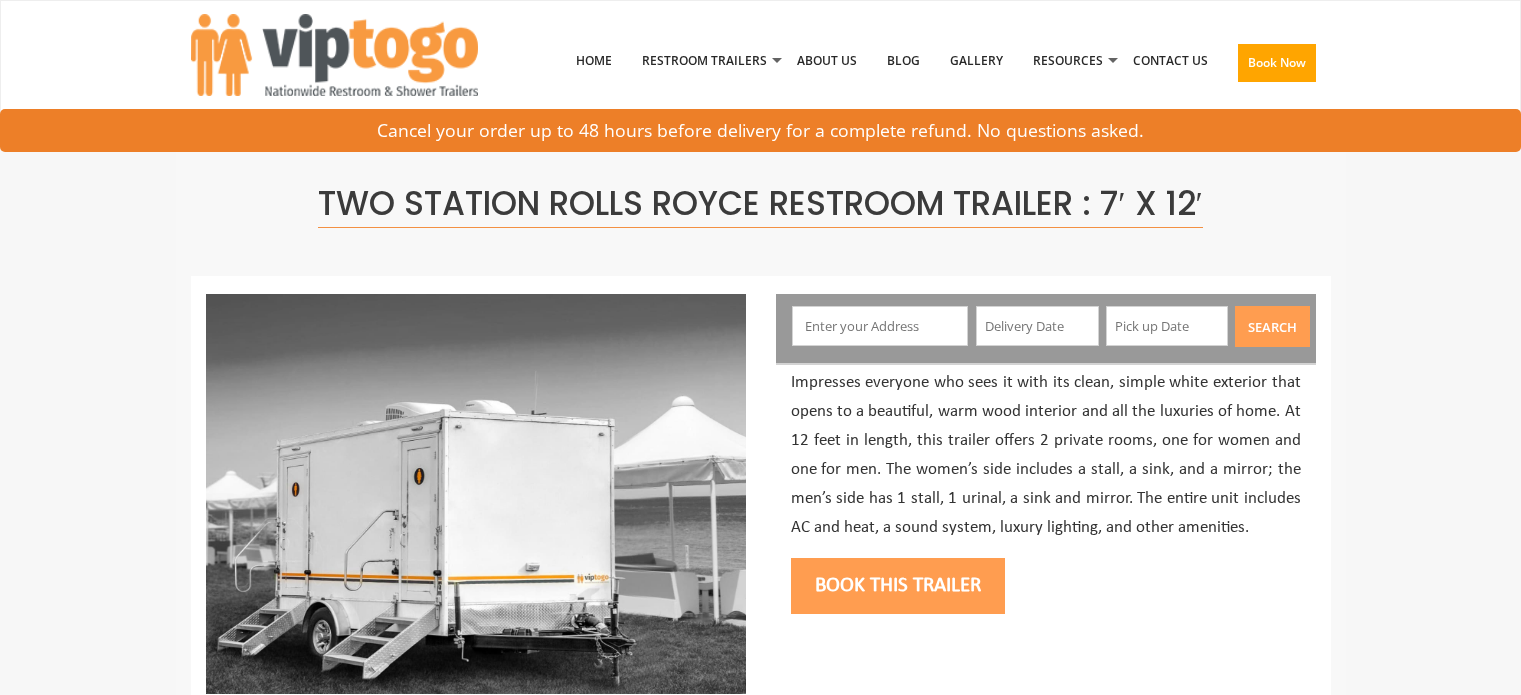 scroll, scrollTop: 0, scrollLeft: 0, axis: both 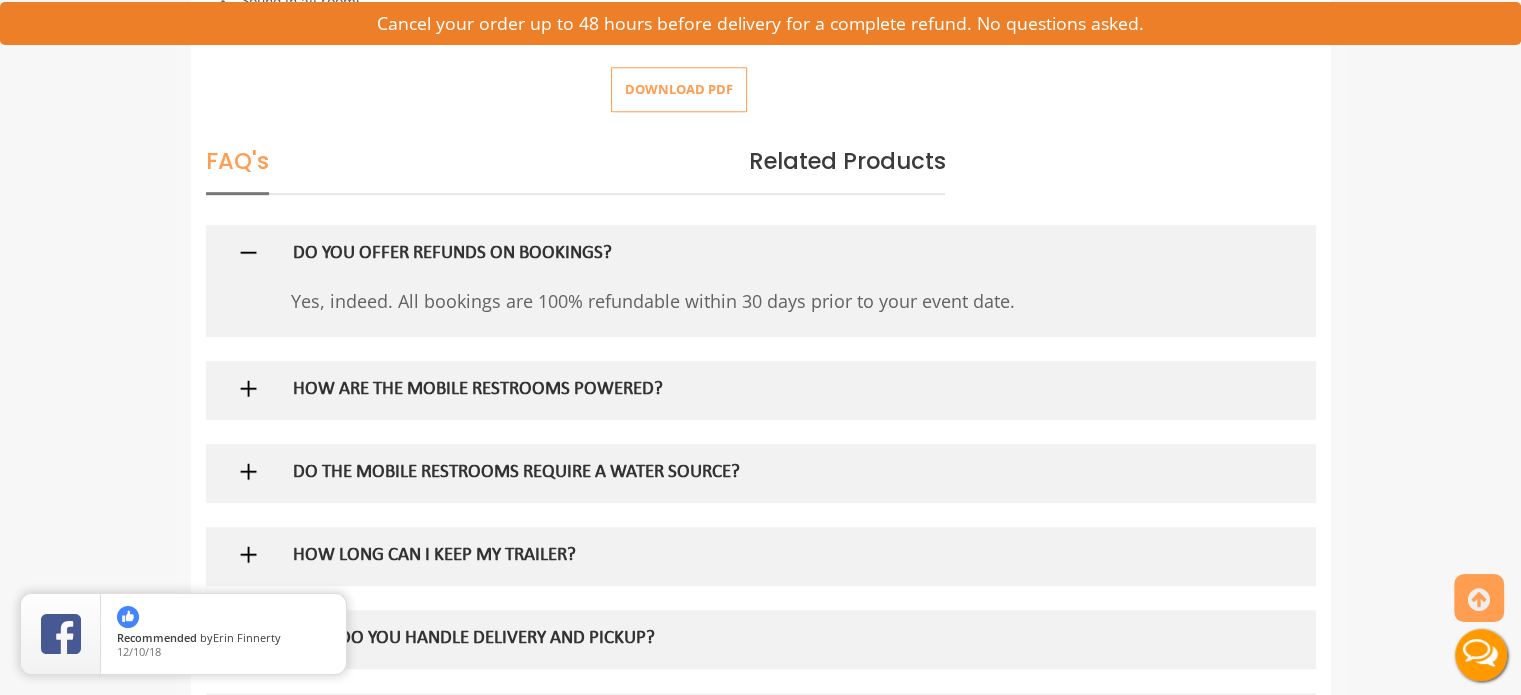 click on "HOW ARE THE MOBILE RESTROOMS POWERED?" at bounding box center [728, 390] 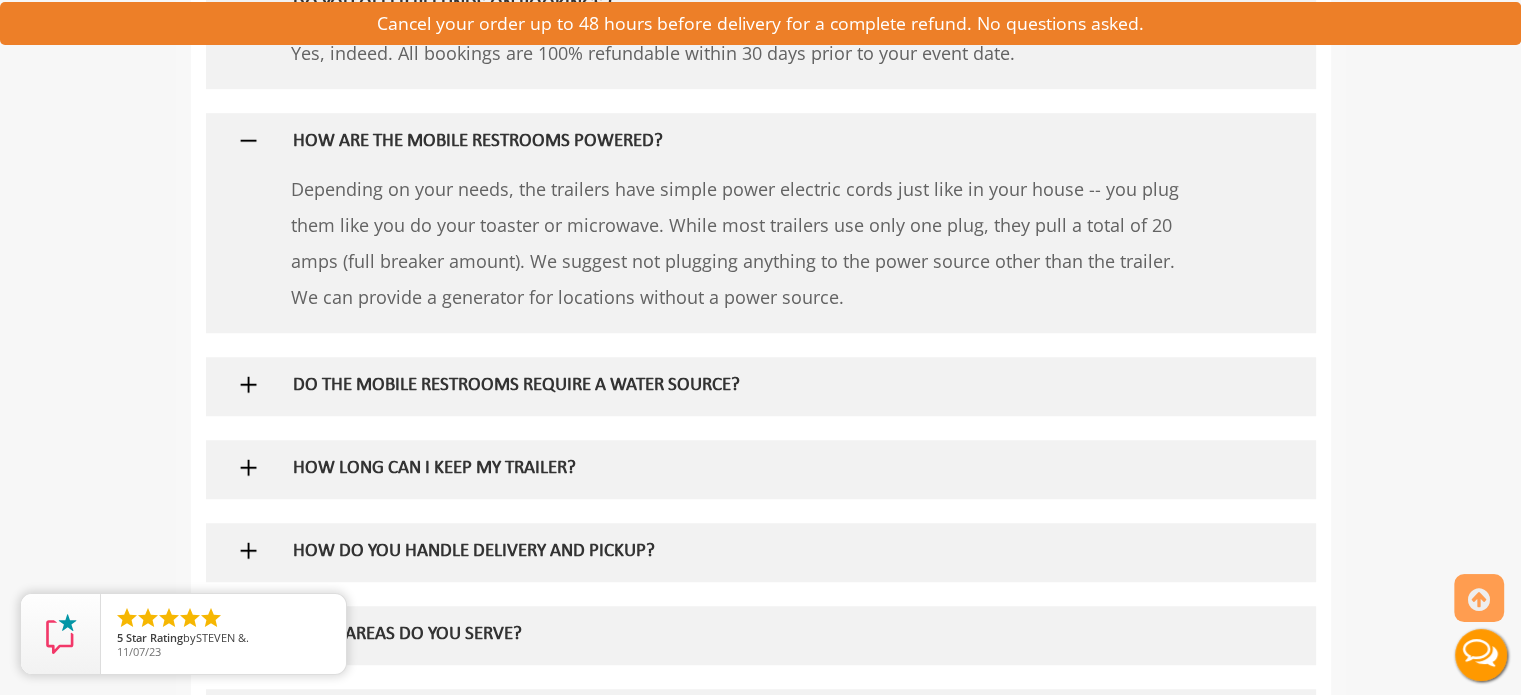 scroll, scrollTop: 1343, scrollLeft: 0, axis: vertical 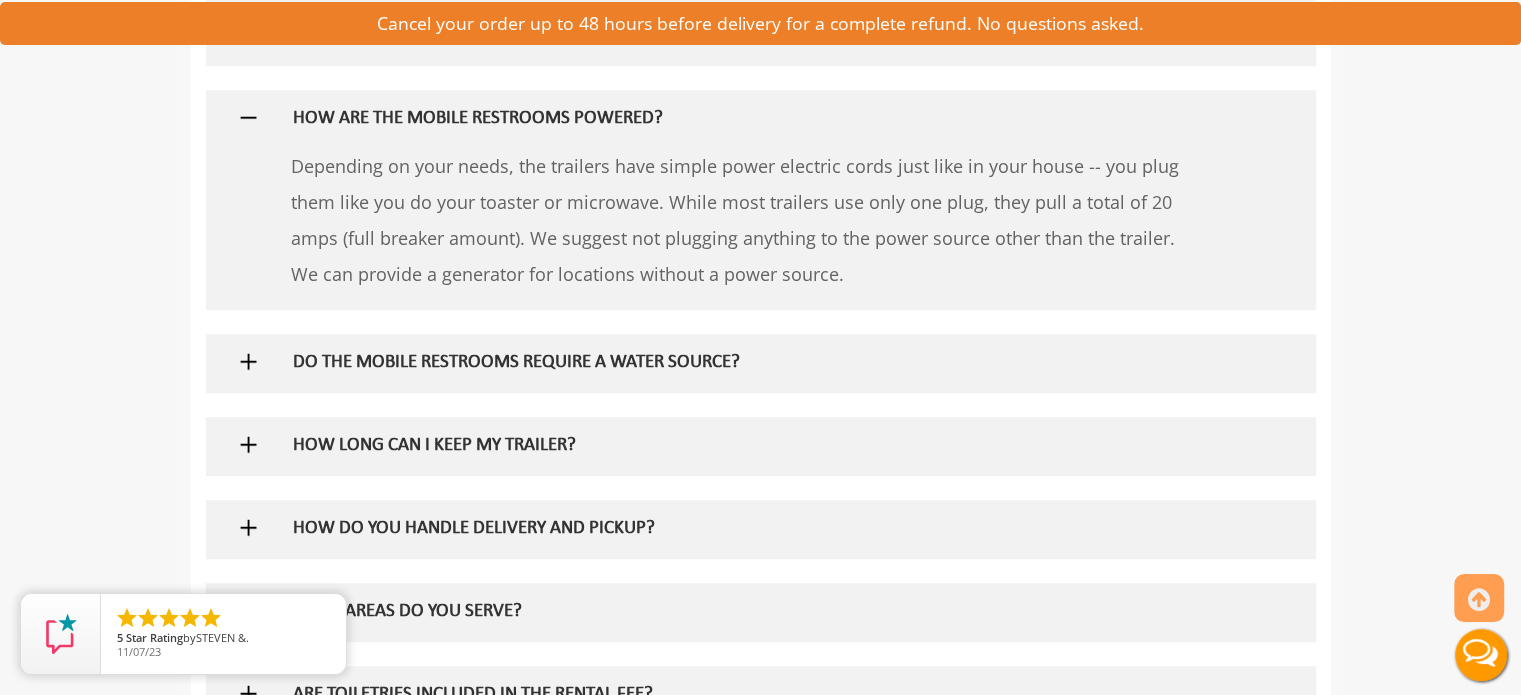 click on "DO THE MOBILE RESTROOMS REQUIRE A WATER SOURCE?" at bounding box center [728, 363] 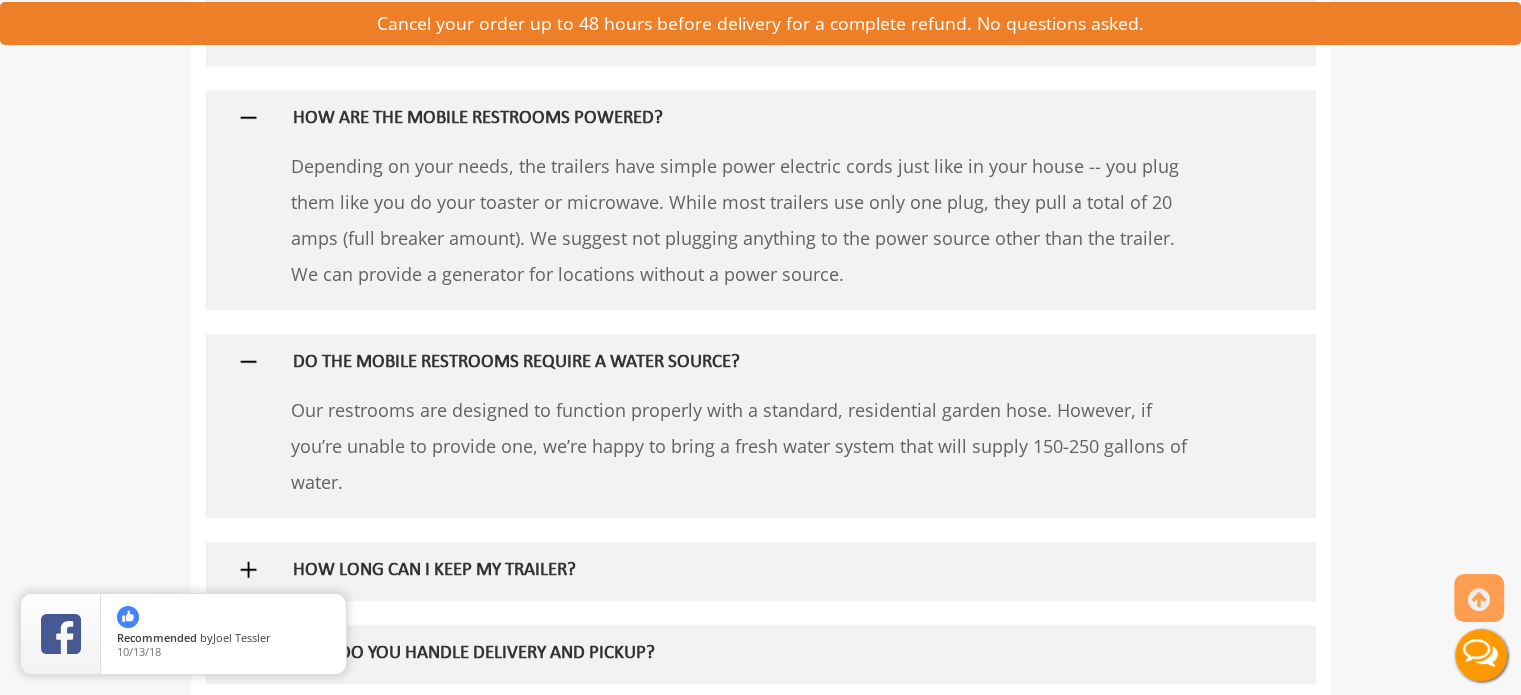 click on "DO THE MOBILE RESTROOMS REQUIRE A WATER SOURCE?" at bounding box center [728, 363] 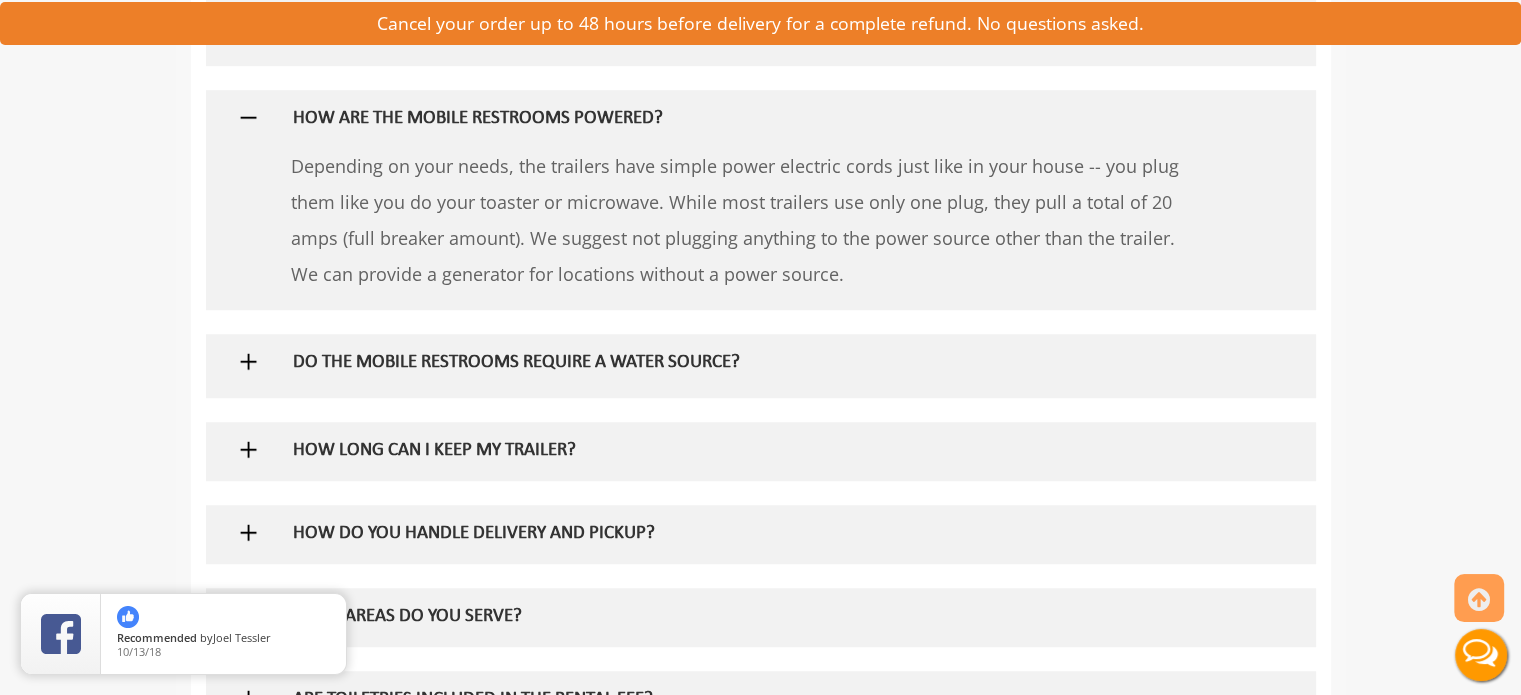 click on "DO THE MOBILE RESTROOMS REQUIRE A WATER SOURCE?" at bounding box center (728, 363) 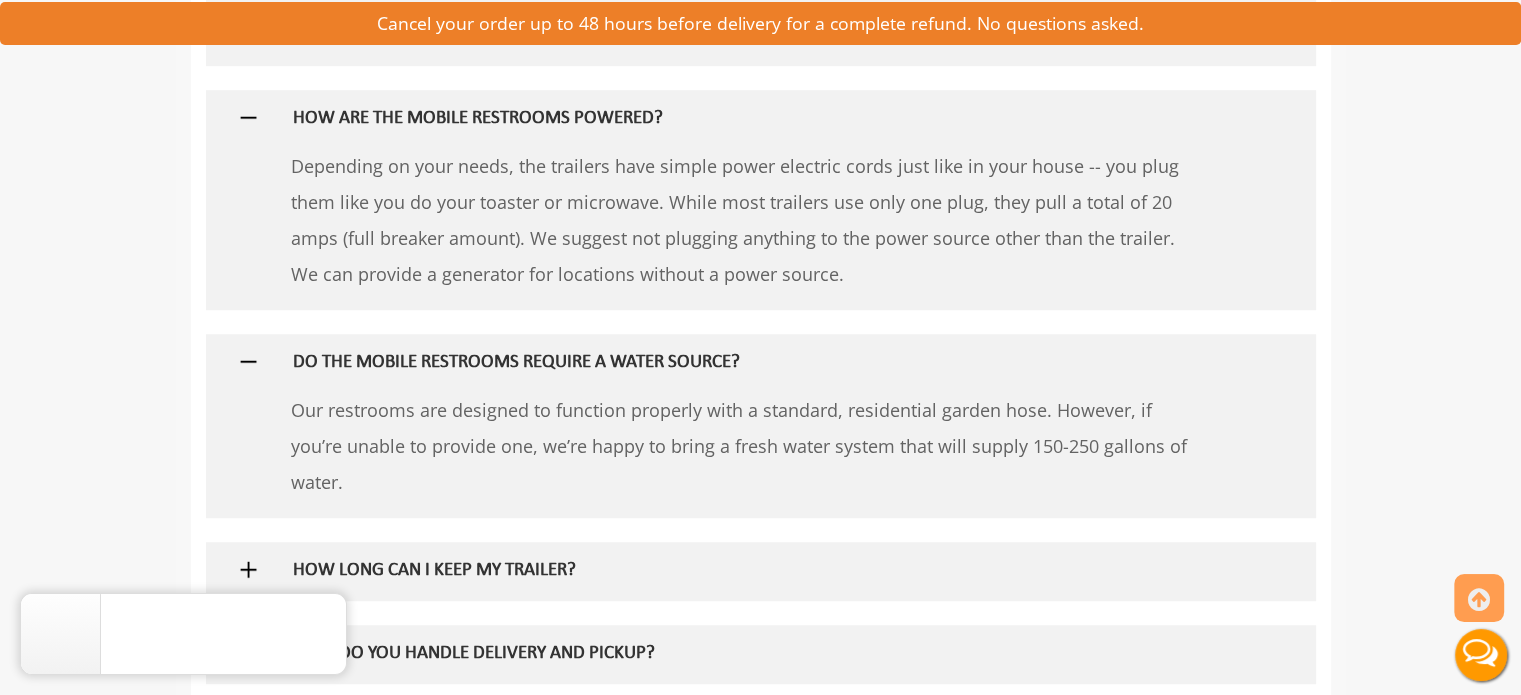 click on "DO THE MOBILE RESTROOMS REQUIRE A WATER SOURCE?" at bounding box center [728, 363] 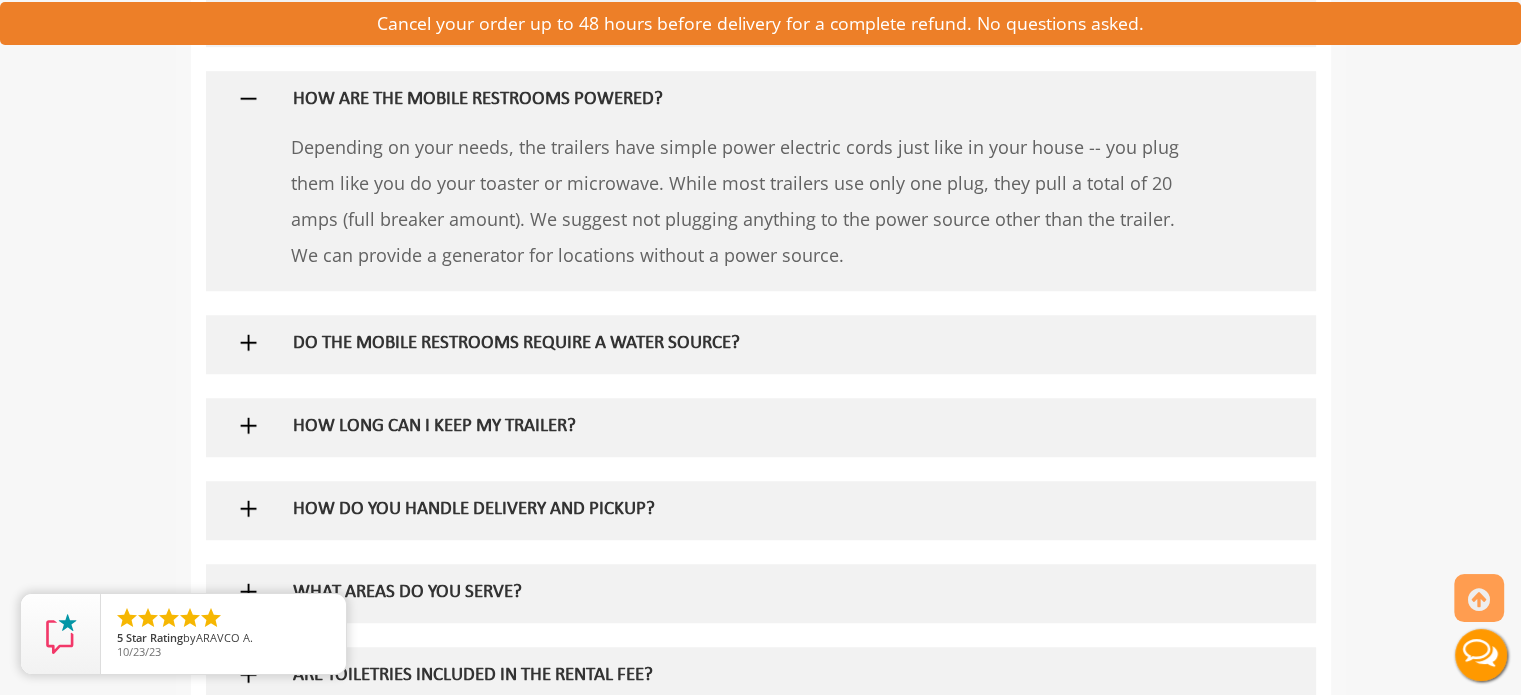 scroll, scrollTop: 1363, scrollLeft: 0, axis: vertical 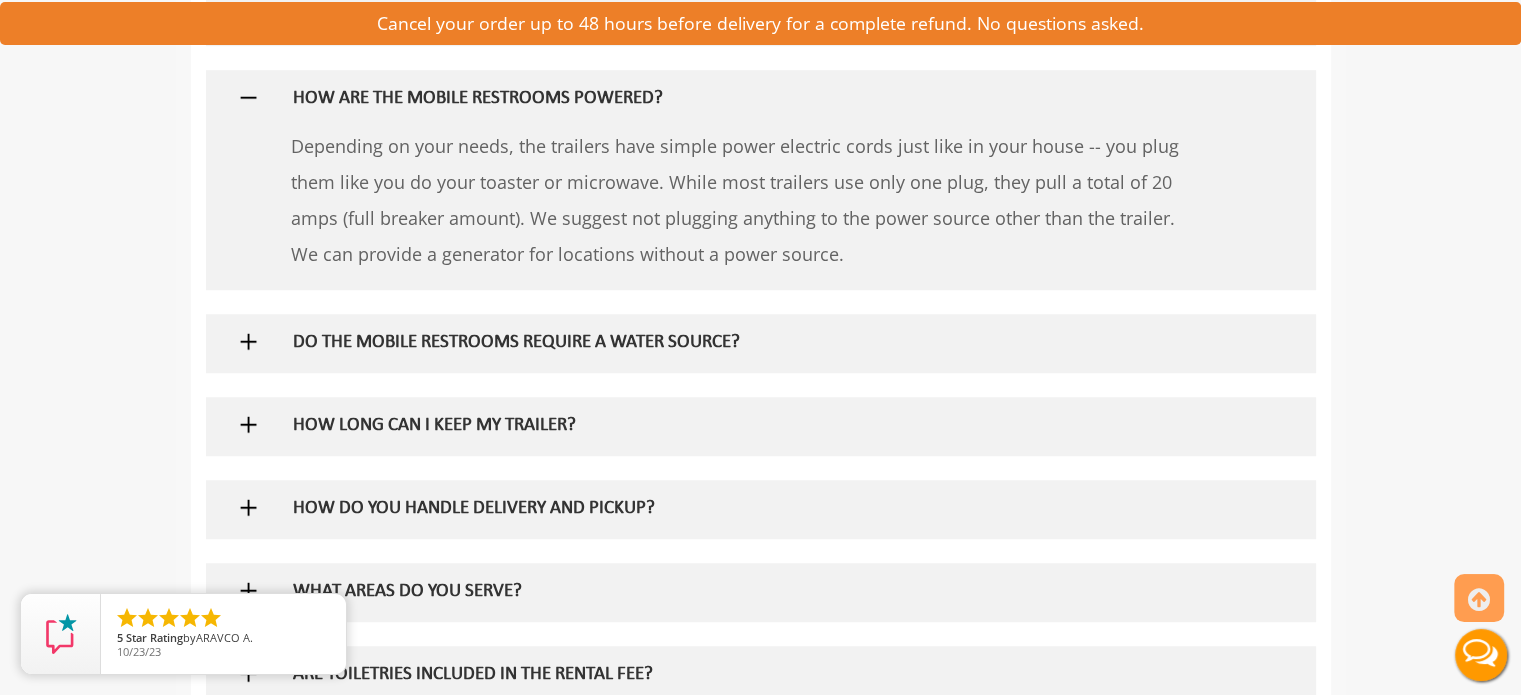 click on "HOW LONG CAN I KEEP MY TRAILER?" at bounding box center [728, 426] 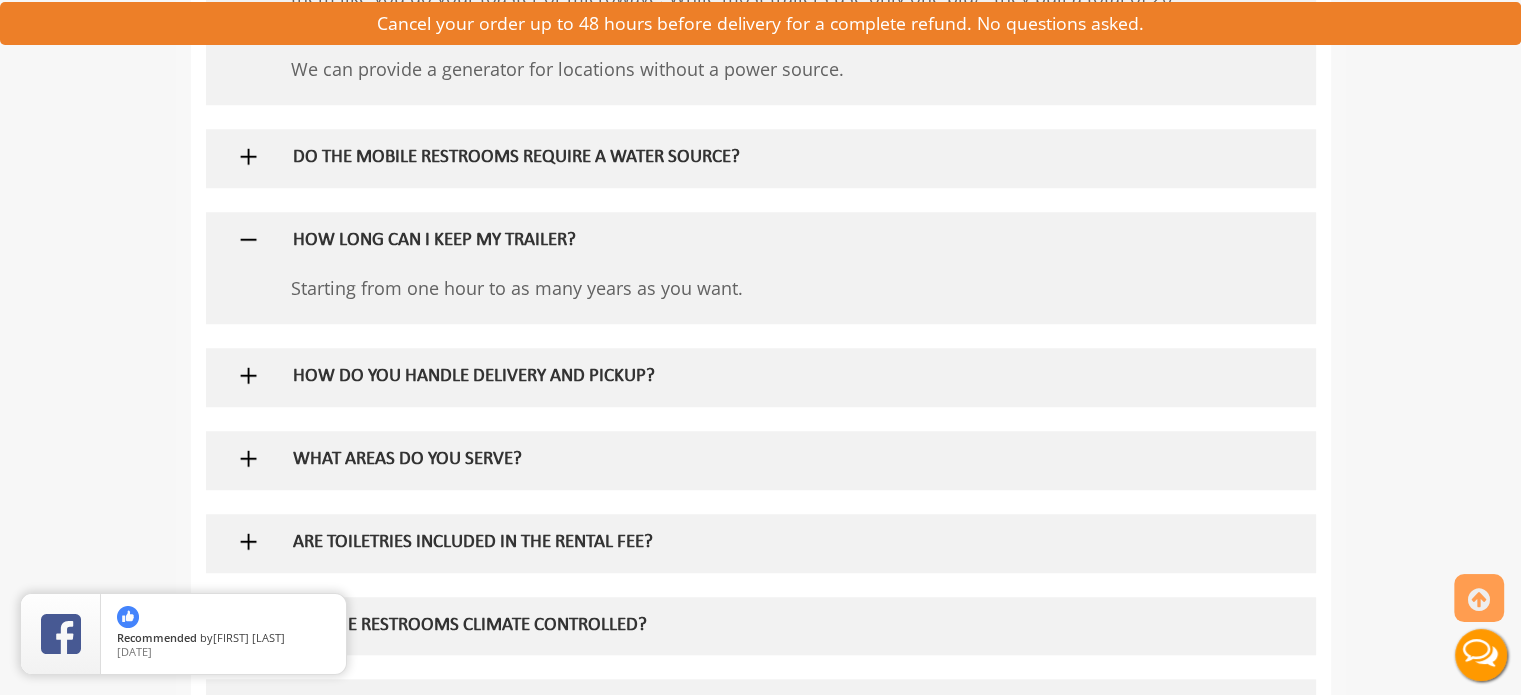 scroll, scrollTop: 1606, scrollLeft: 0, axis: vertical 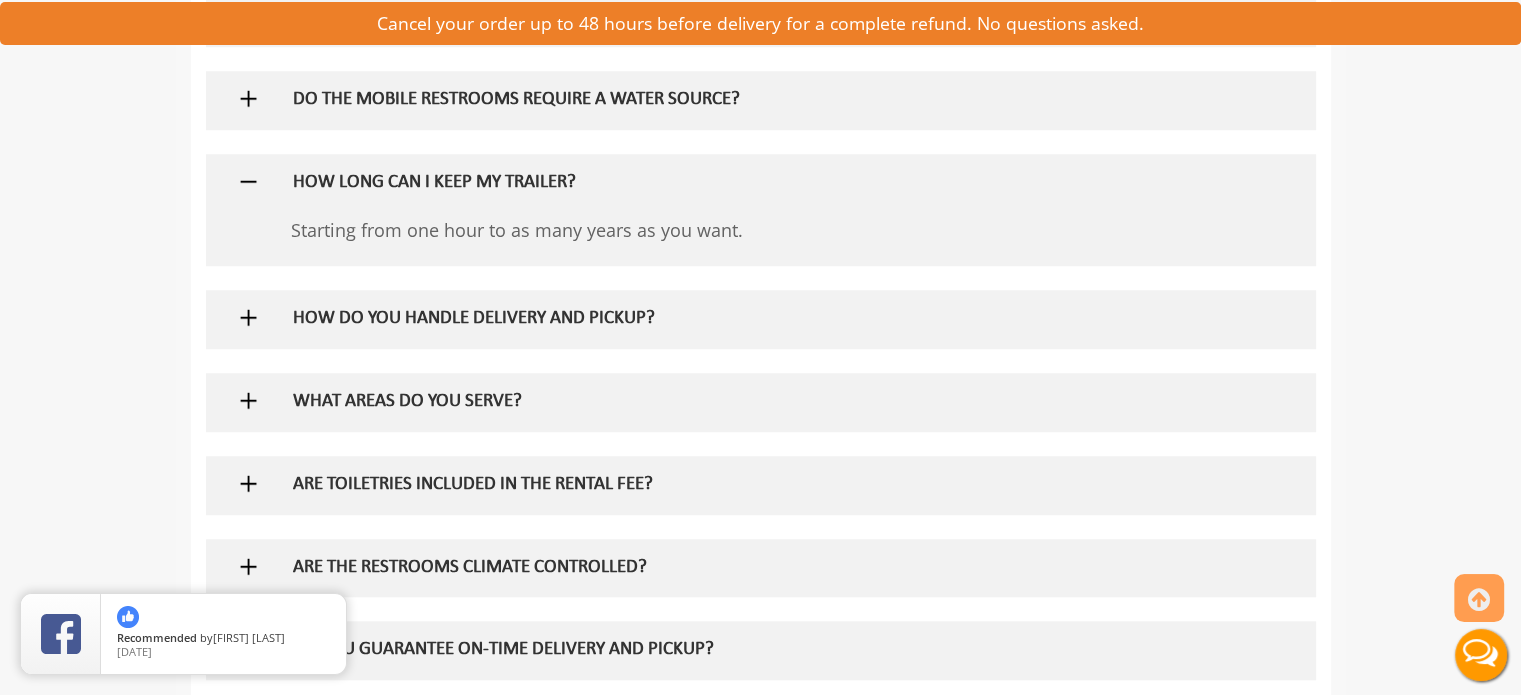 click on "HOW DO YOU HANDLE DELIVERY AND PICKUP?" at bounding box center [728, 319] 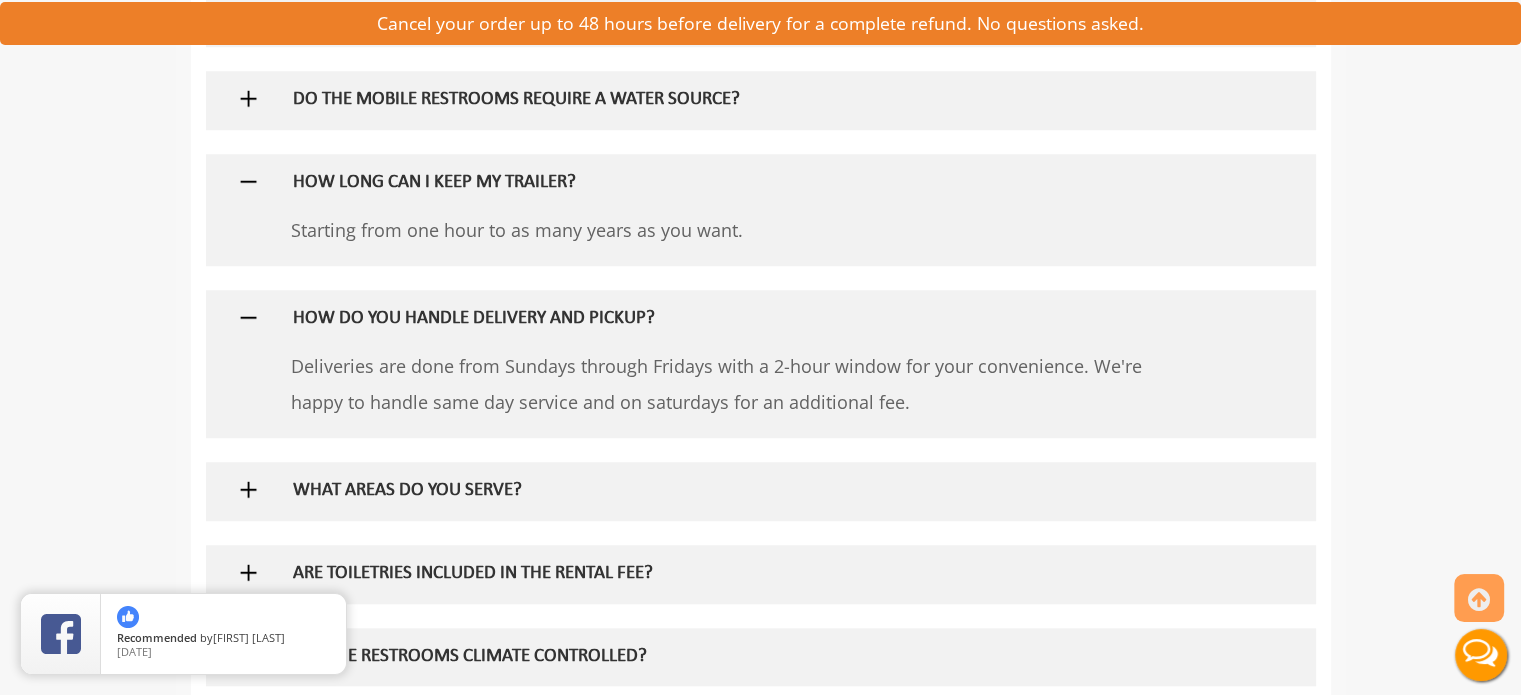 click at bounding box center (761, 542) 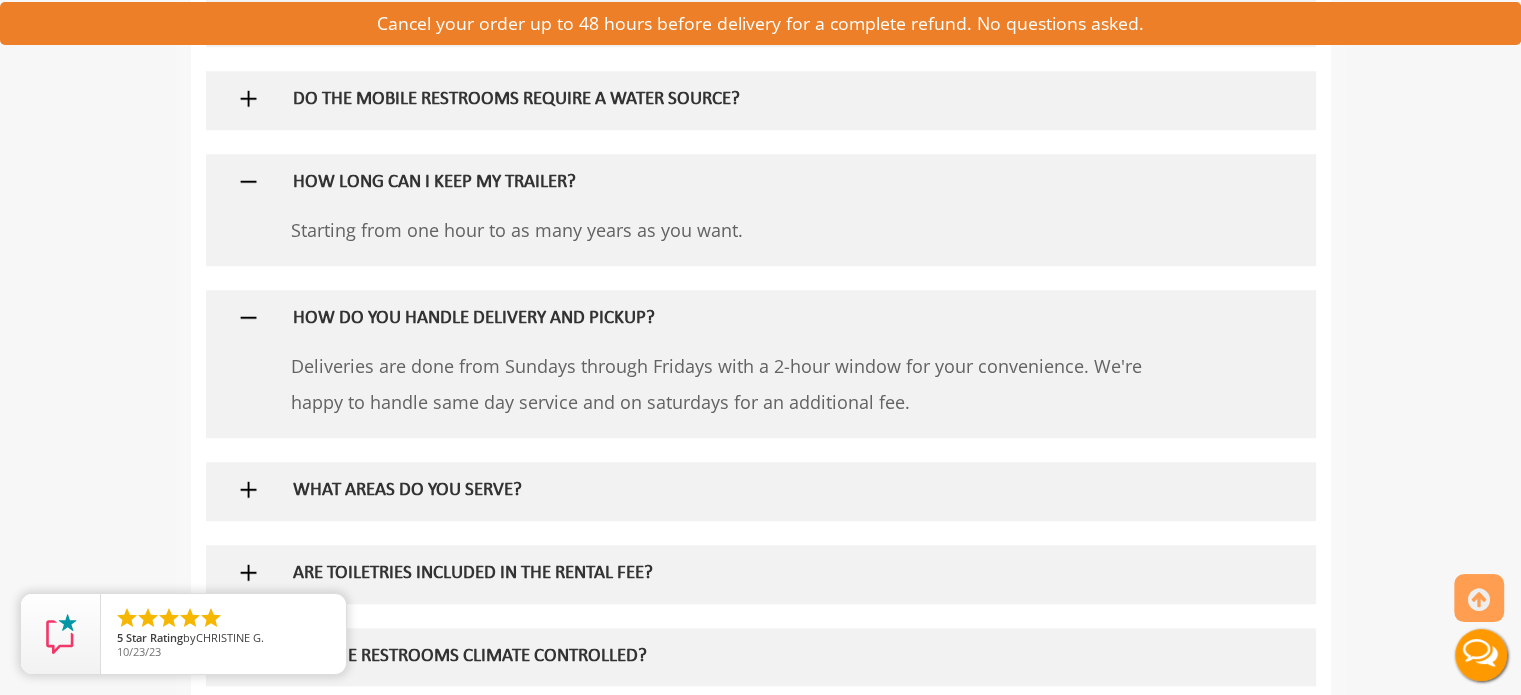 click on "WHAT AREAS DO YOU SERVE?" at bounding box center [728, 491] 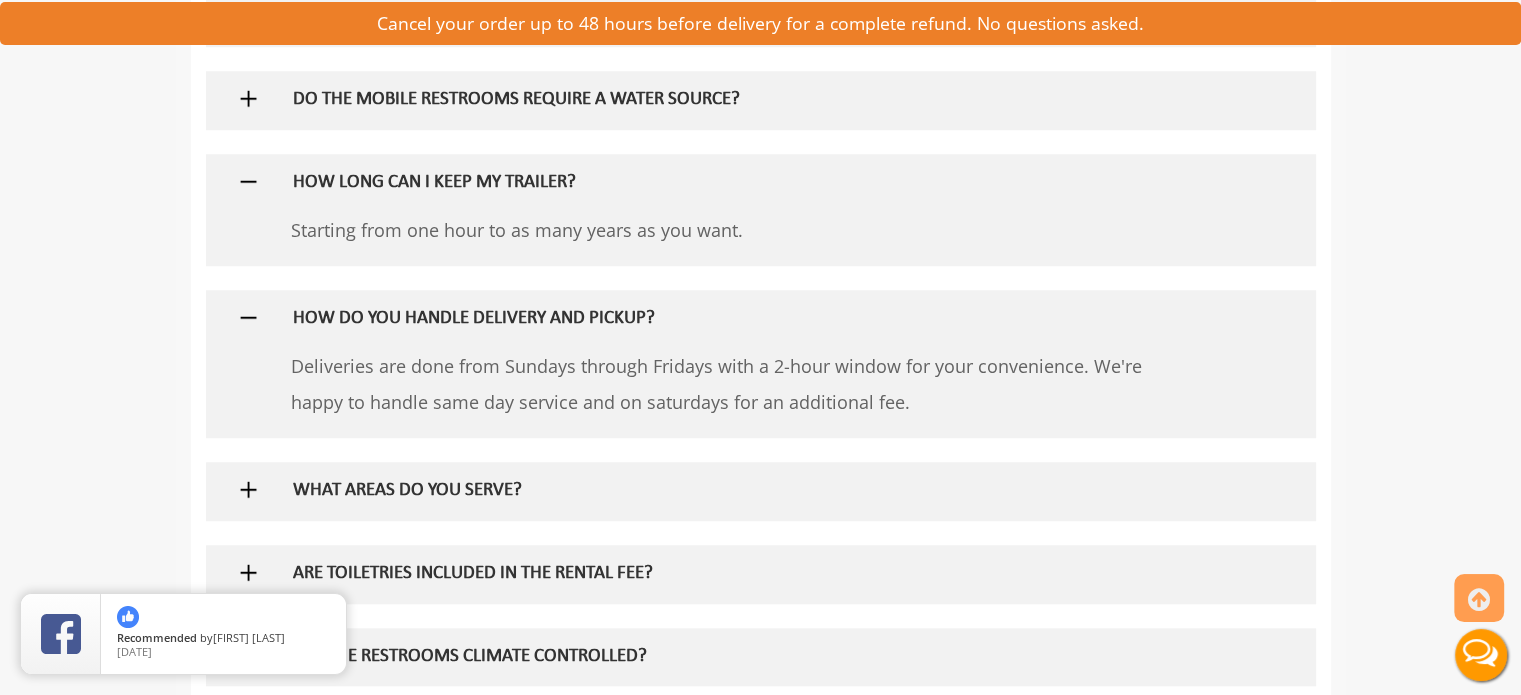 click on "WHAT AREAS DO YOU SERVE?" at bounding box center [728, 491] 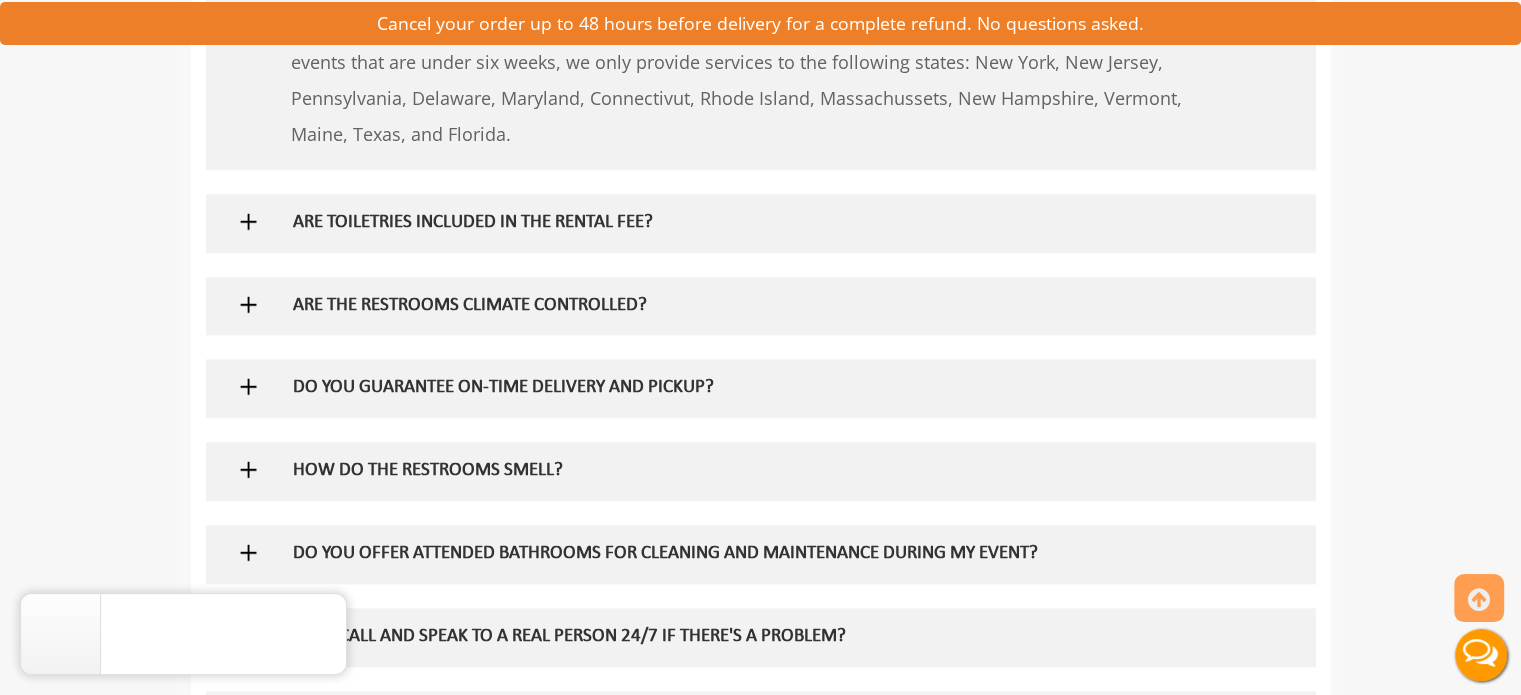 scroll, scrollTop: 2128, scrollLeft: 0, axis: vertical 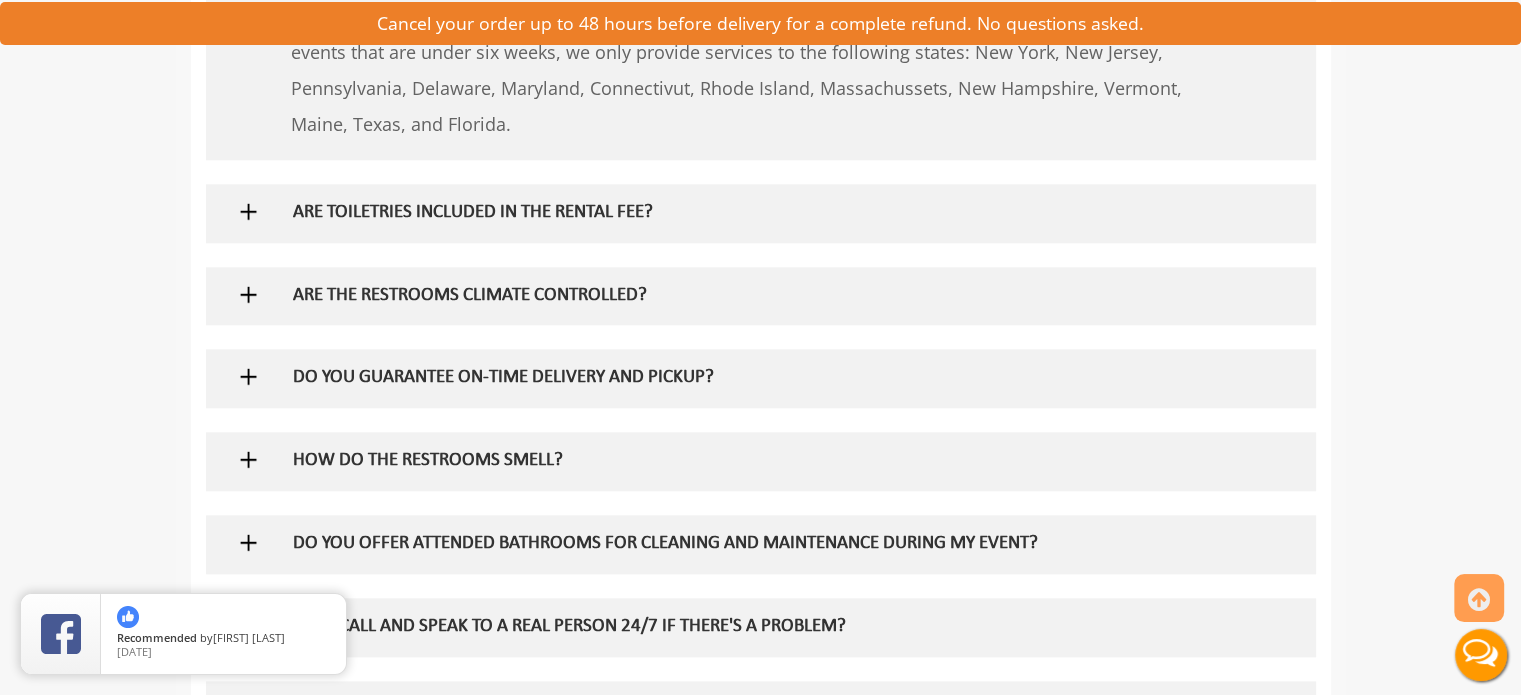 click on "ARE THE RESTROOMS CLIMATE CONTROLLED?" at bounding box center (728, 296) 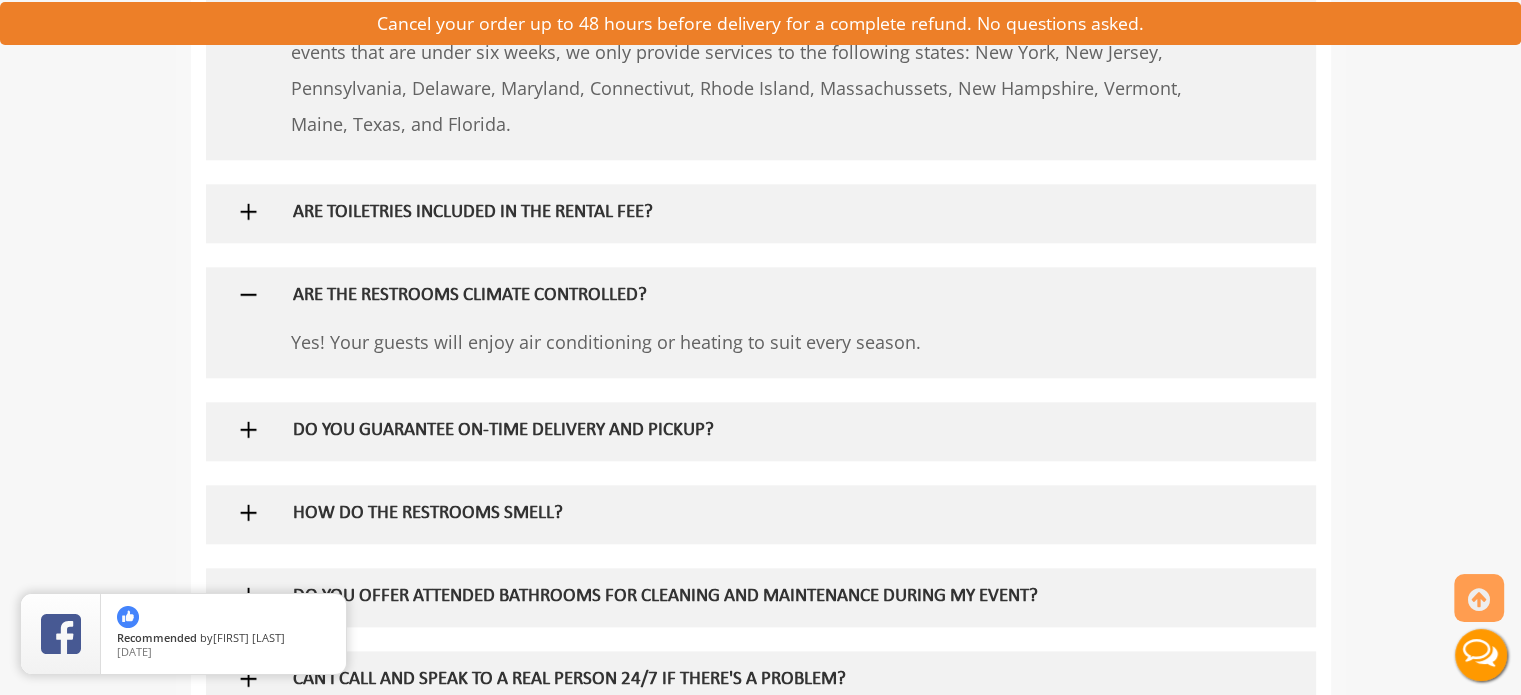 click on "ARE THE RESTROOMS CLIMATE CONTROLLED?" at bounding box center (728, 296) 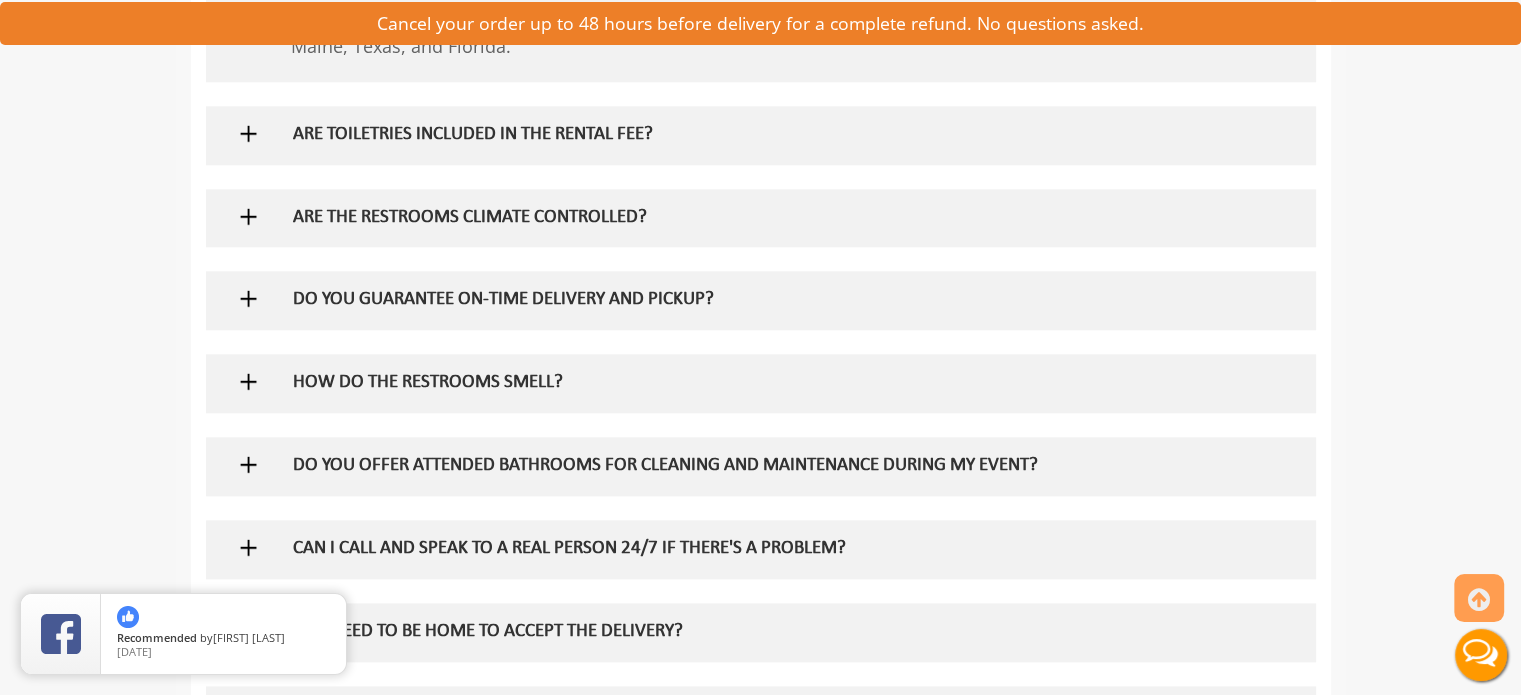 scroll, scrollTop: 2208, scrollLeft: 0, axis: vertical 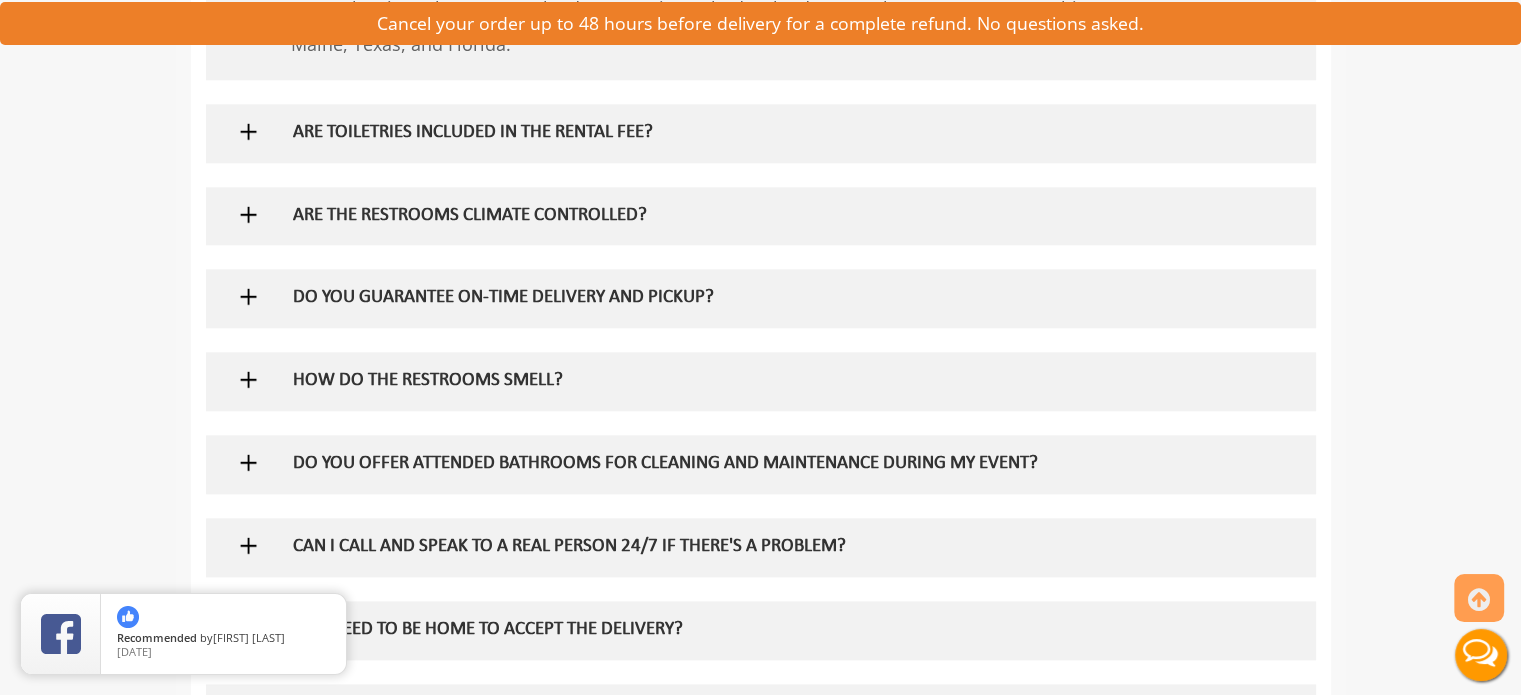 click on "HOW DO THE RESTROOMS SMELL?" at bounding box center [728, 381] 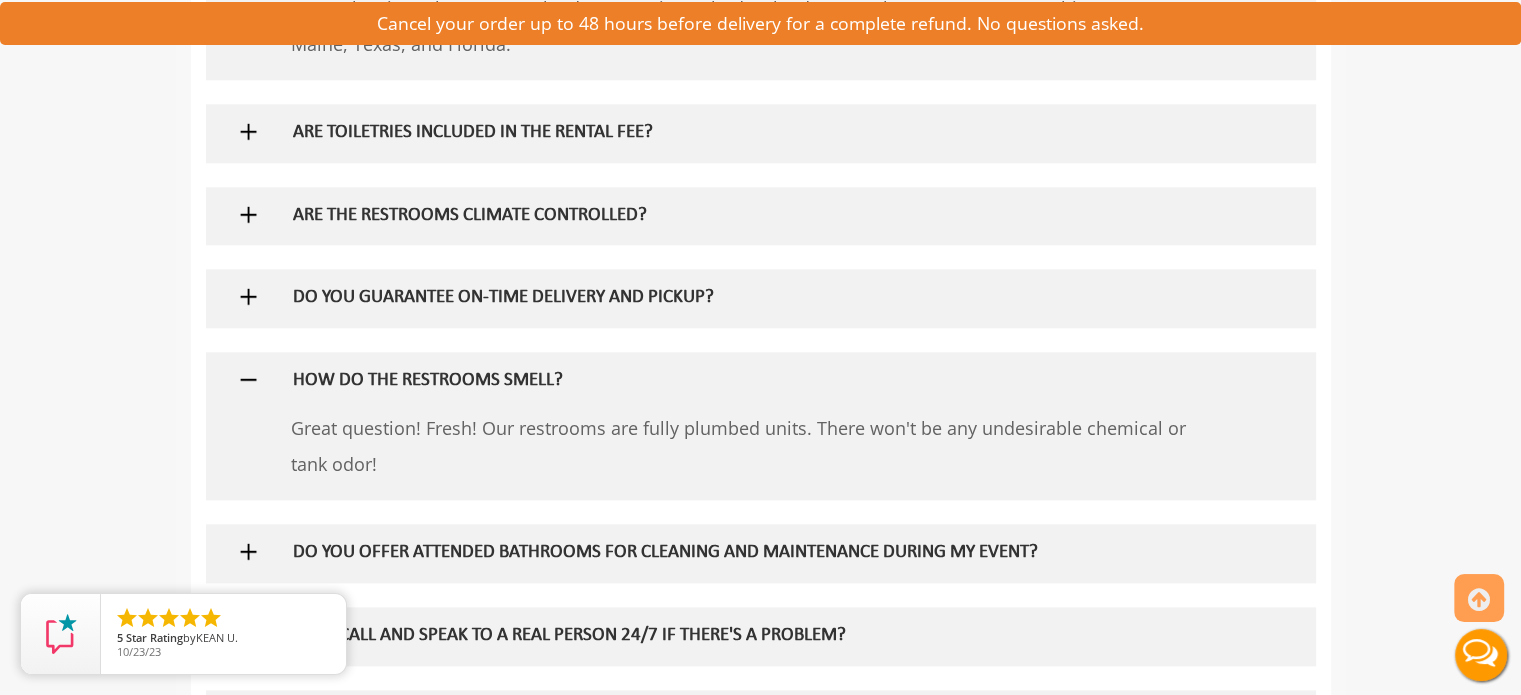 click on "HOW DO THE RESTROOMS SMELL?" at bounding box center [728, 381] 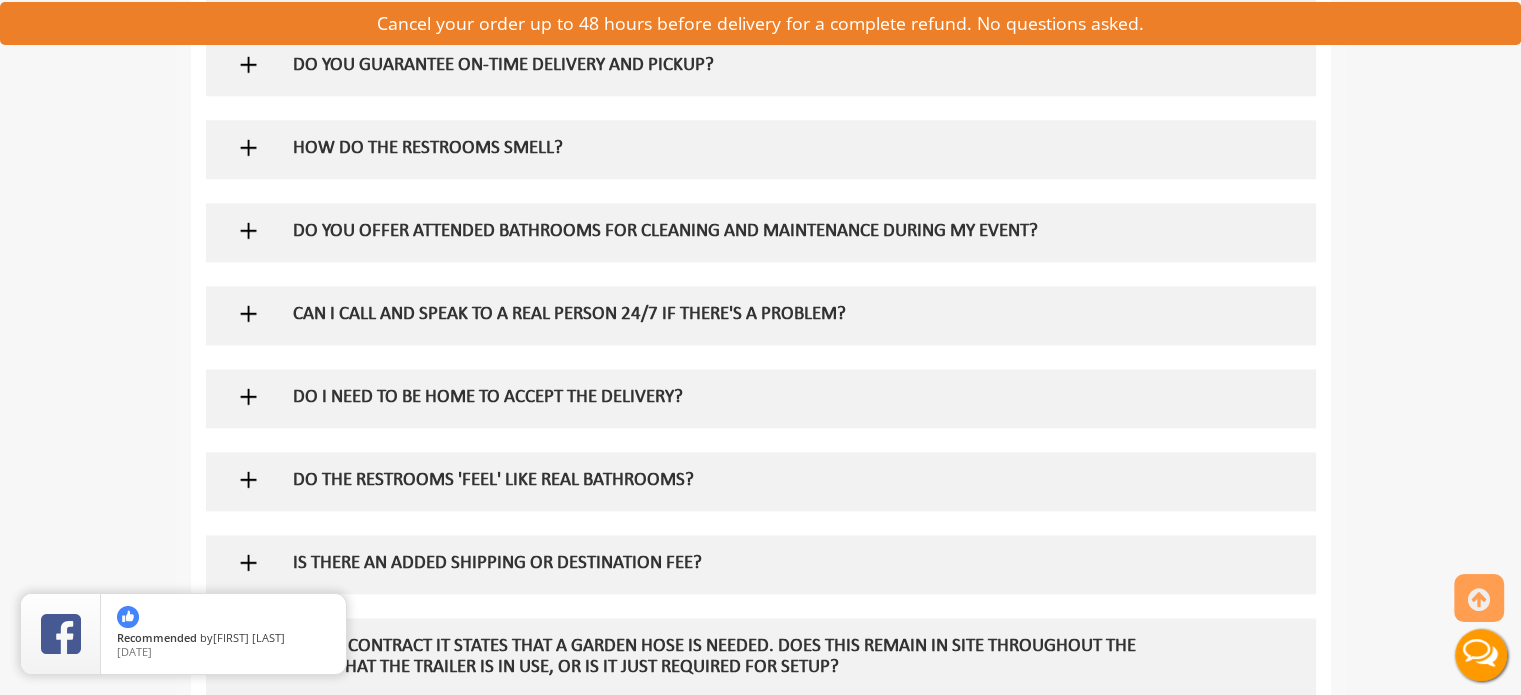 scroll, scrollTop: 2440, scrollLeft: 0, axis: vertical 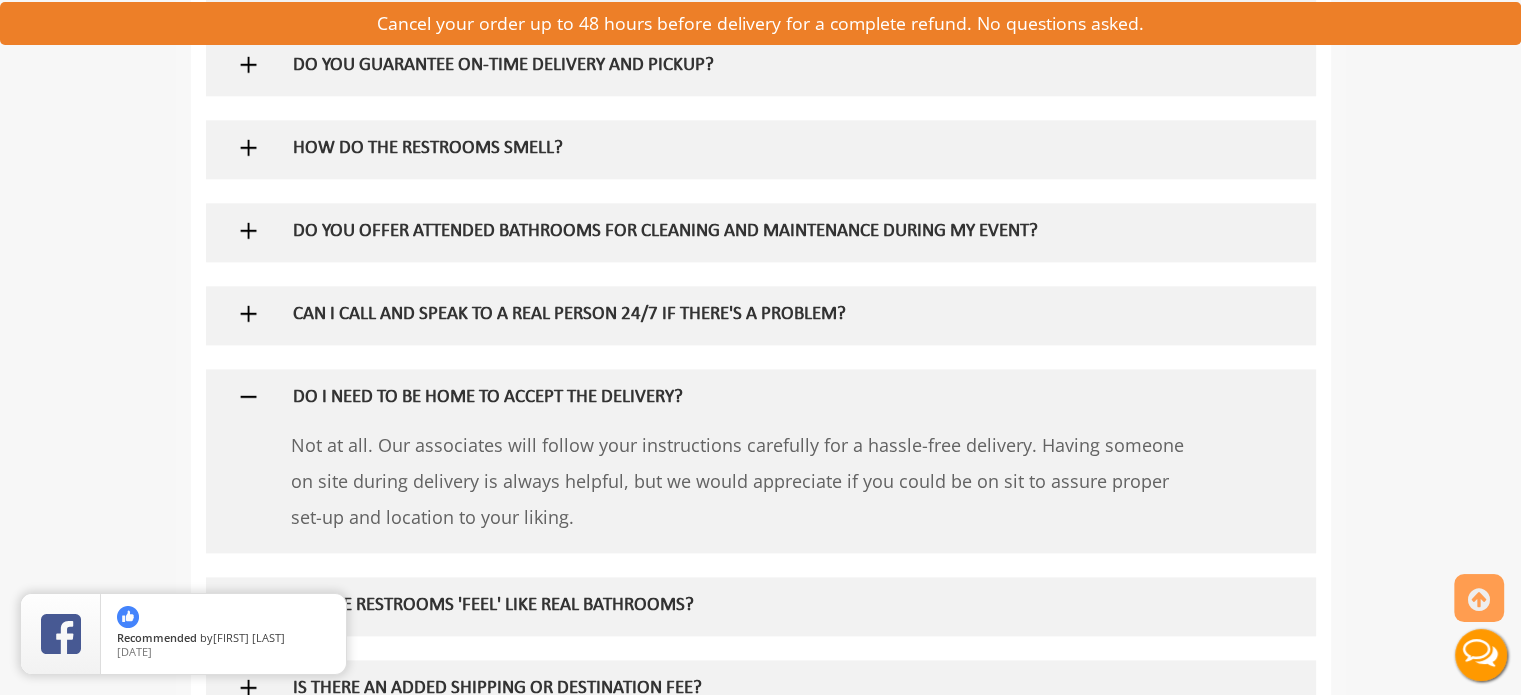 click on "DO I NEED TO BE HOME TO ACCEPT THE DELIVERY?" at bounding box center [728, 398] 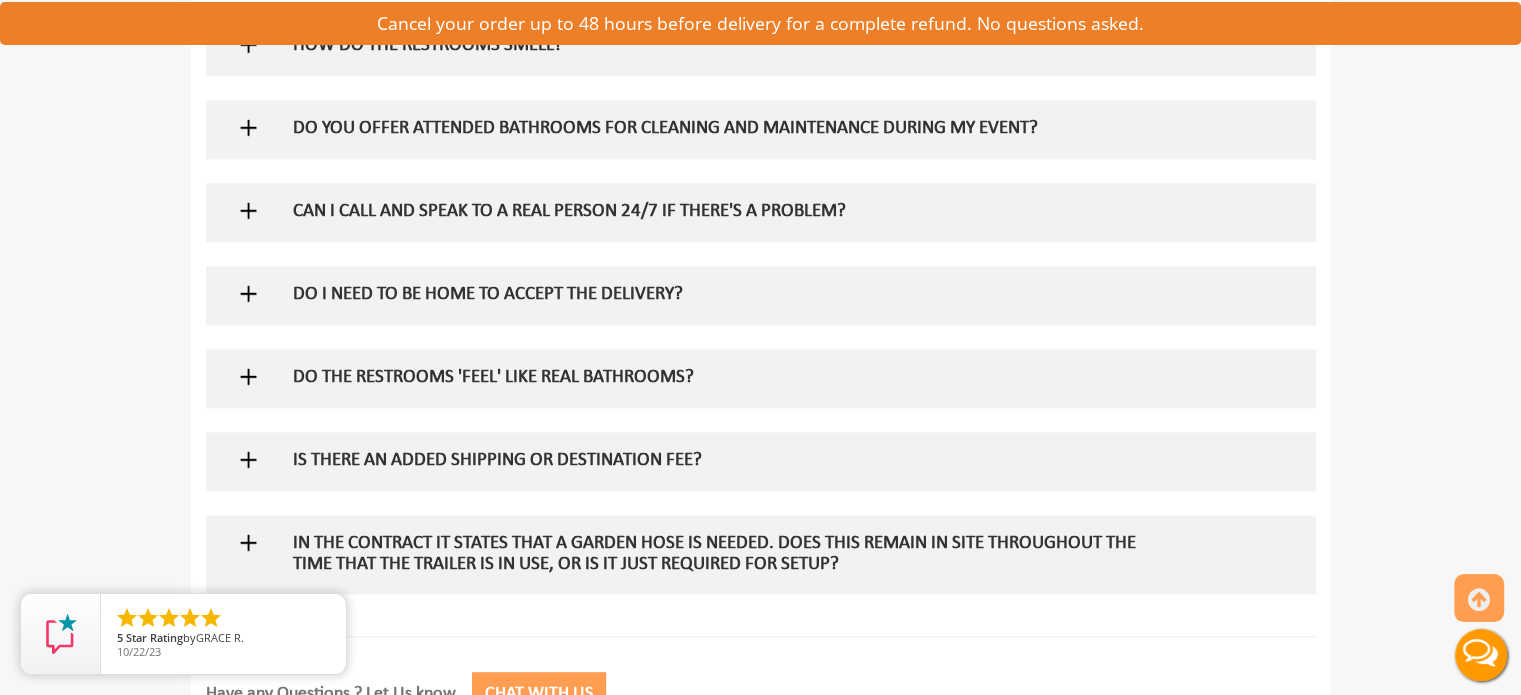 scroll, scrollTop: 2550, scrollLeft: 0, axis: vertical 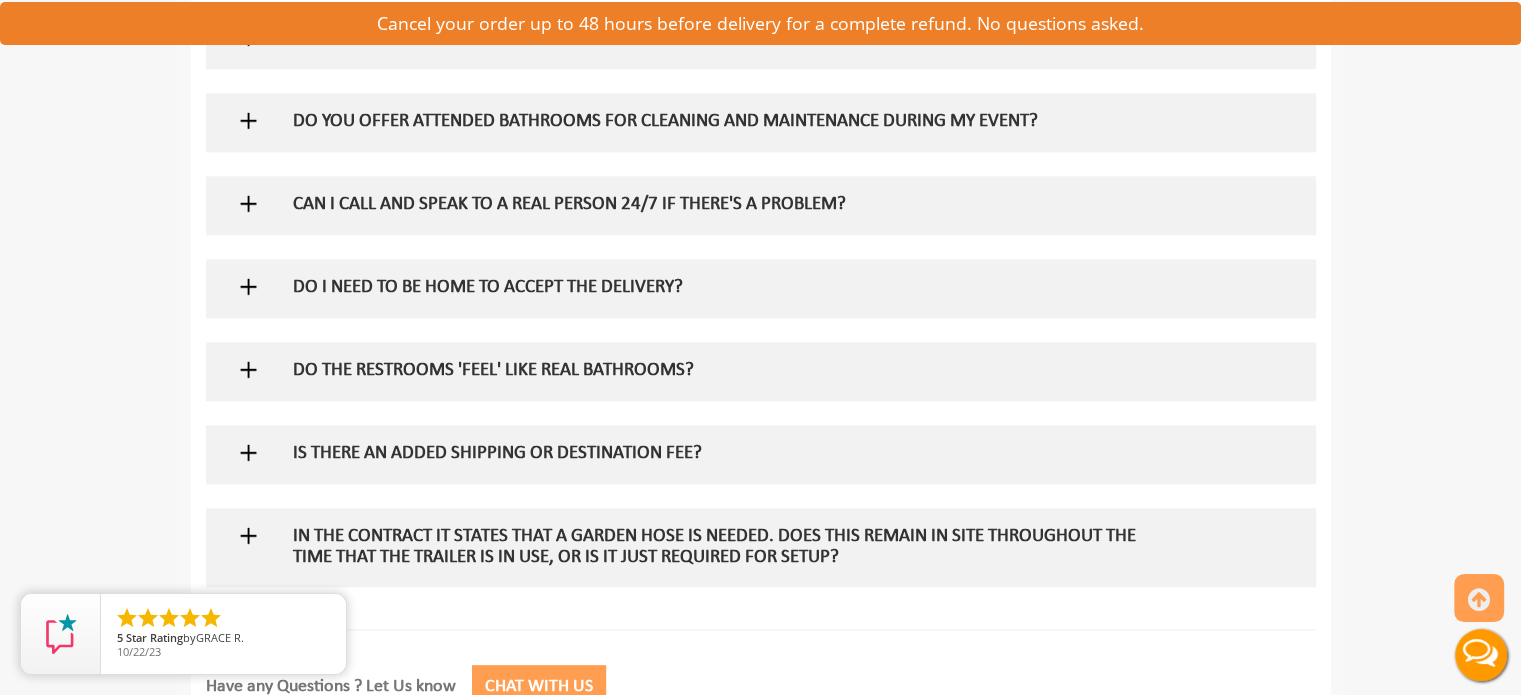 click on "IS THERE AN ADDED SHIPPING OR DESTINATION FEE?" at bounding box center [728, 454] 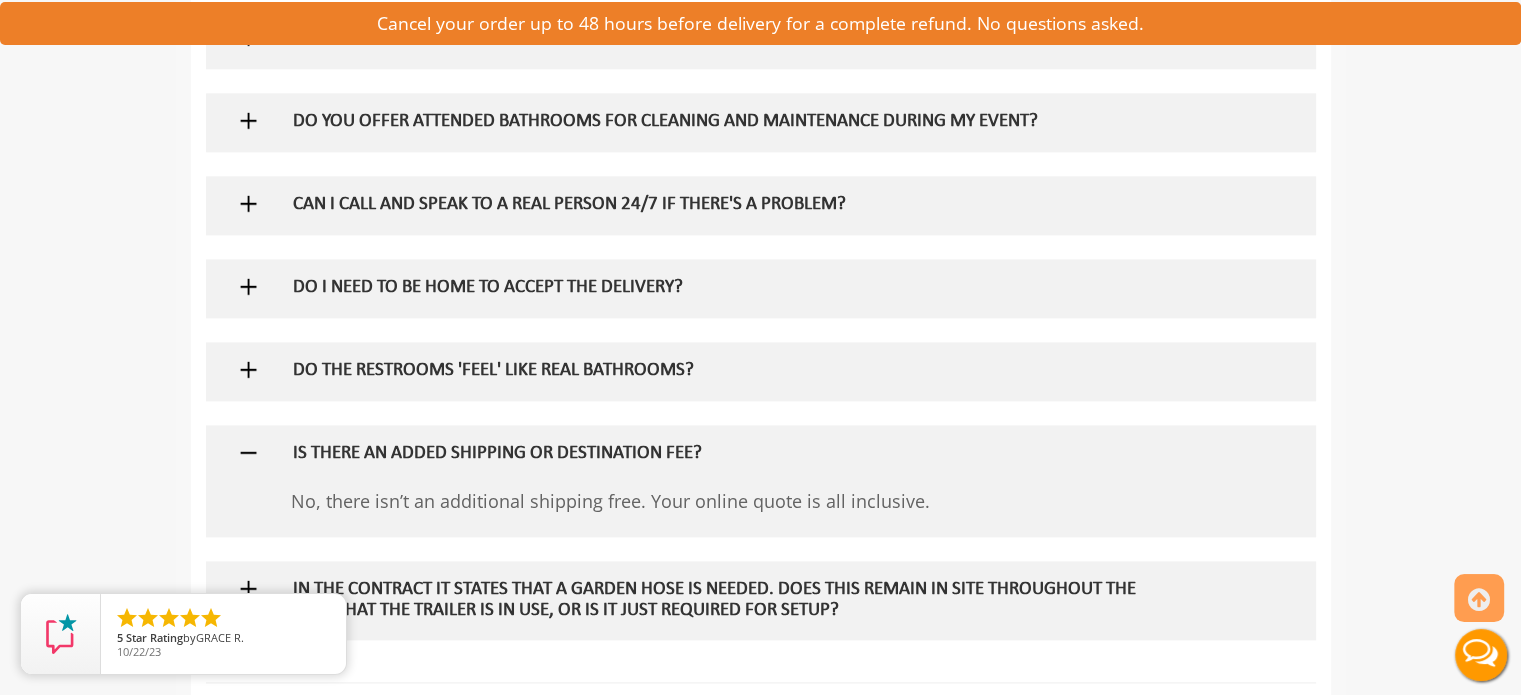click on "IS THERE AN ADDED SHIPPING OR DESTINATION FEE?" at bounding box center [728, 454] 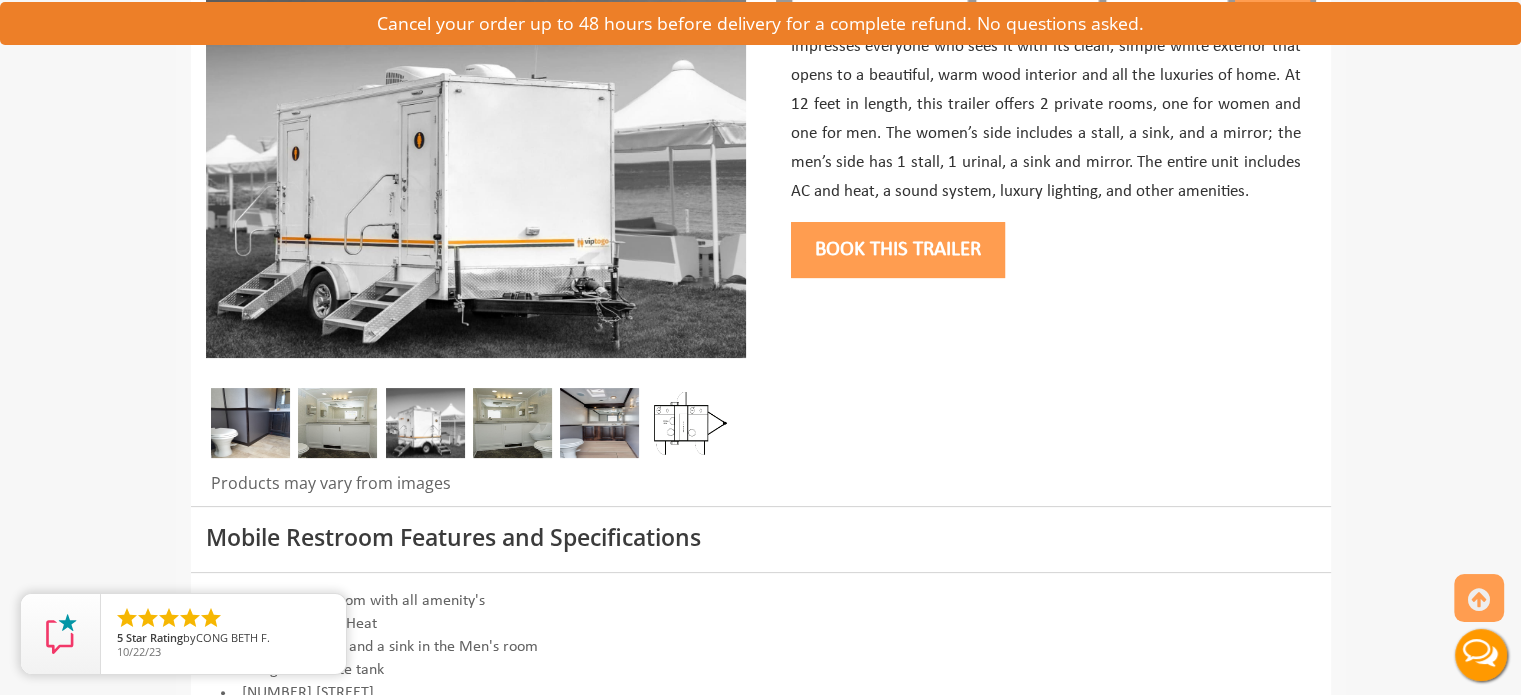 scroll, scrollTop: 330, scrollLeft: 0, axis: vertical 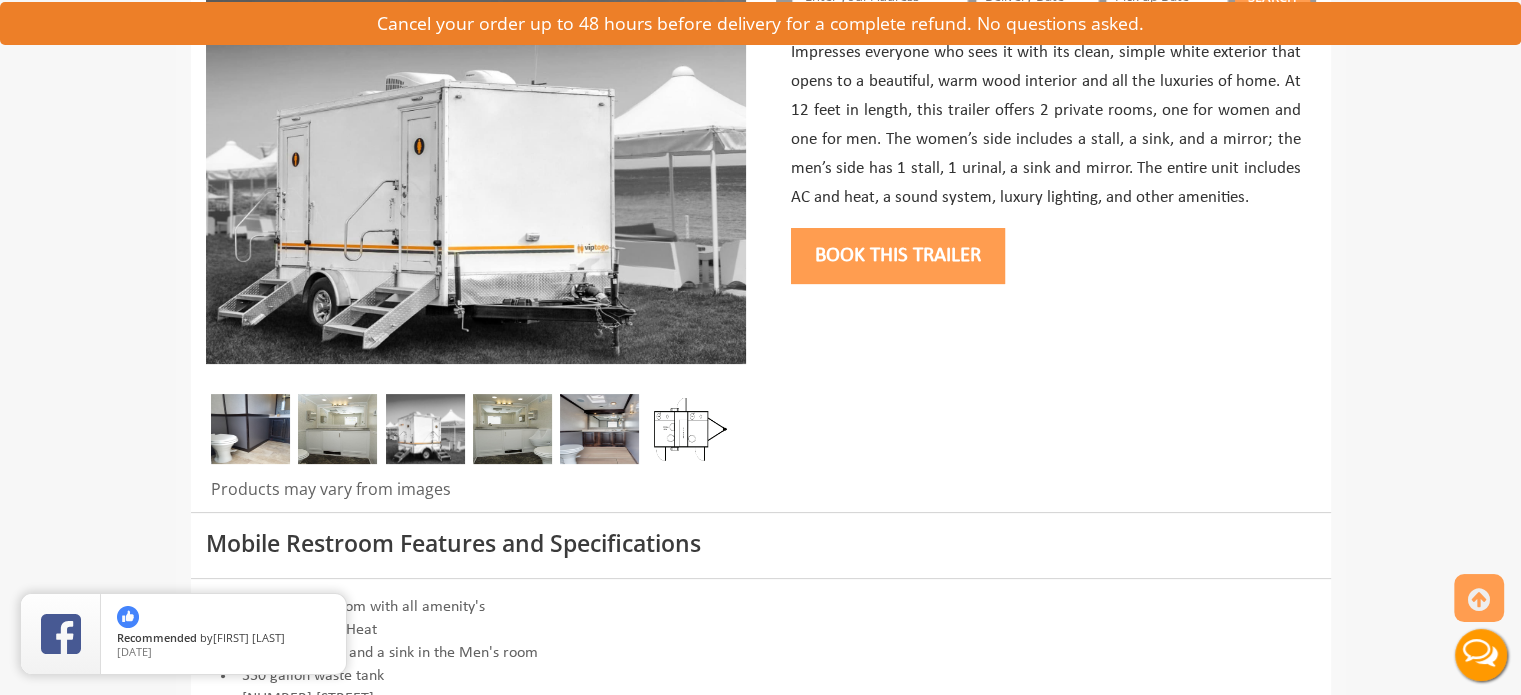 click at bounding box center [687, 429] 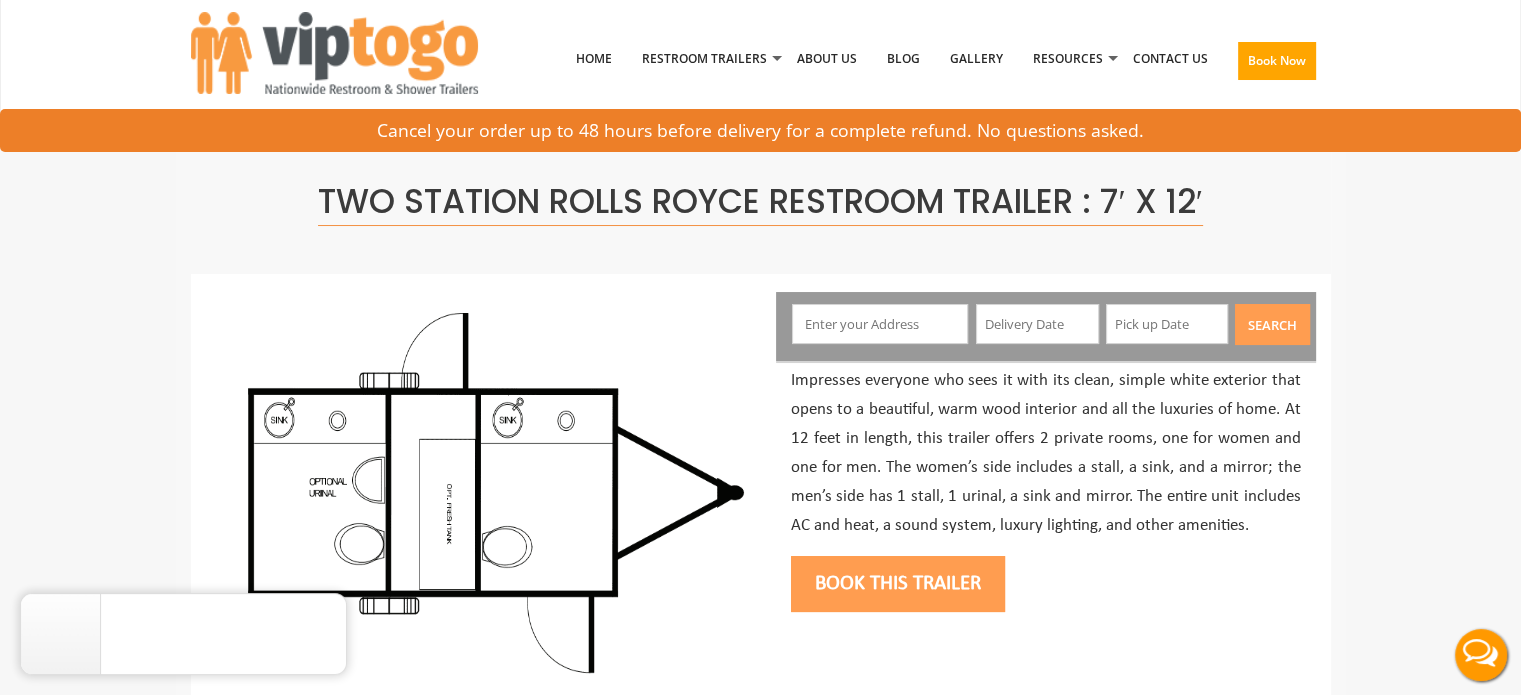 scroll, scrollTop: 0, scrollLeft: 0, axis: both 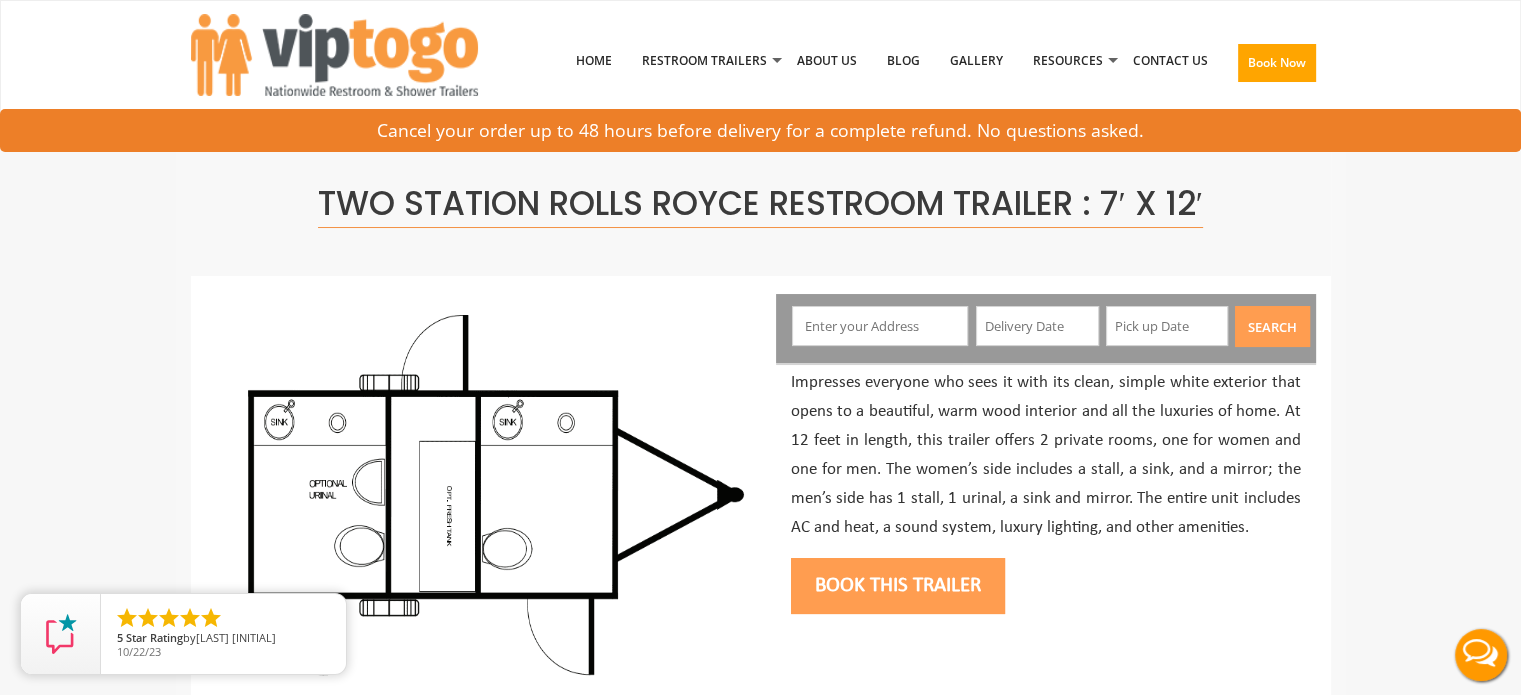 click at bounding box center [880, 326] 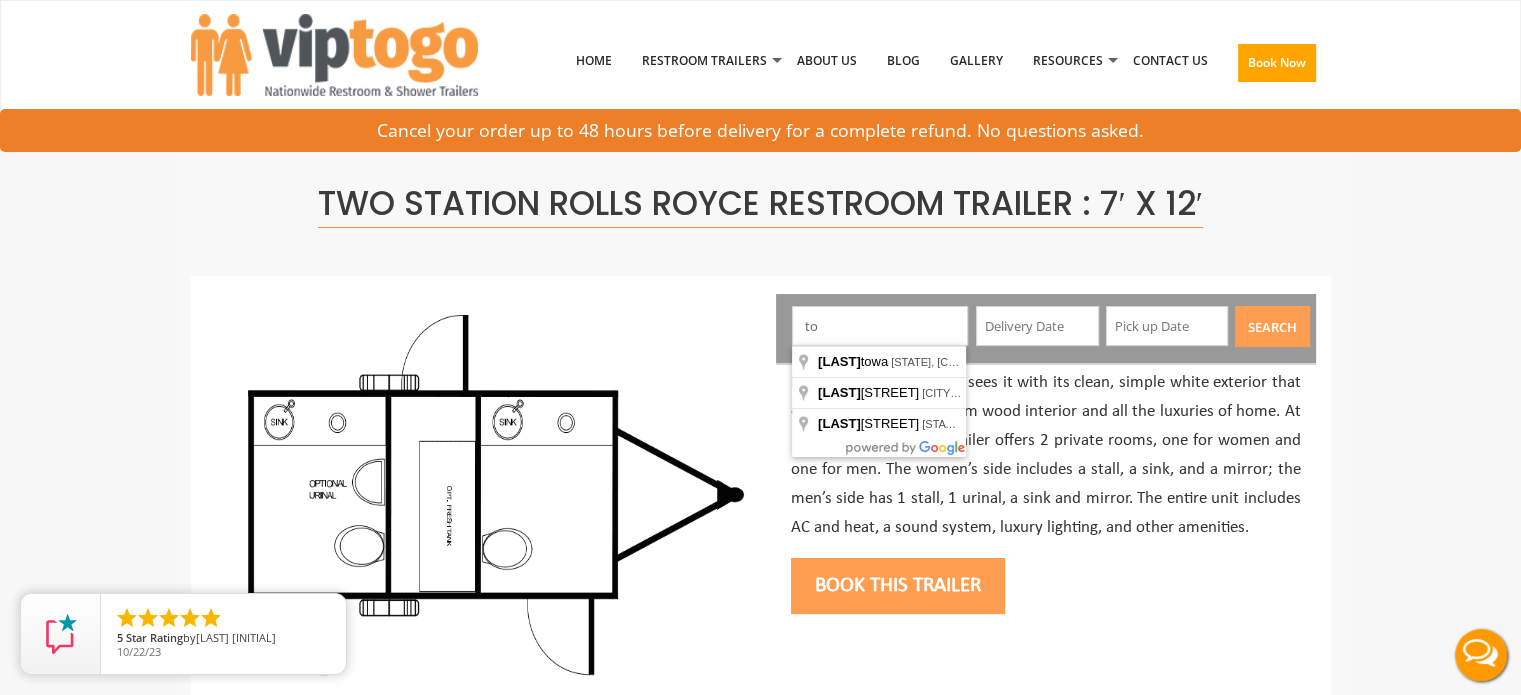 type on "t" 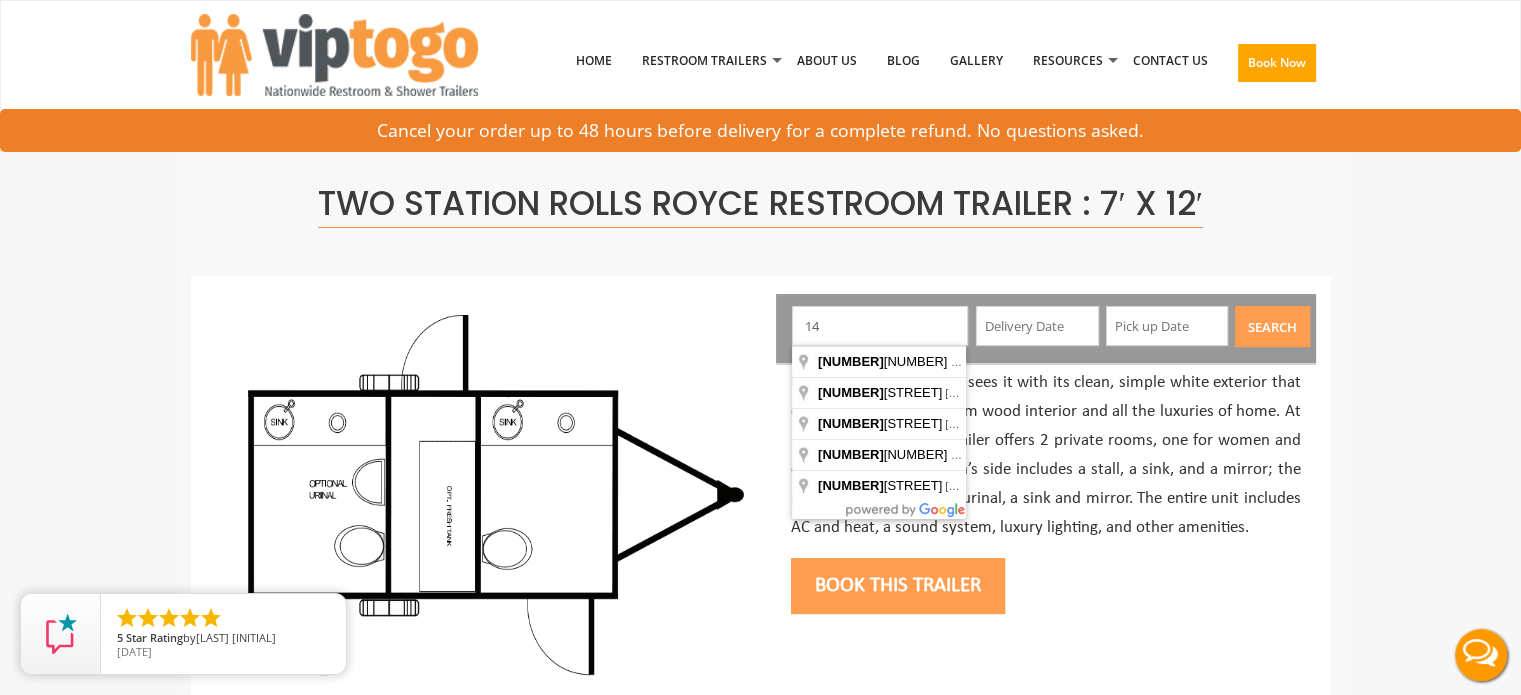 type on "1" 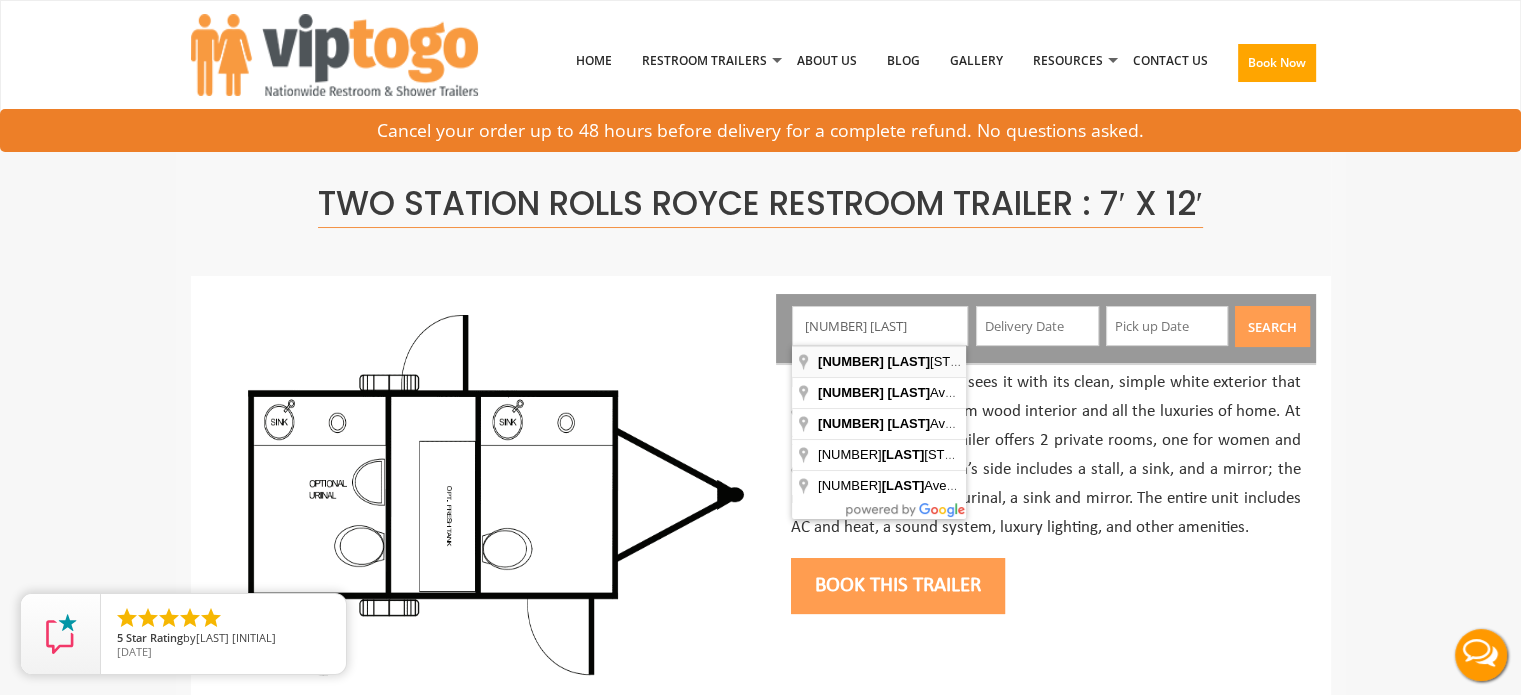 type on "731 Garretson Road, Bridgewater, NJ, USA" 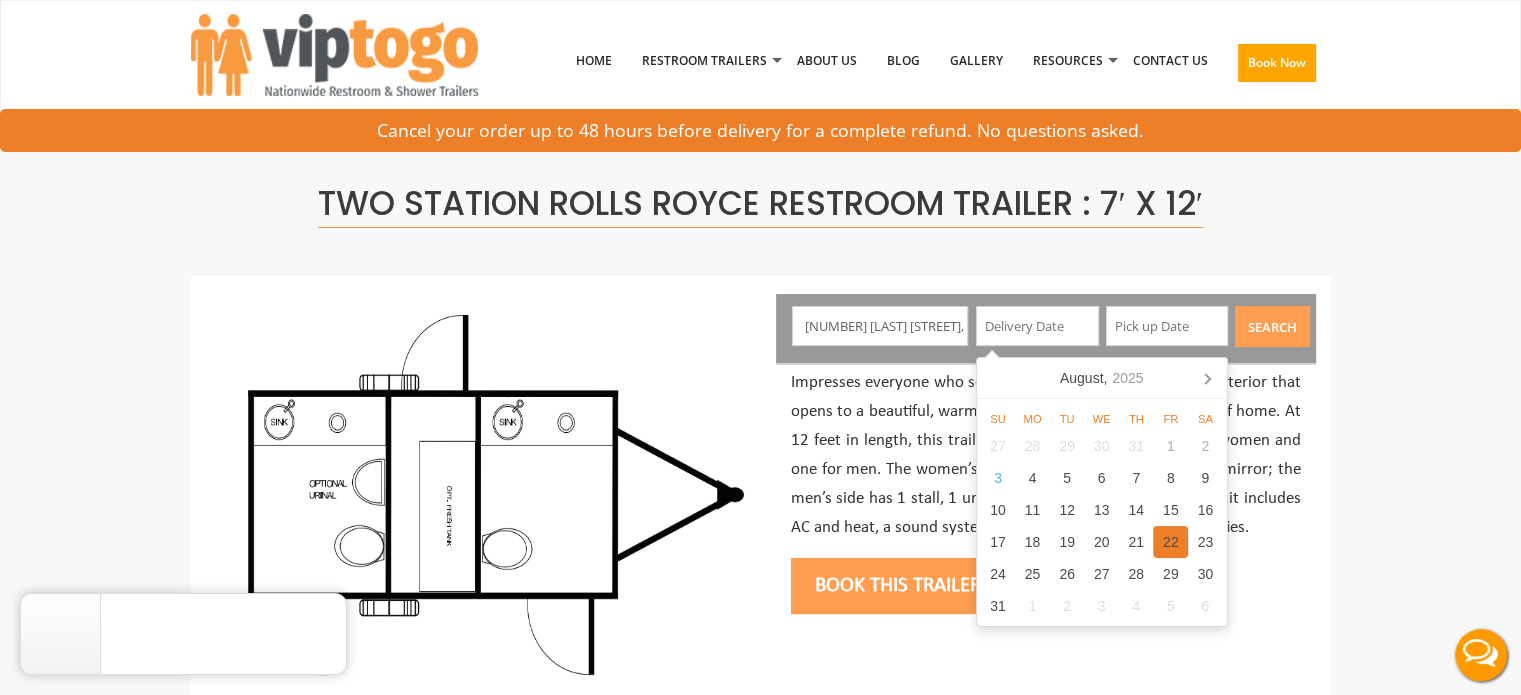click on "22" at bounding box center [1170, 542] 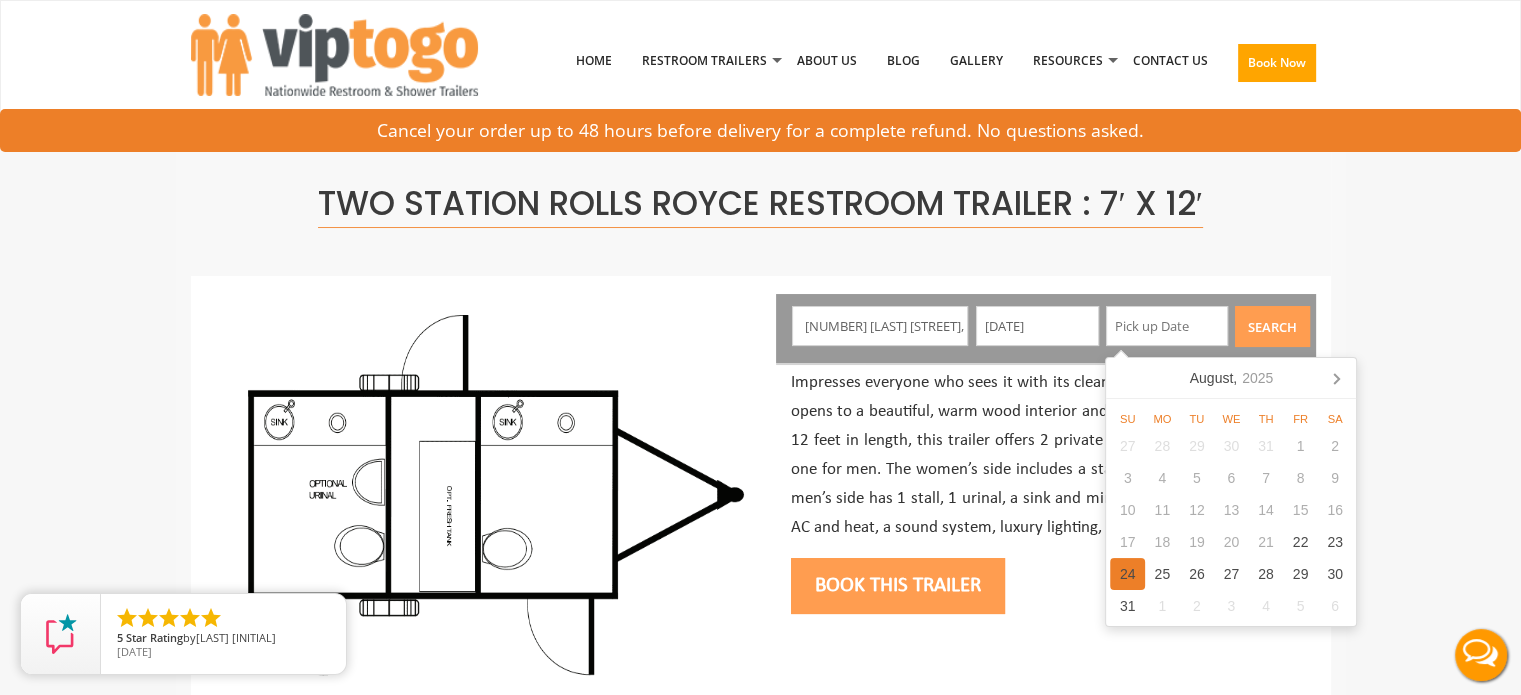 click on "24" at bounding box center (1127, 574) 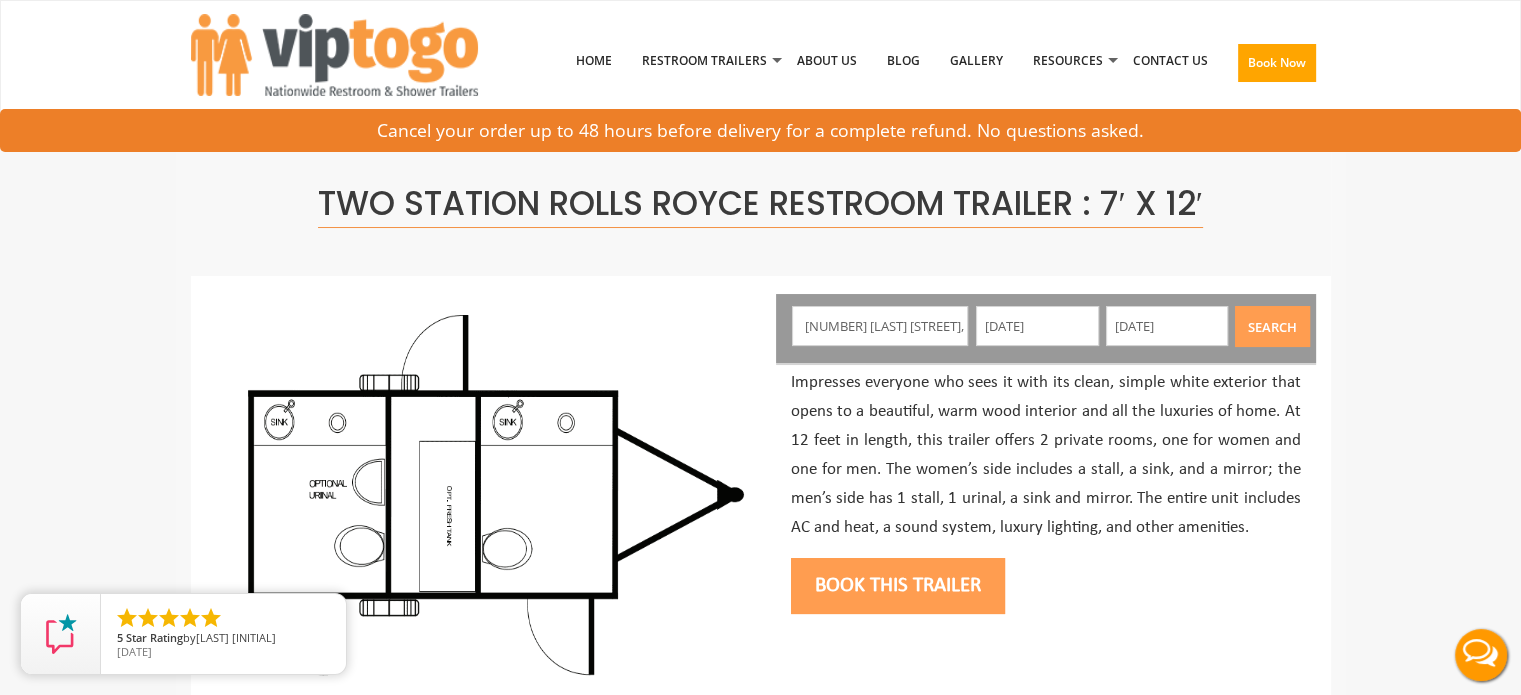 click on "Impresses everyone who sees it with its clean, simple white exterior that opens to a beautiful, warm wood interior and all the luxuries of home. At 12 feet in length, this trailer offers 2 private rooms, one for women and one for men. The women’s side includes a stall, a sink, and a mirror; the men’s side has 1 stall, 1 urinal, a sink and mirror. The entire unit includes AC and heat, a sound system, luxury lighting, and other amenities." at bounding box center (1046, 455) 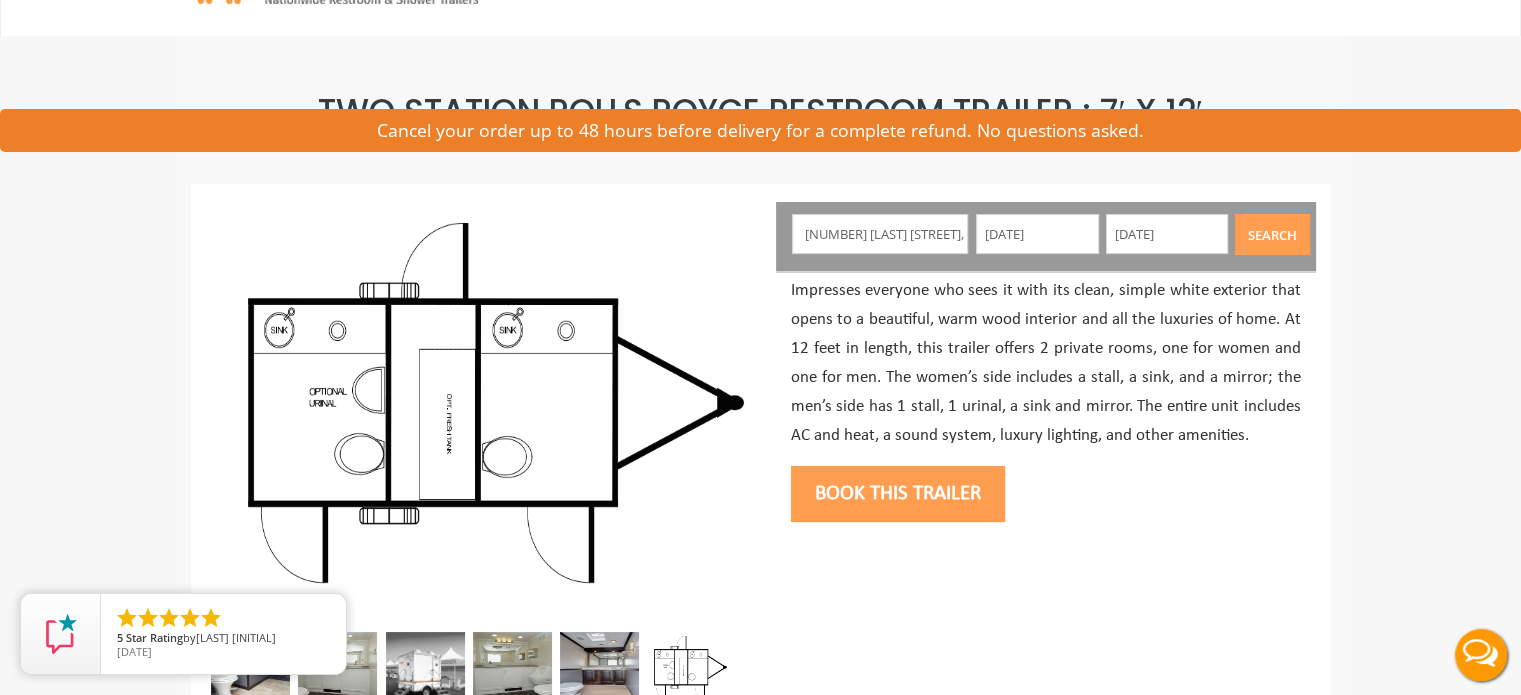 scroll, scrollTop: 0, scrollLeft: 0, axis: both 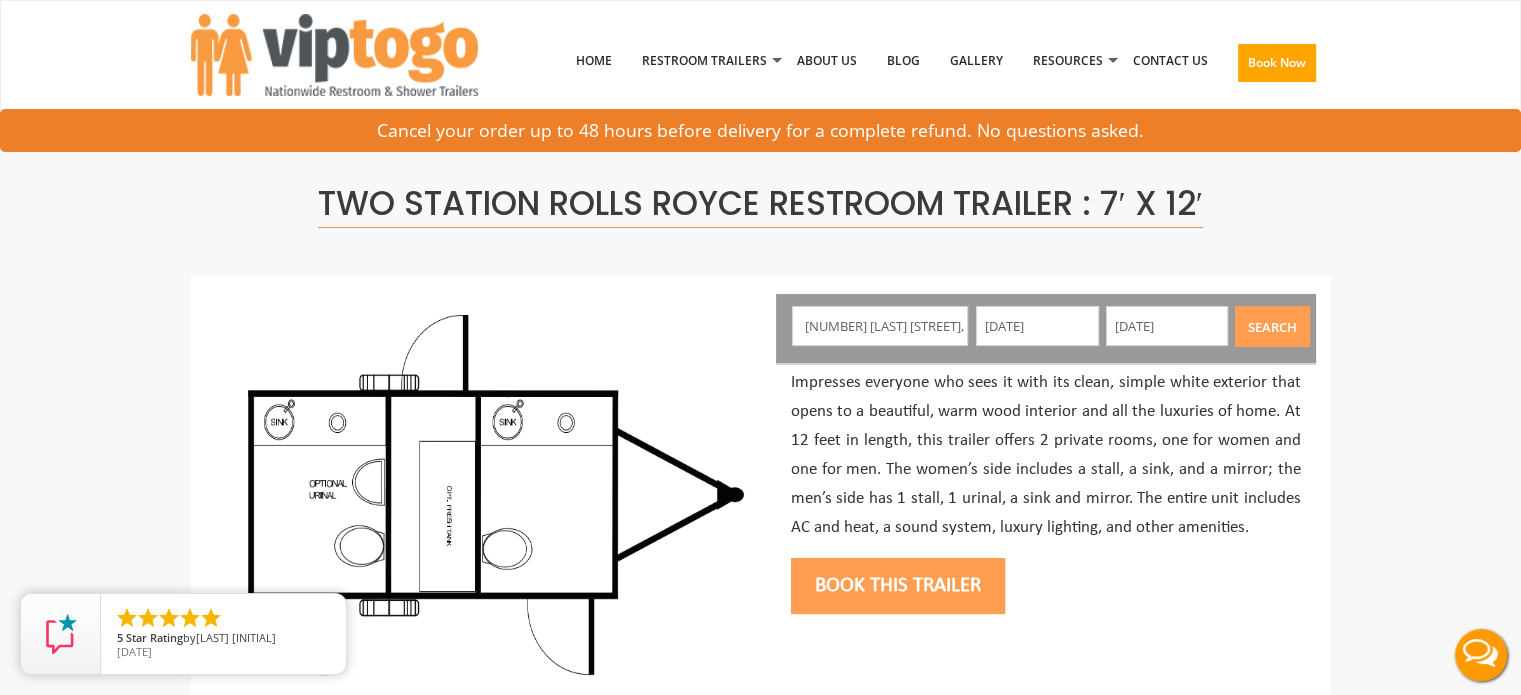 click on "Search" at bounding box center [1272, 326] 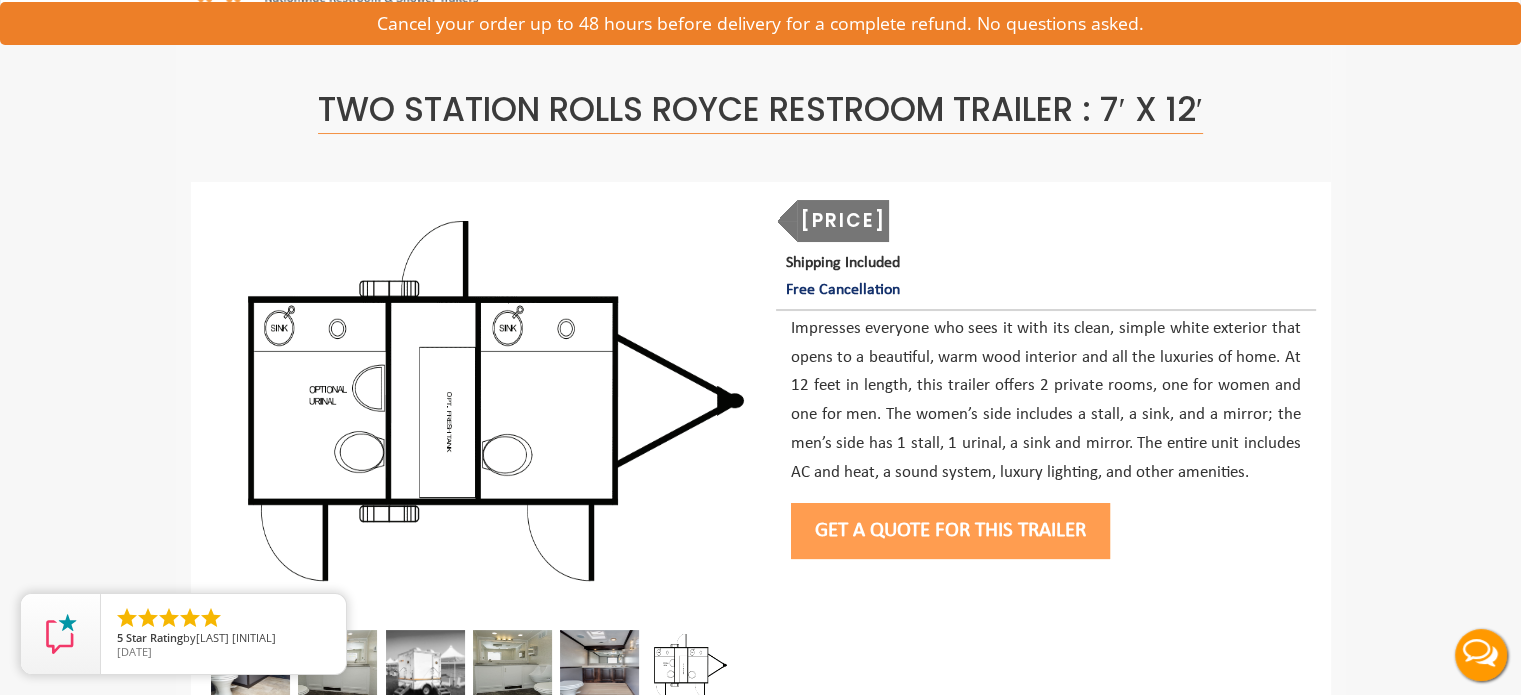 scroll, scrollTop: 92, scrollLeft: 0, axis: vertical 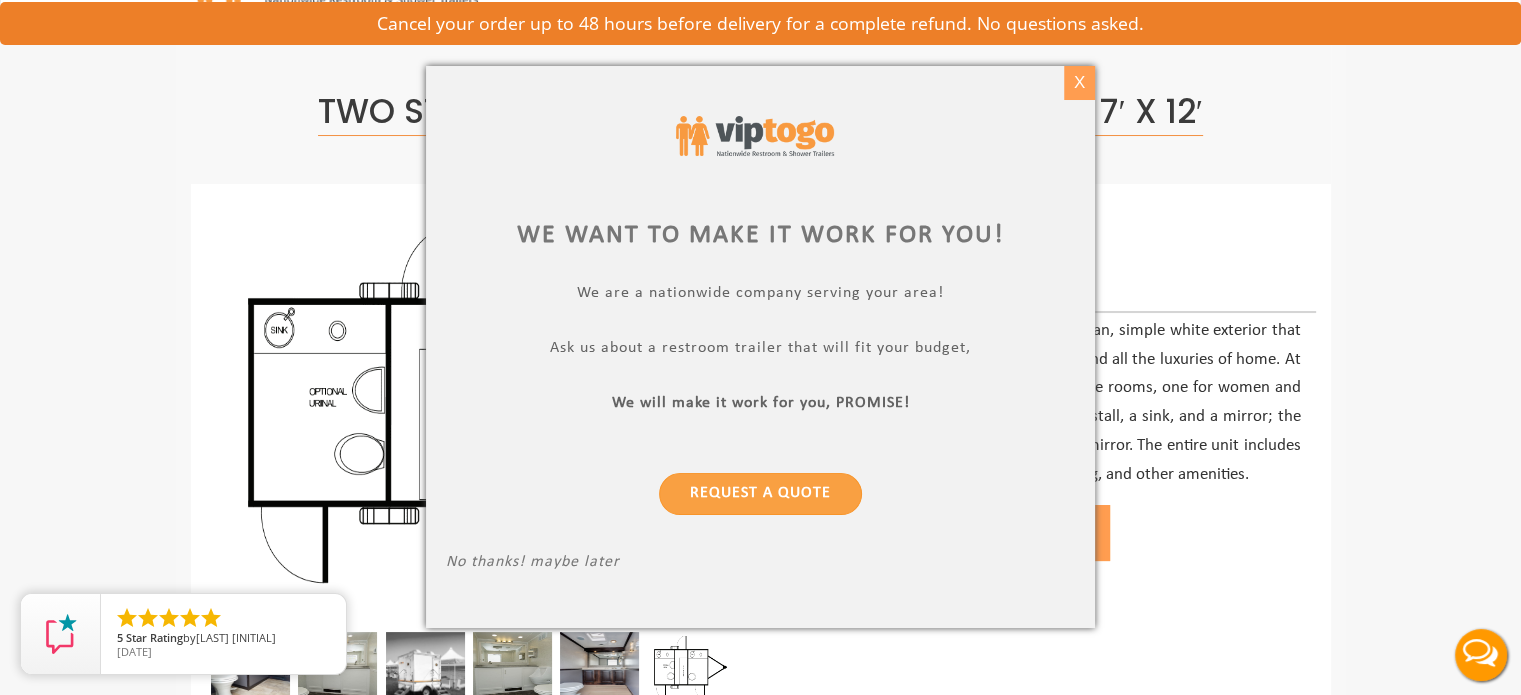 click on "X" at bounding box center [1079, 83] 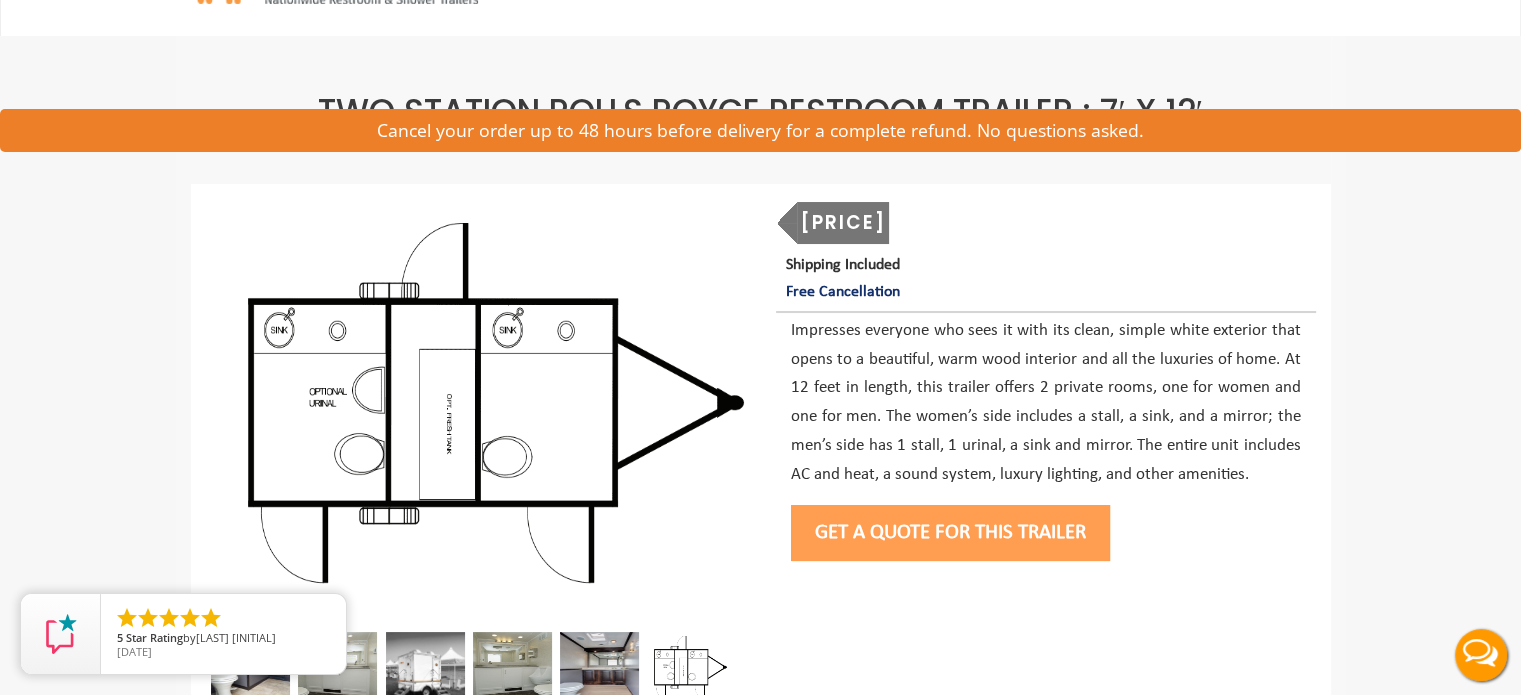 scroll, scrollTop: 0, scrollLeft: 0, axis: both 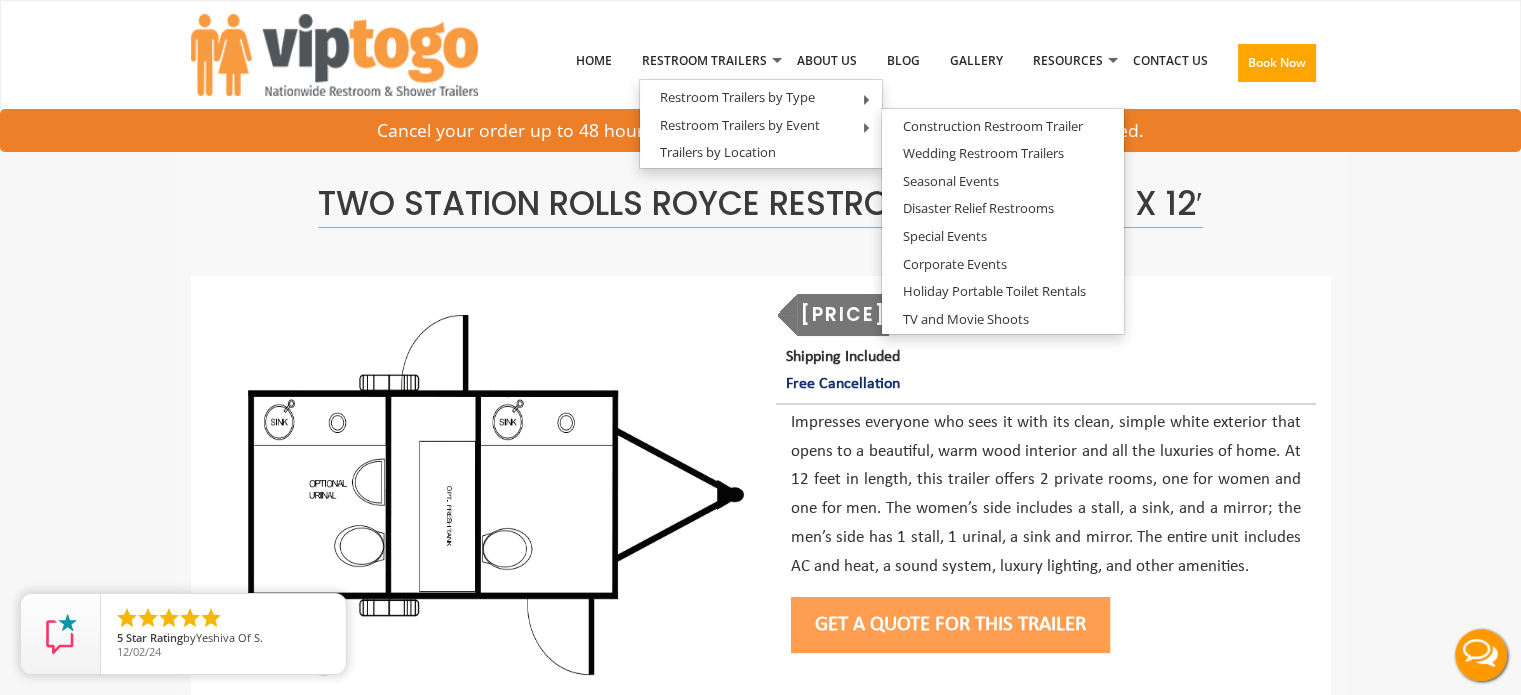 click on "Impresses everyone who sees it with its clean, simple white exterior that opens to a beautiful, warm wood interior and all the luxuries of home. At 12 feet in length, this trailer offers 2 private rooms, one for women and one for men. The women’s side includes a stall, a sink, and a mirror; the men’s side has 1 stall, 1 urinal, a sink and mirror. The entire unit includes AC and heat, a sound system, luxury lighting, and other amenities." at bounding box center [1046, 495] 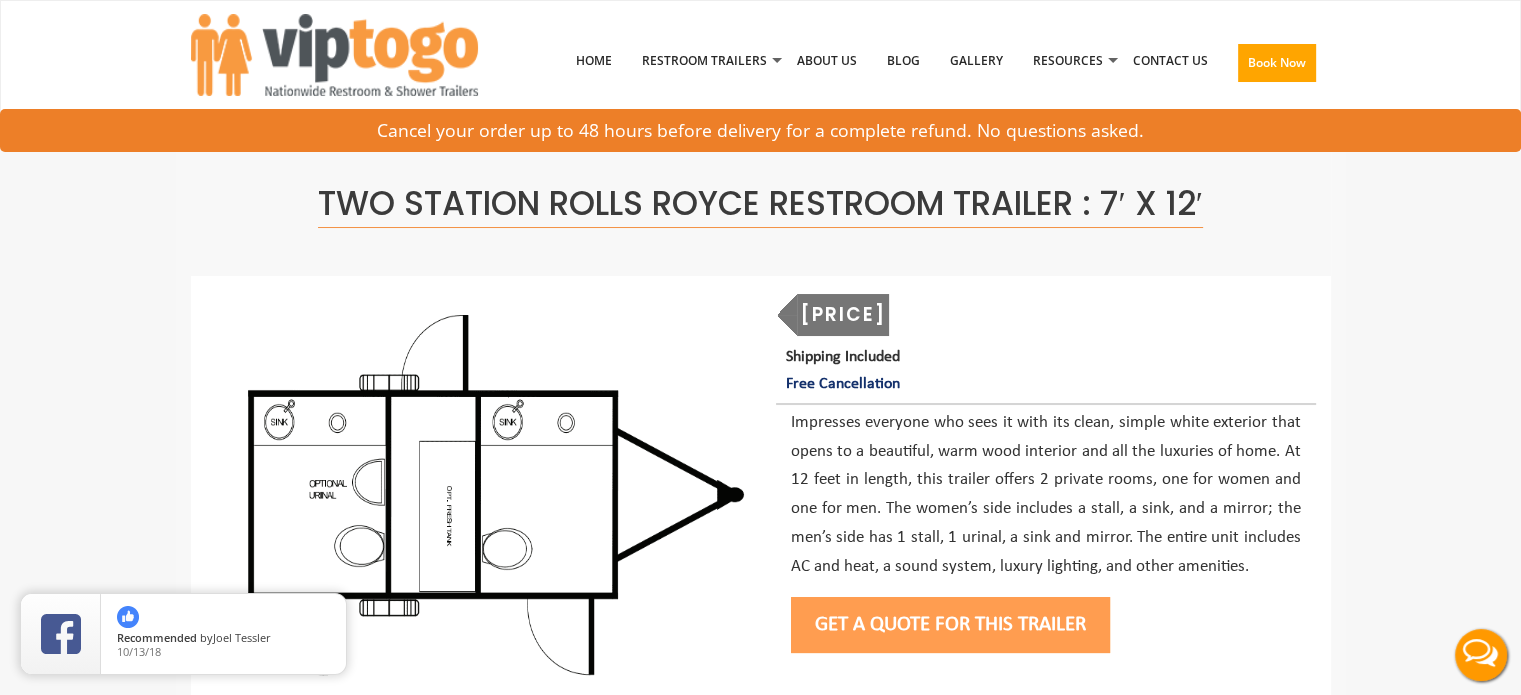click on "Two Station Rolls Royce Restroom Trailer :  7′ x 12′
Products may vary from images" at bounding box center (761, 2076) 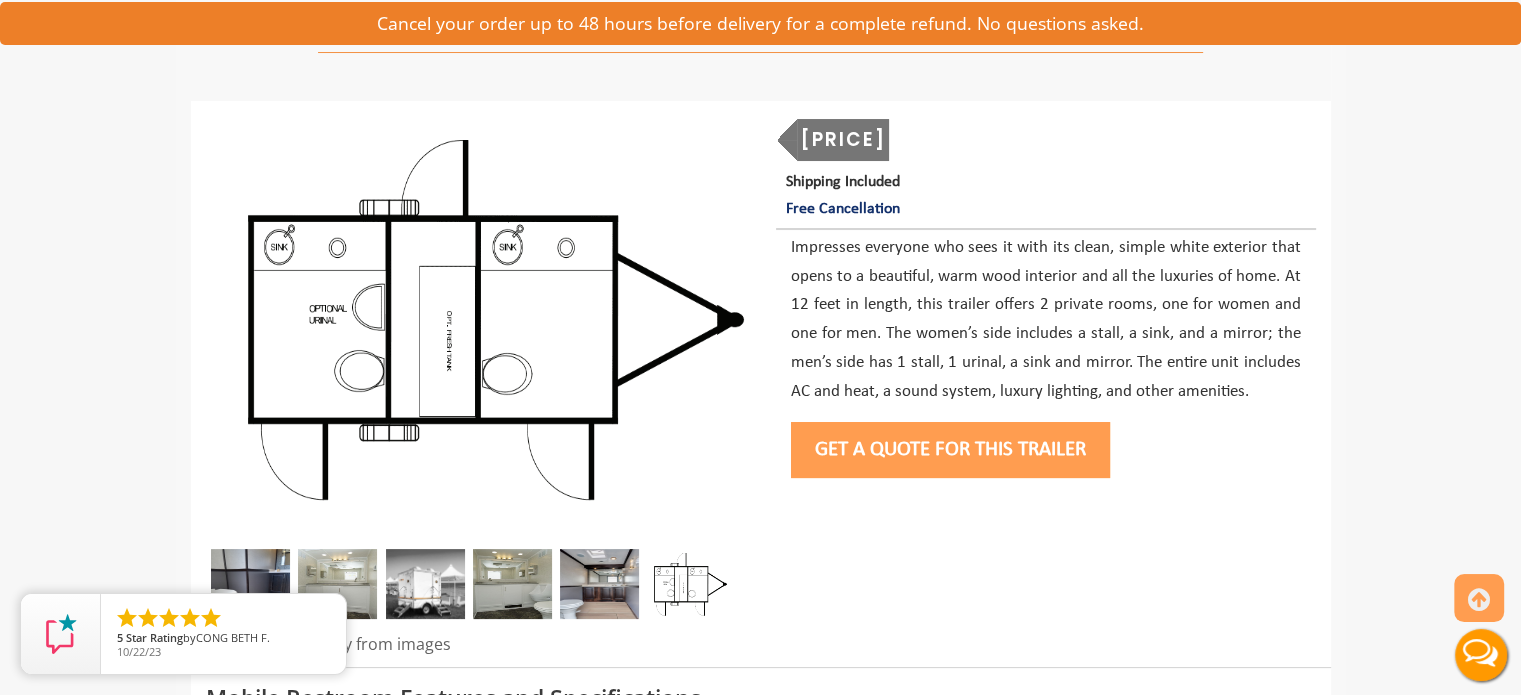 scroll, scrollTop: 174, scrollLeft: 0, axis: vertical 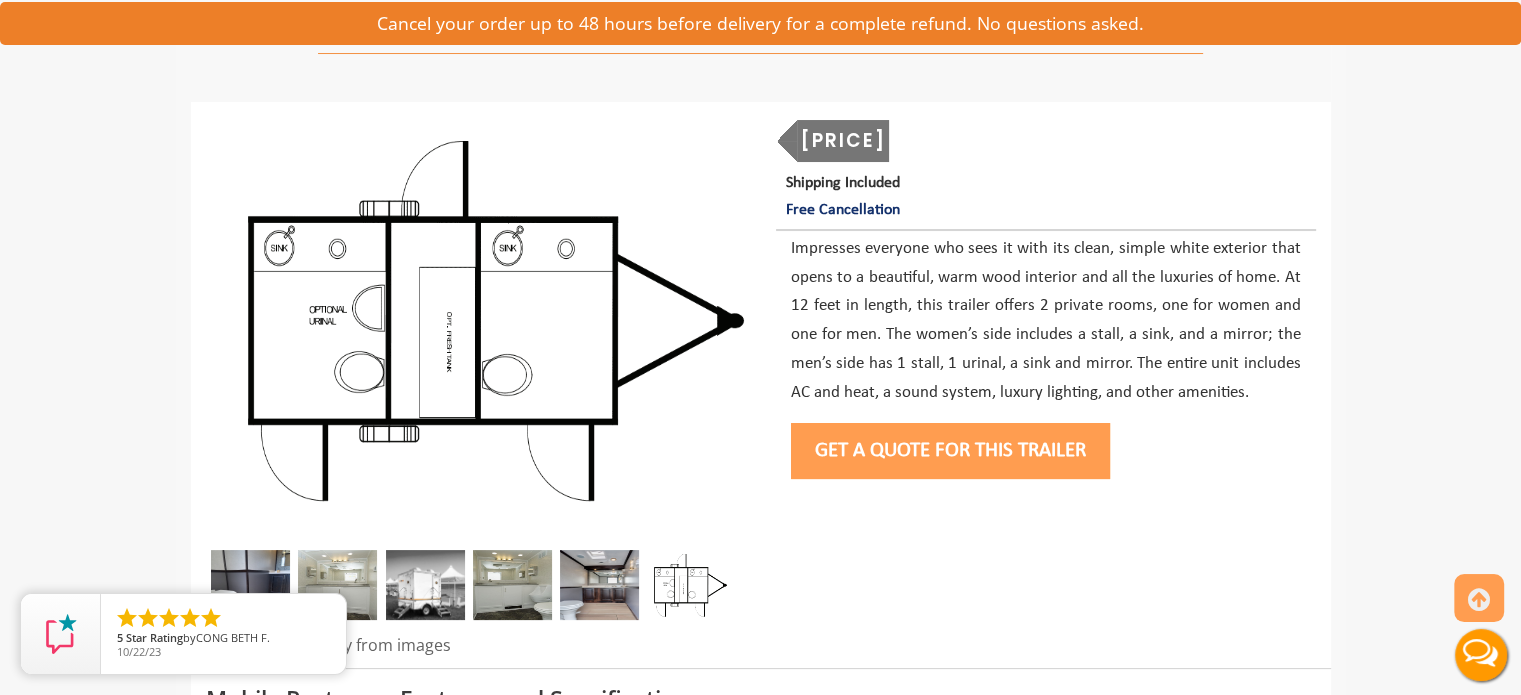 click on "$ 1612" at bounding box center [843, 141] 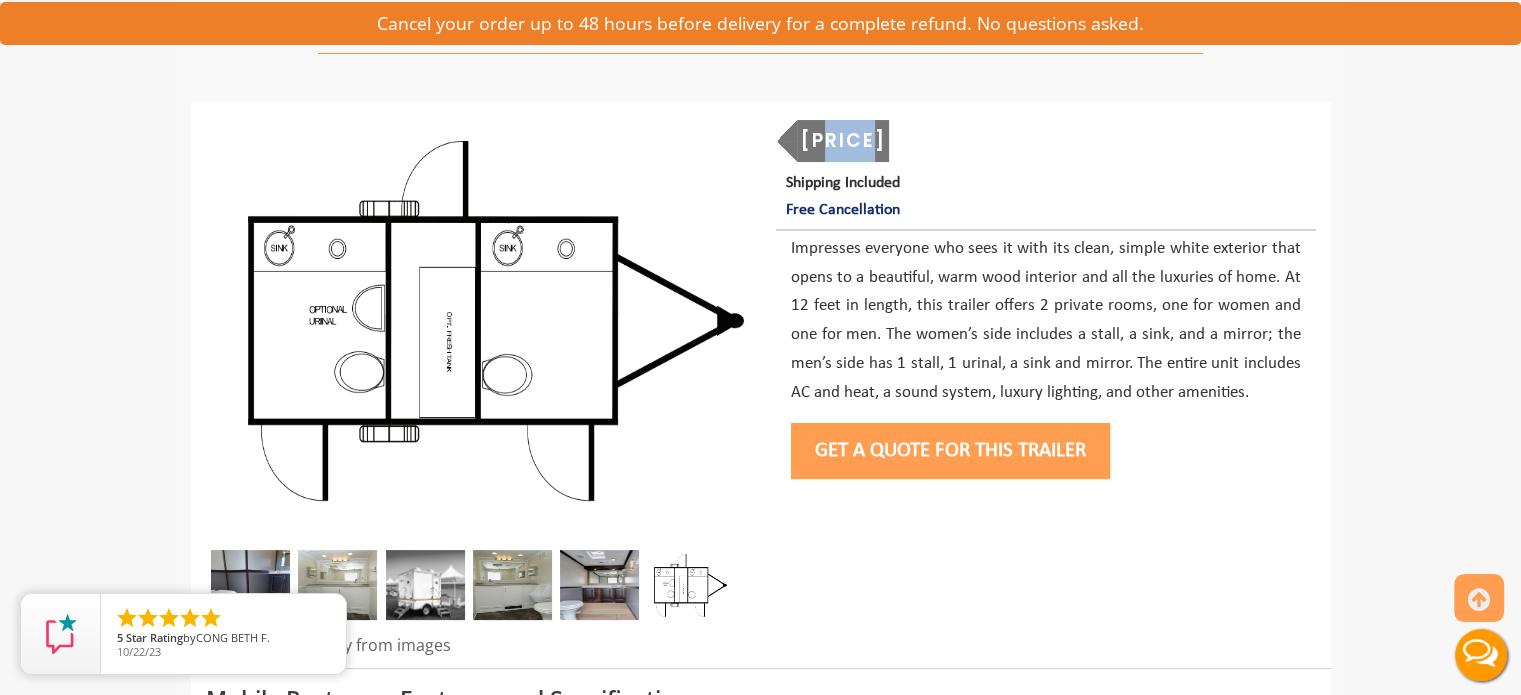 click on "$ 1612" at bounding box center (843, 141) 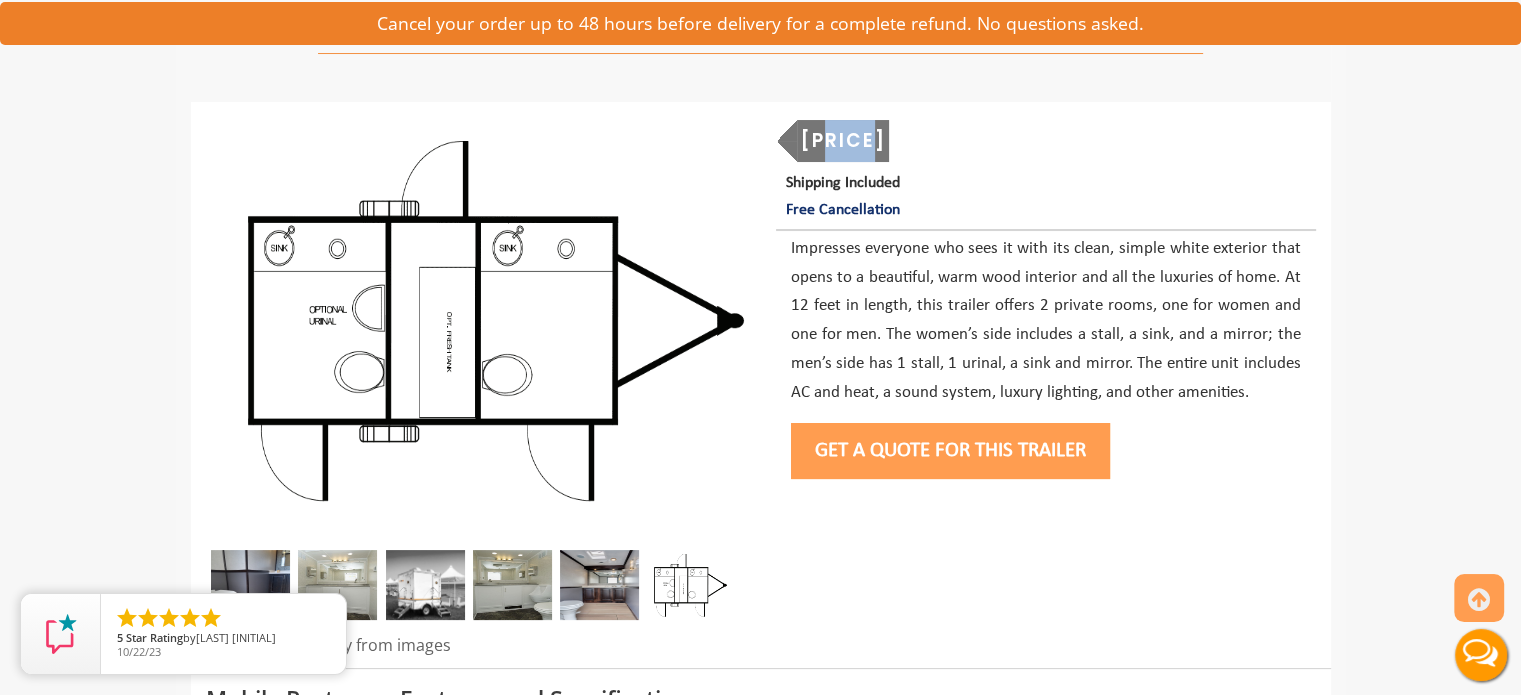 scroll, scrollTop: 0, scrollLeft: 0, axis: both 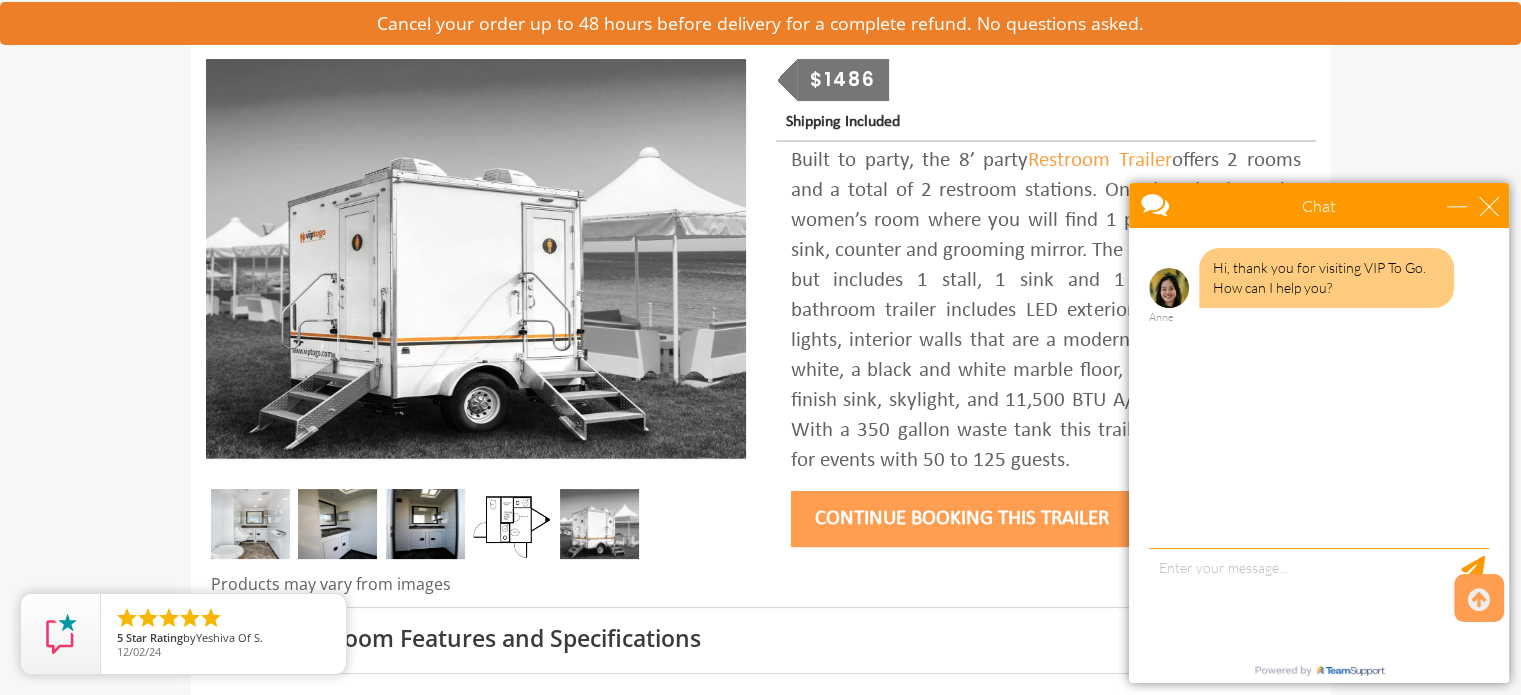 click at bounding box center (512, 524) 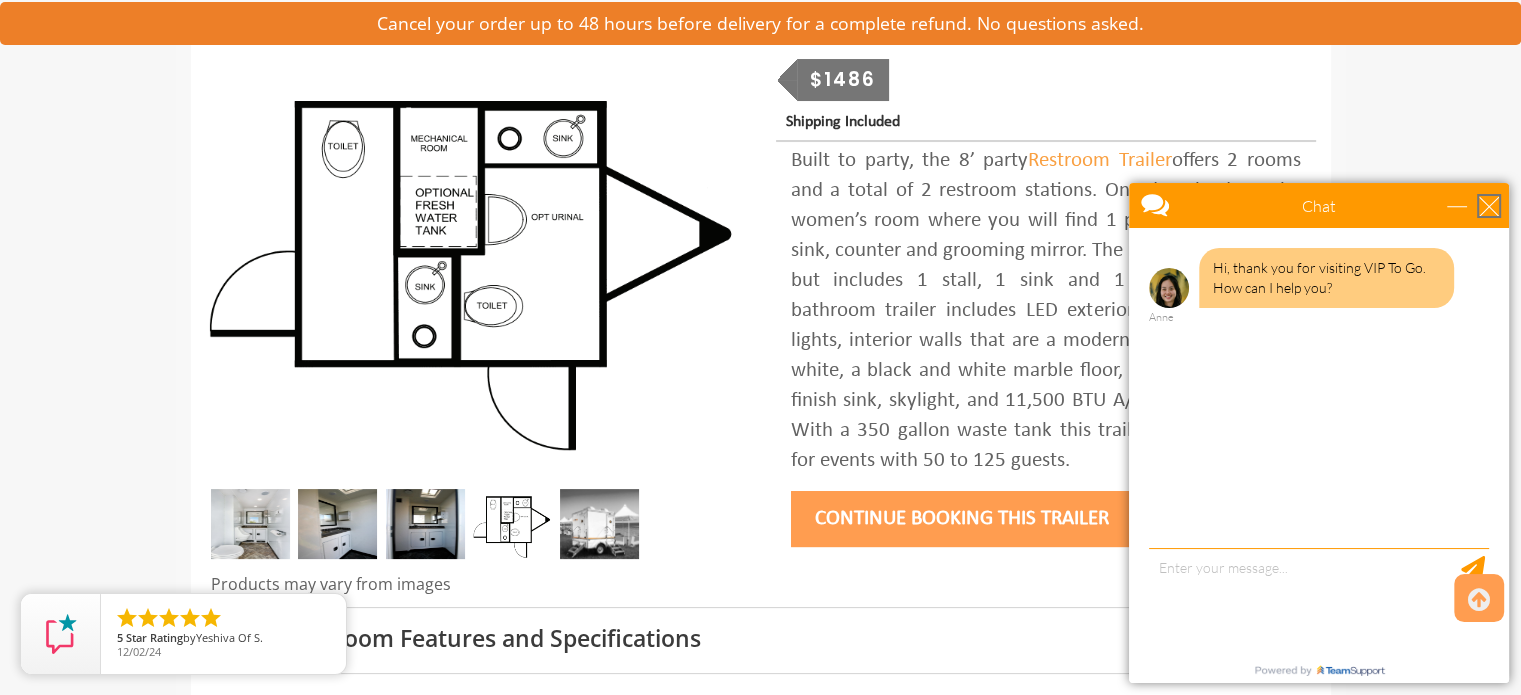 click at bounding box center [1489, 206] 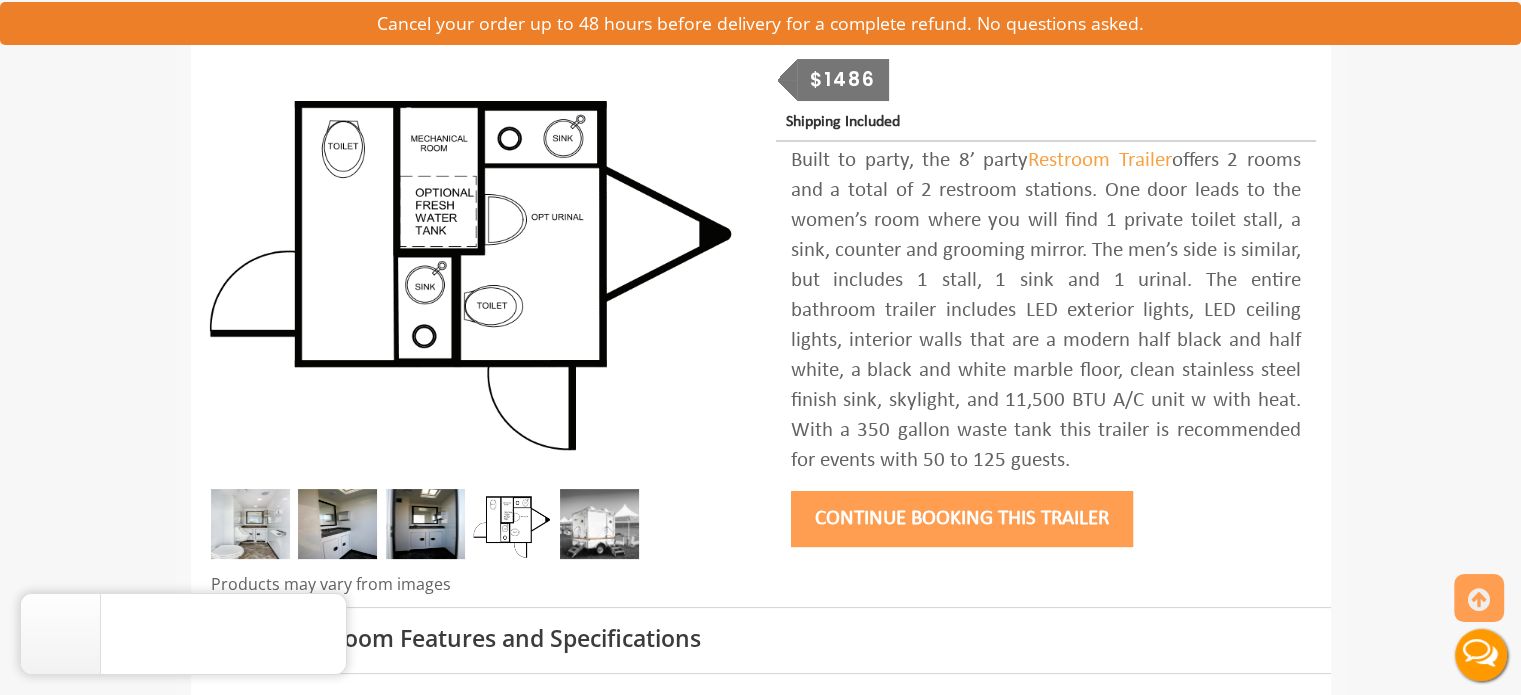 scroll, scrollTop: 0, scrollLeft: 0, axis: both 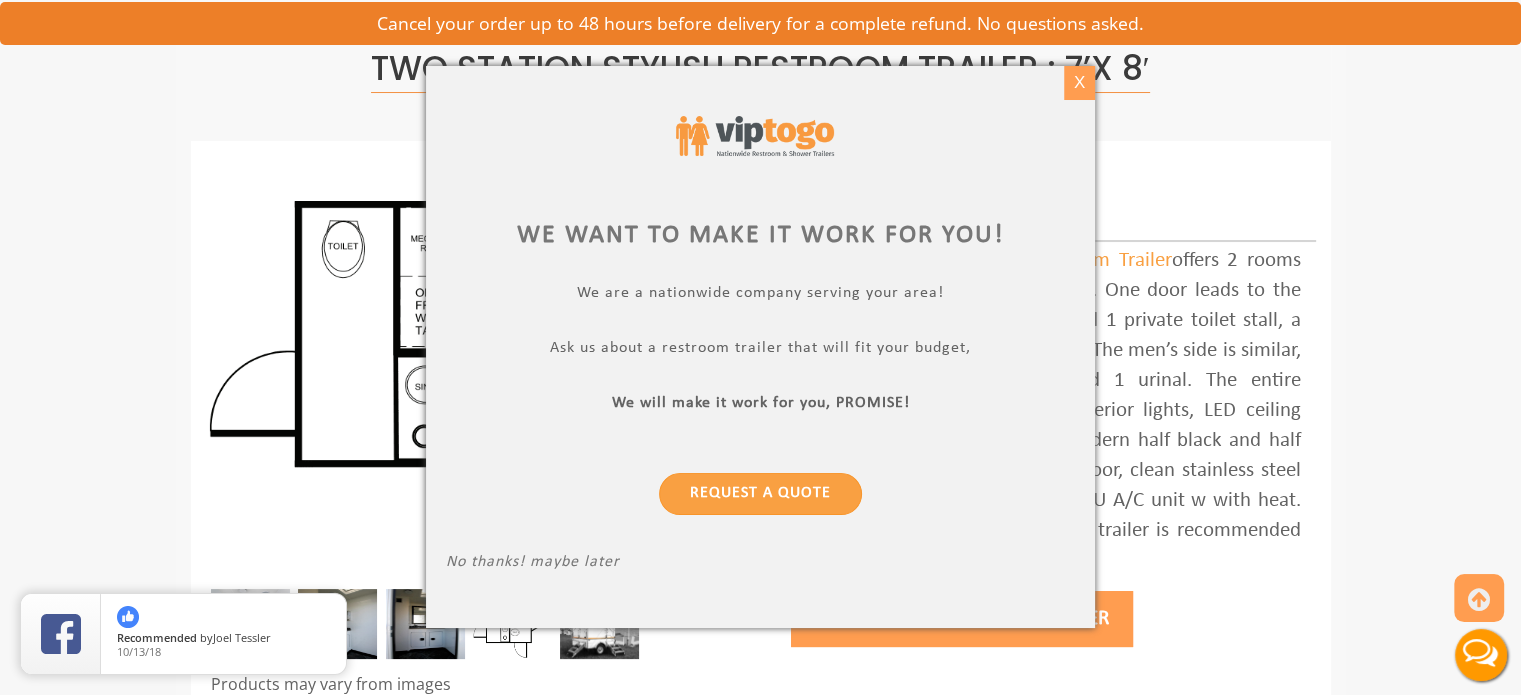 click on "X" at bounding box center (1079, 83) 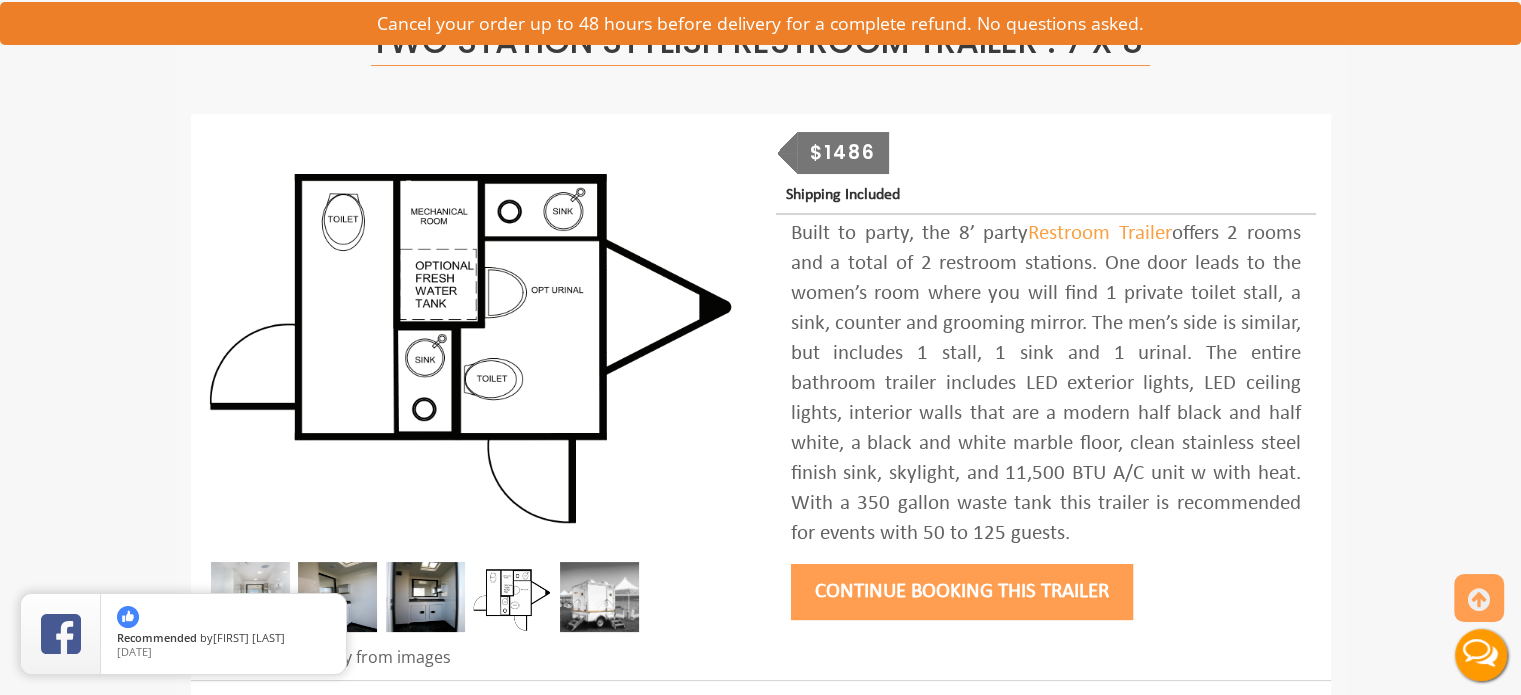 scroll, scrollTop: 168, scrollLeft: 0, axis: vertical 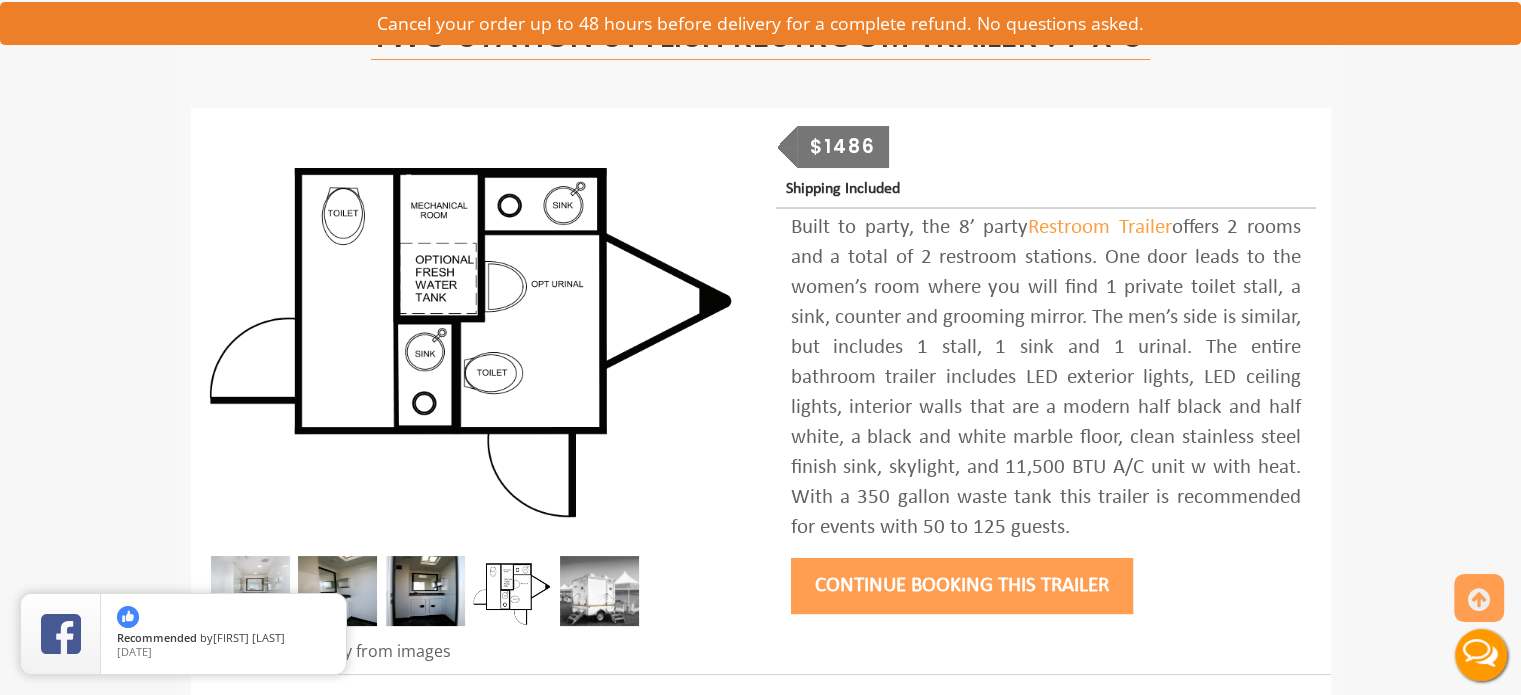 click on "Two Station Stylish Restroom Trailer : 7’x 8′" at bounding box center [761, 34] 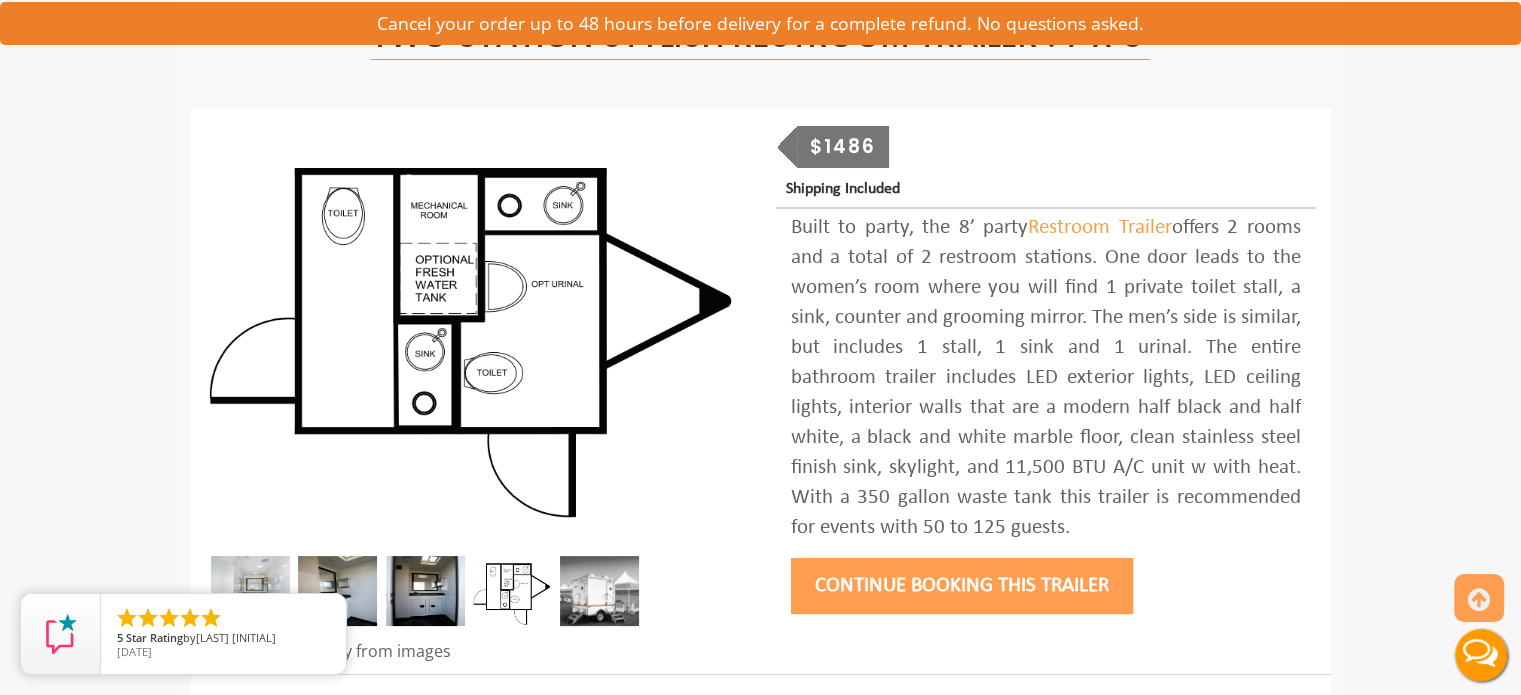 scroll, scrollTop: 0, scrollLeft: 0, axis: both 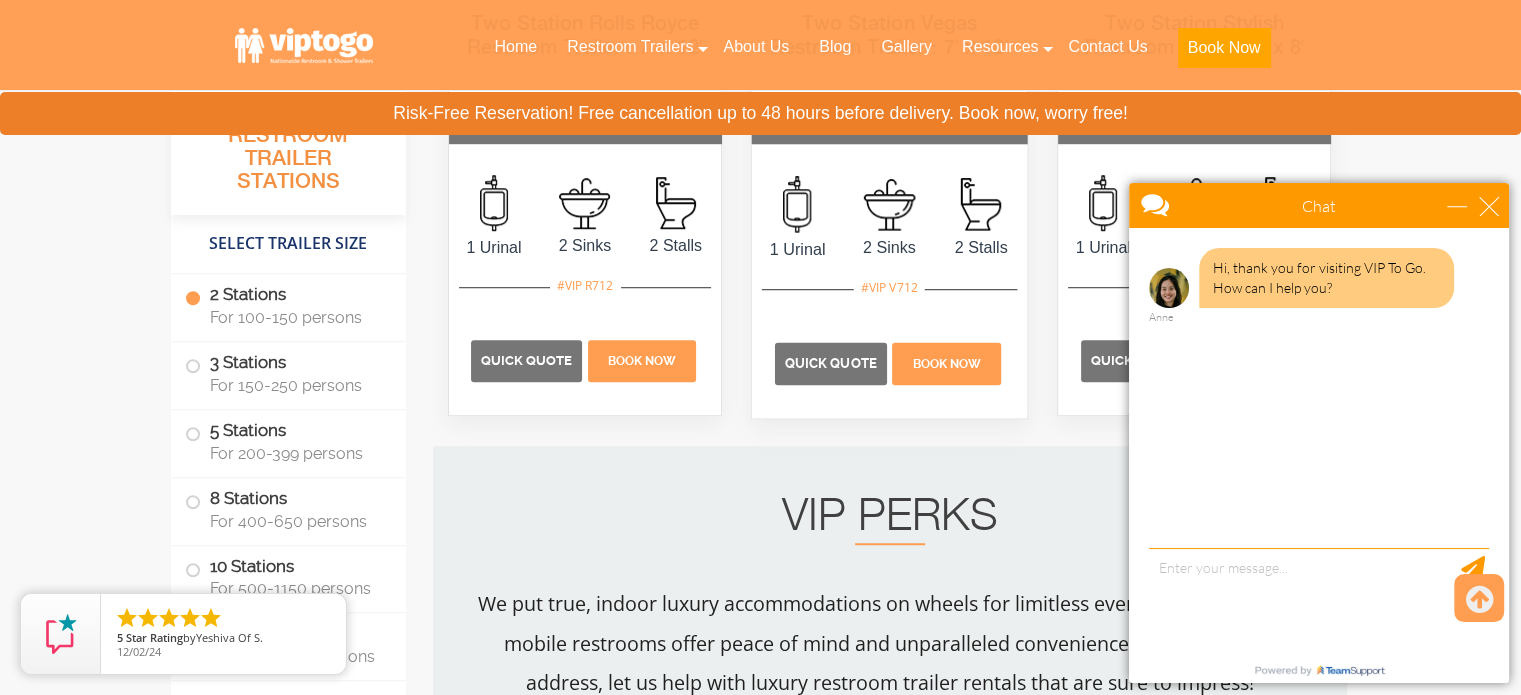 click on "2 Sinks" at bounding box center [890, 247] 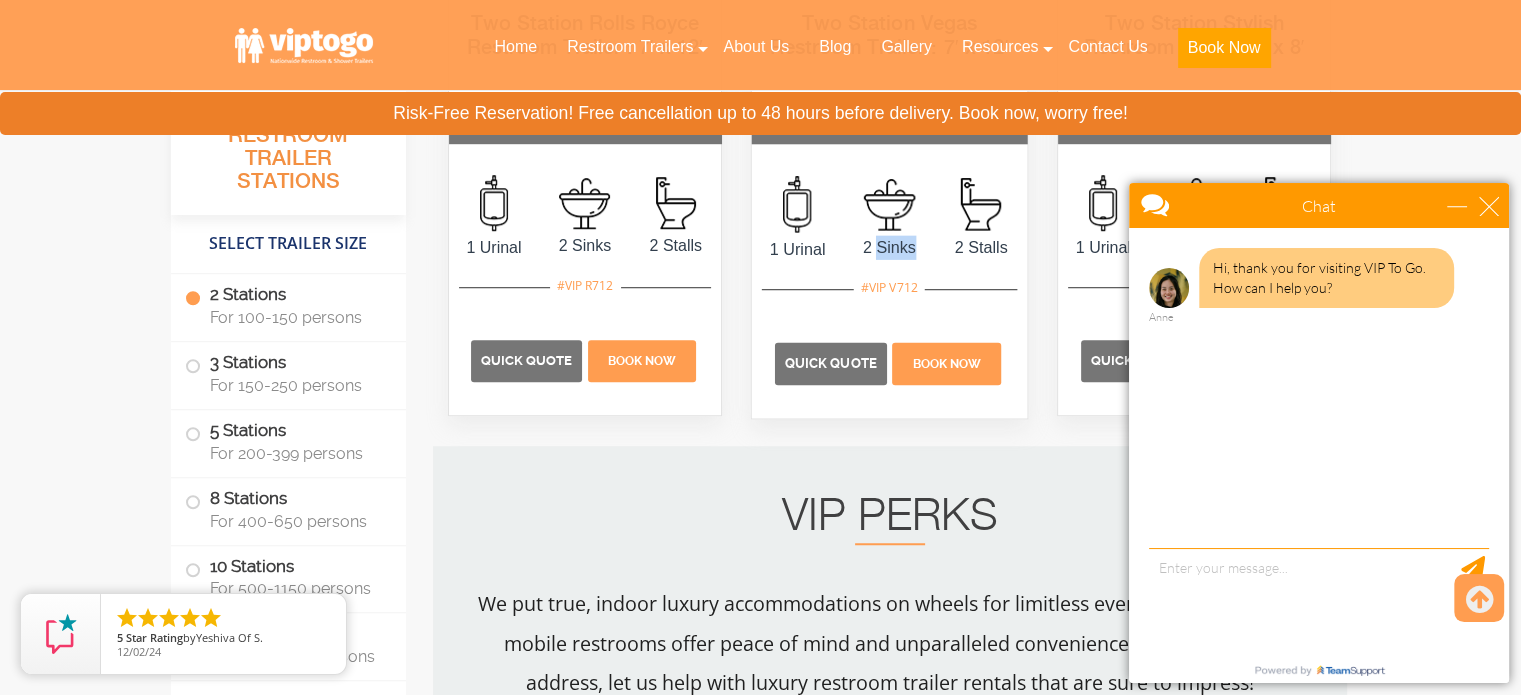 click on "2 Sinks" at bounding box center (890, 247) 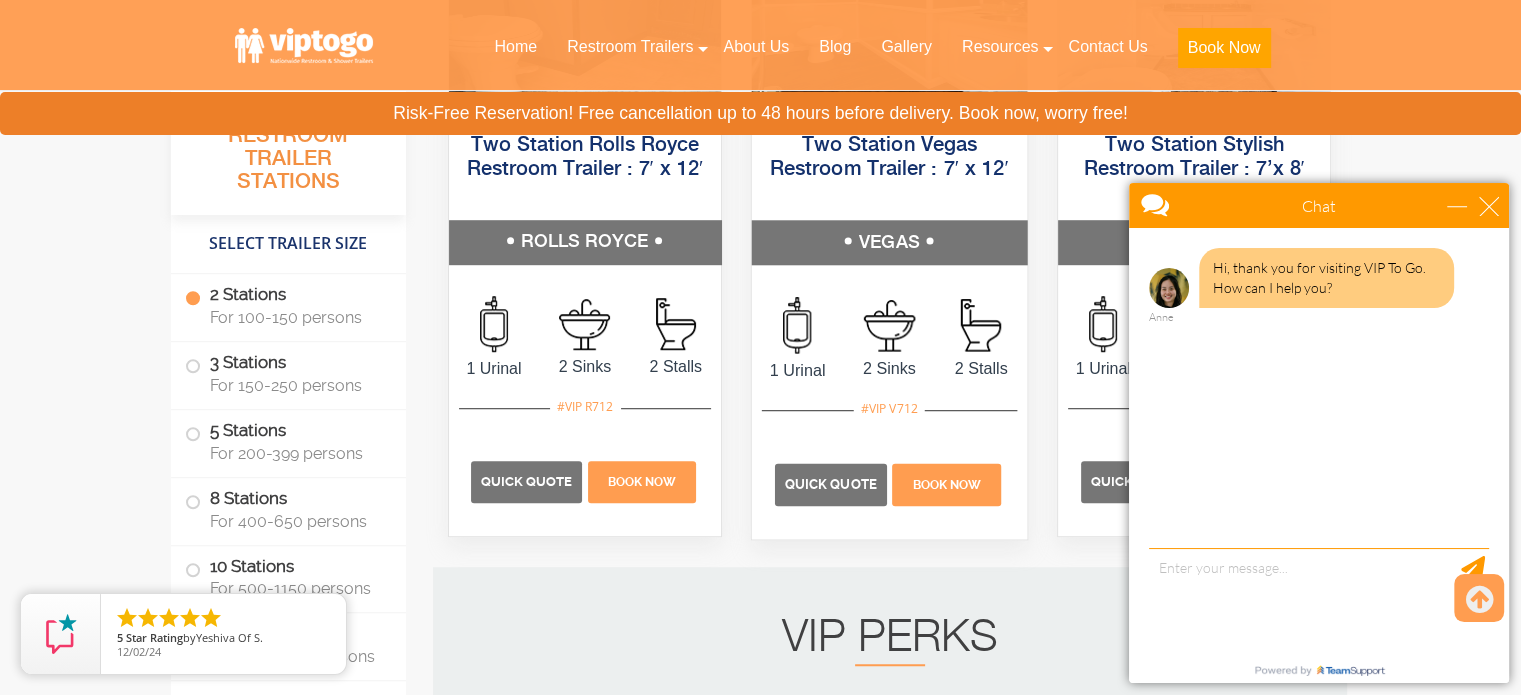click on "Two Station Vegas Restroom Trailer : 7′ x 12′" at bounding box center (889, 169) 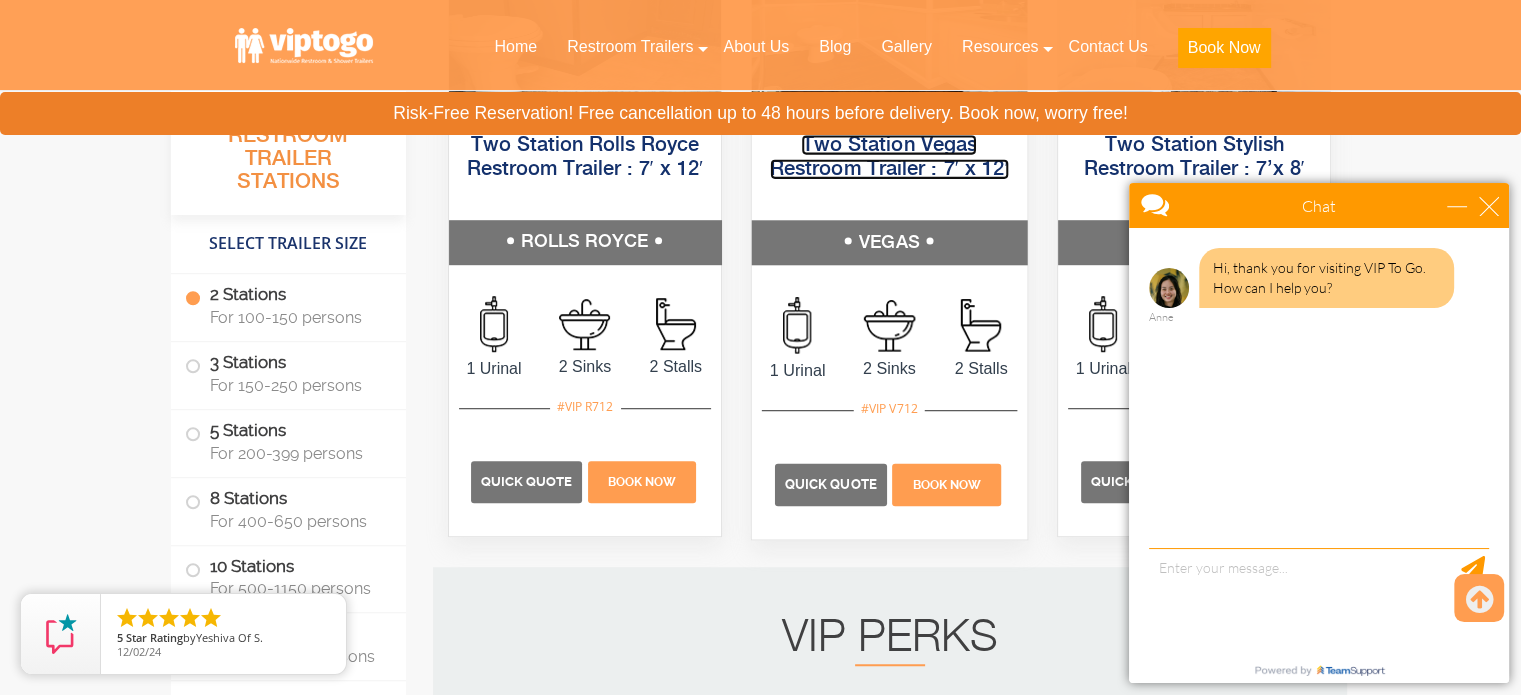 click on "Two Station Vegas Restroom Trailer : 7′ x 12′" at bounding box center [889, 156] 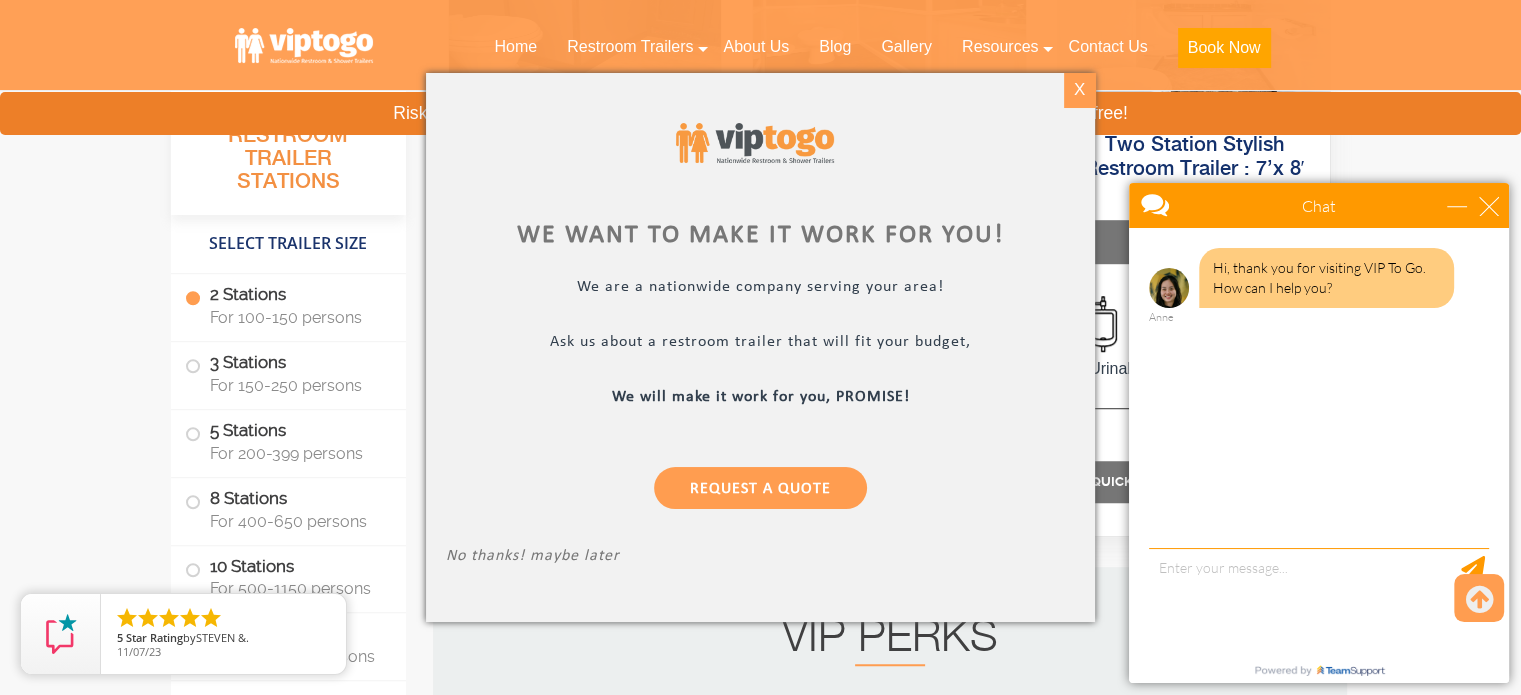 click on "X" at bounding box center [1079, 90] 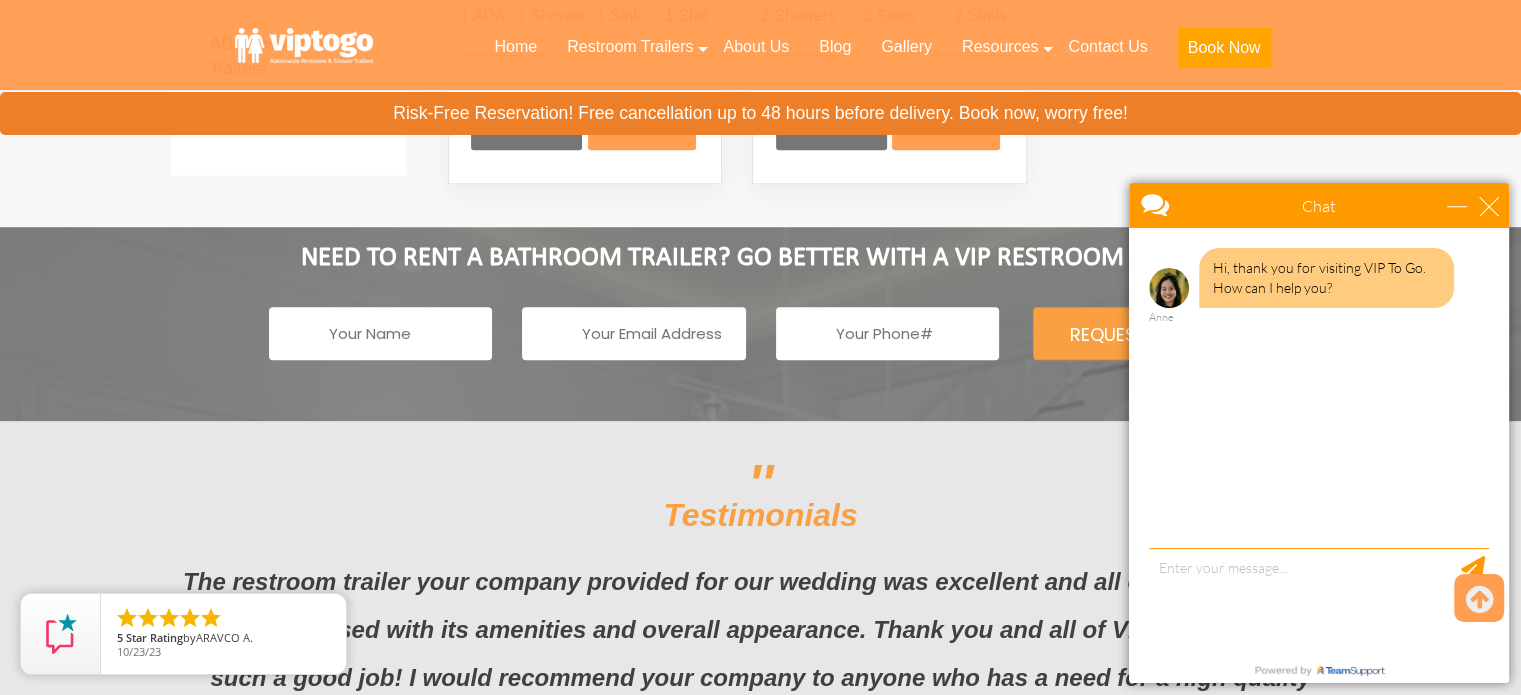 scroll, scrollTop: 9878, scrollLeft: 0, axis: vertical 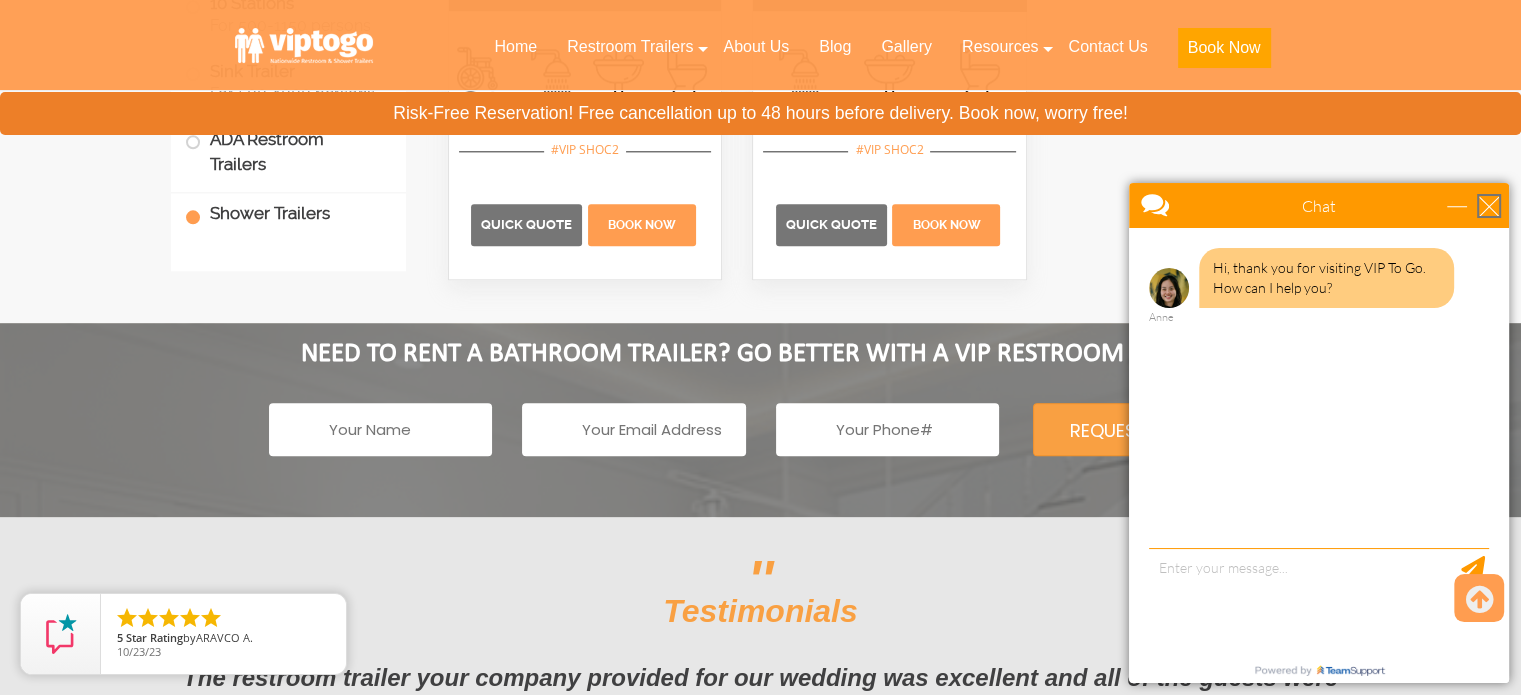 click at bounding box center [1489, 206] 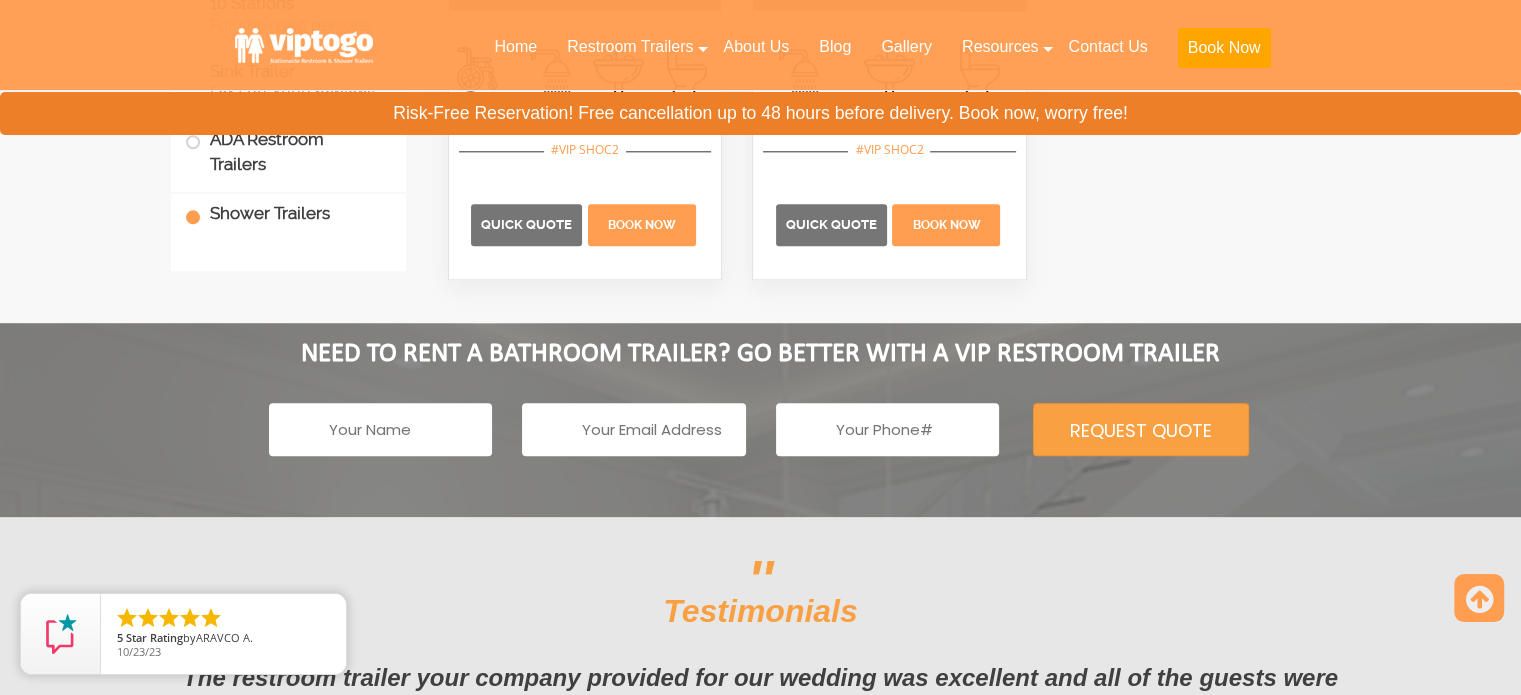 scroll, scrollTop: 0, scrollLeft: 0, axis: both 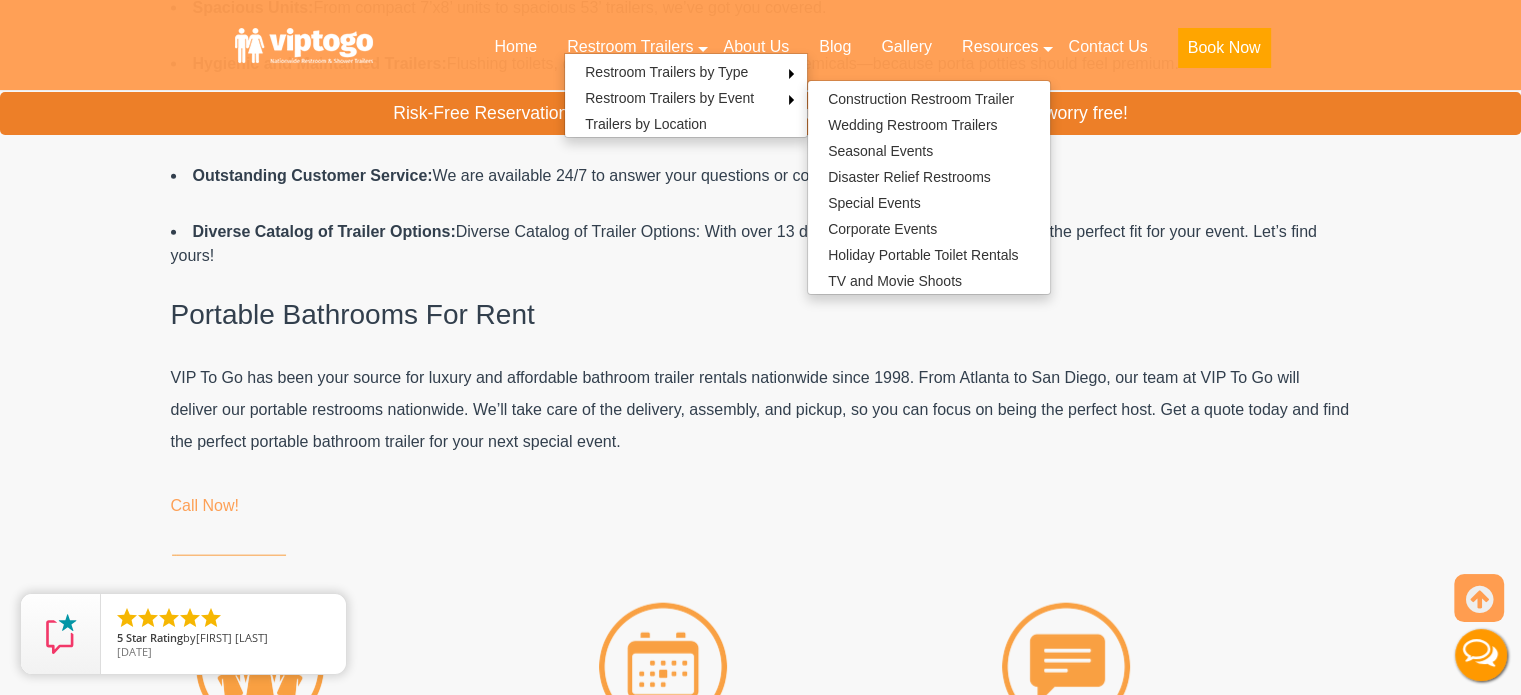 click on "Call Now!" at bounding box center (761, 506) 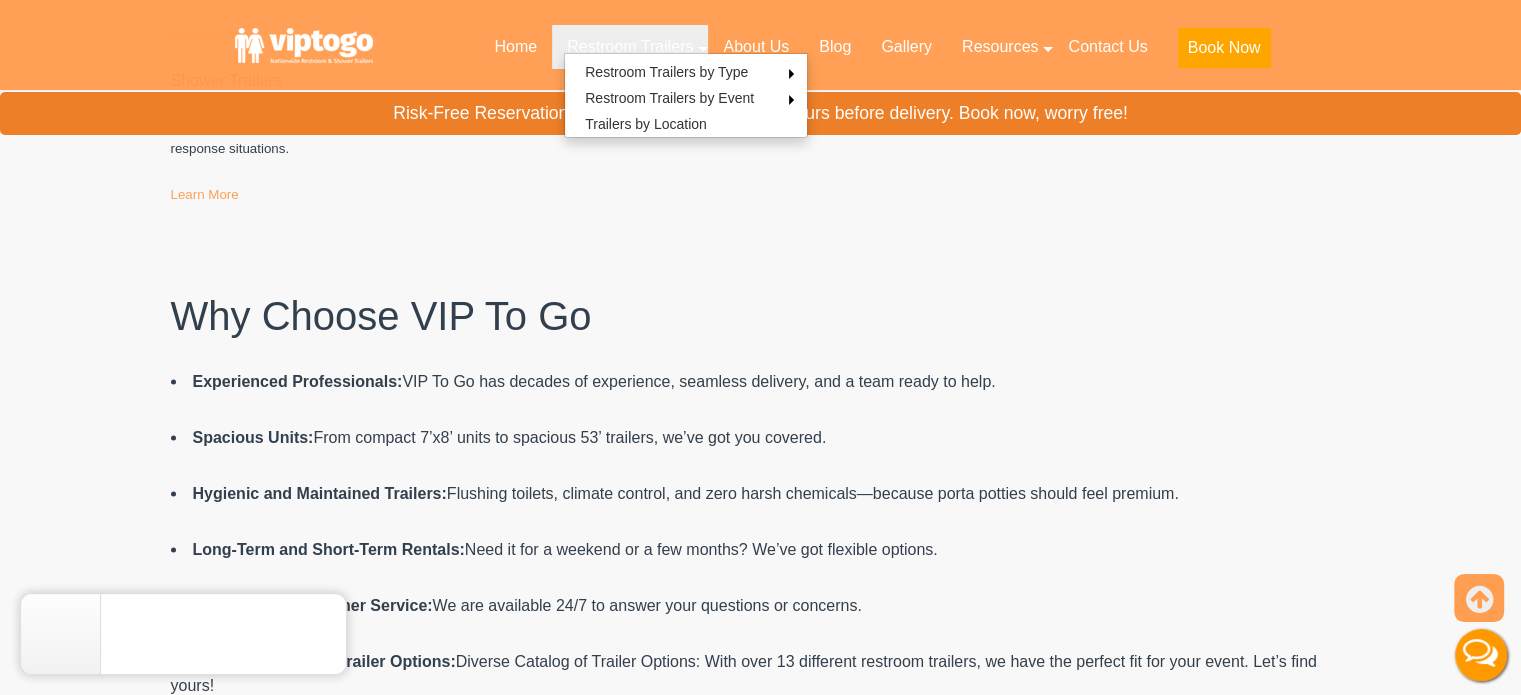 scroll, scrollTop: 11698, scrollLeft: 0, axis: vertical 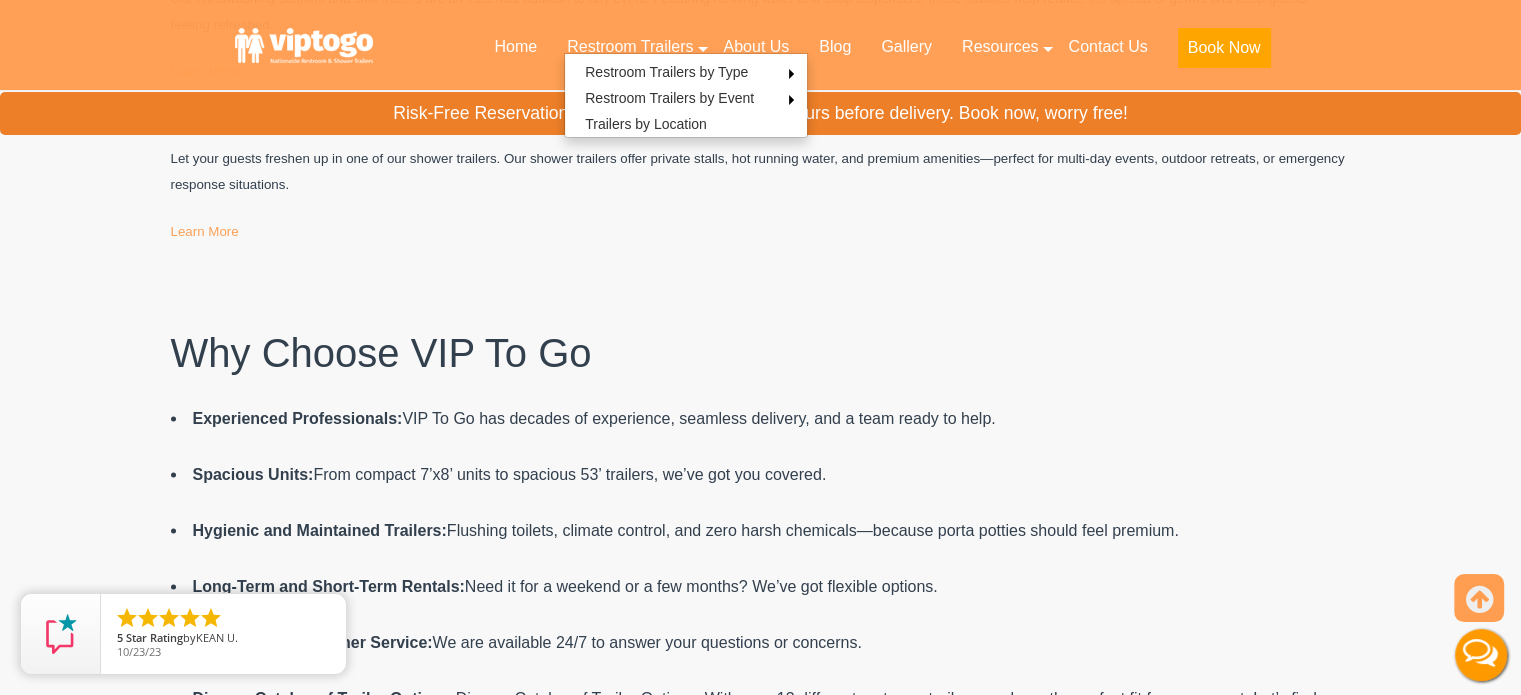 click on "Portable Toilet Trailer Rental
Stand out at any event with our luxury restroom trailers.
Whether you’re hosting a corporate event or a beautiful weekend wedding, our luxury porta potties offer your guests a clean and convenient restroom option.
We offer both women’s and men’s portable restroom trailers, featuring a spacious interior, high-styled modern decor, posh lighting, amenities, and much more.
If plans change, no worries—call us within 48 hours to cancel for free.
Porta Potties
Reliable, clean, and ready to go—perfect for construction sites, festivals, and public events.
Our team helps you find the best placement, delivers fully stocked units, and provides ongoing maintenance to keep things fresh.
Learn More
Luxury Restroom Trailers
Learn More
ADA-Compliant Restrooms
Learn More" at bounding box center [761, -307] 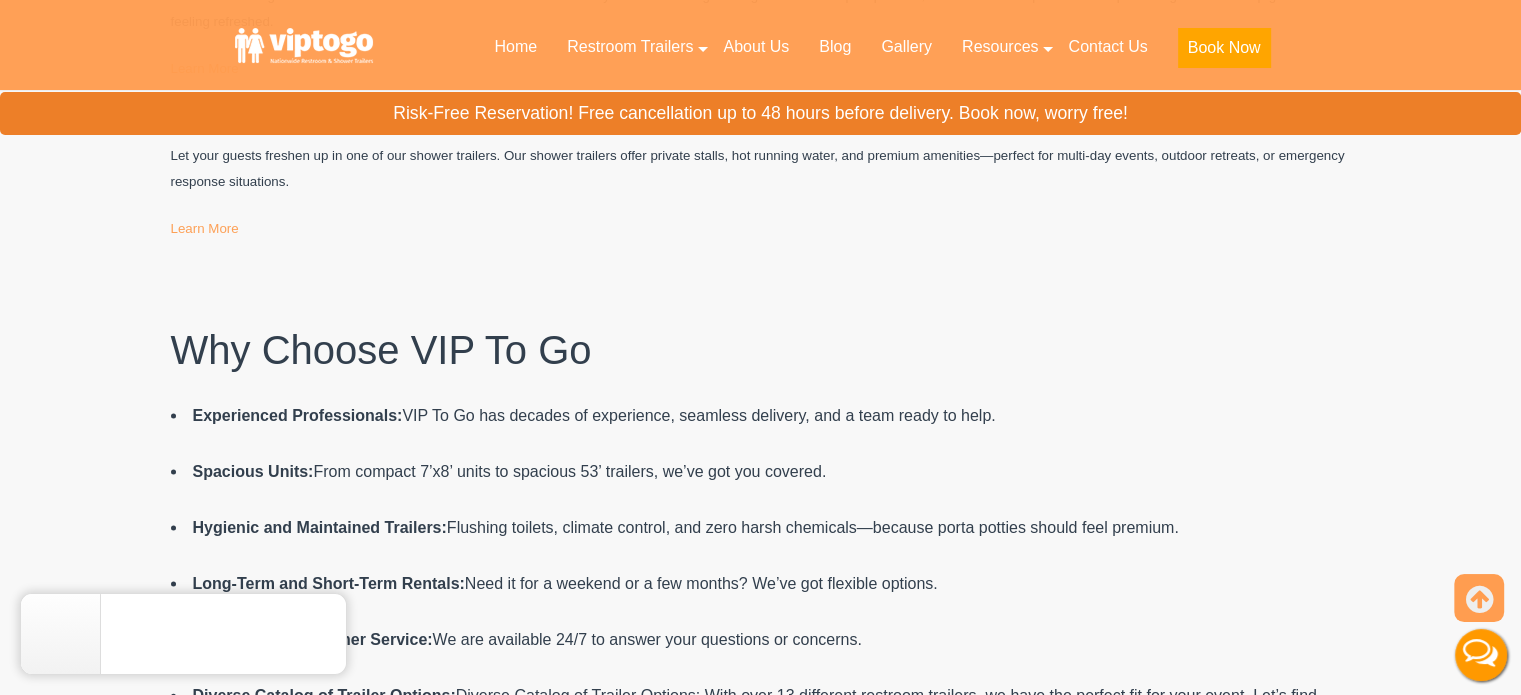 scroll, scrollTop: 11725, scrollLeft: 0, axis: vertical 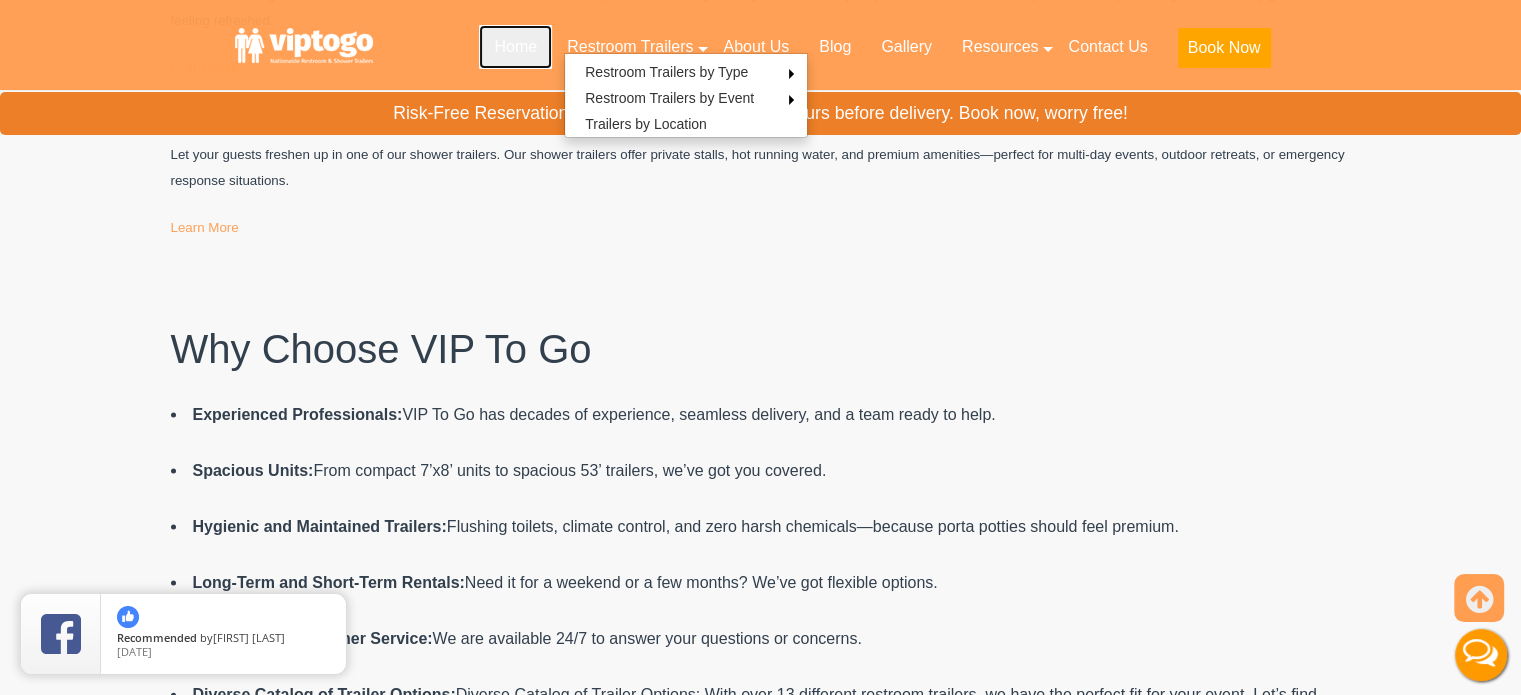 click on "Home" at bounding box center [515, 47] 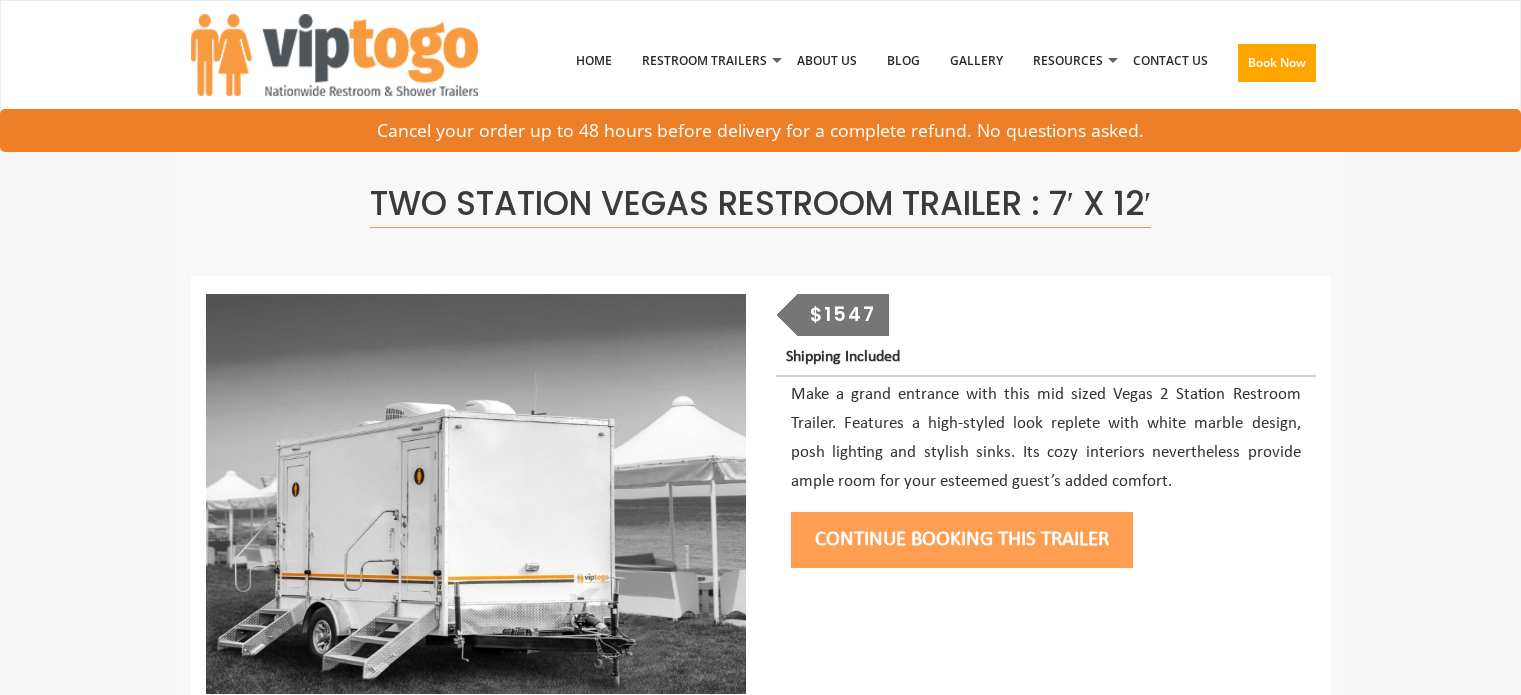 scroll, scrollTop: 0, scrollLeft: 0, axis: both 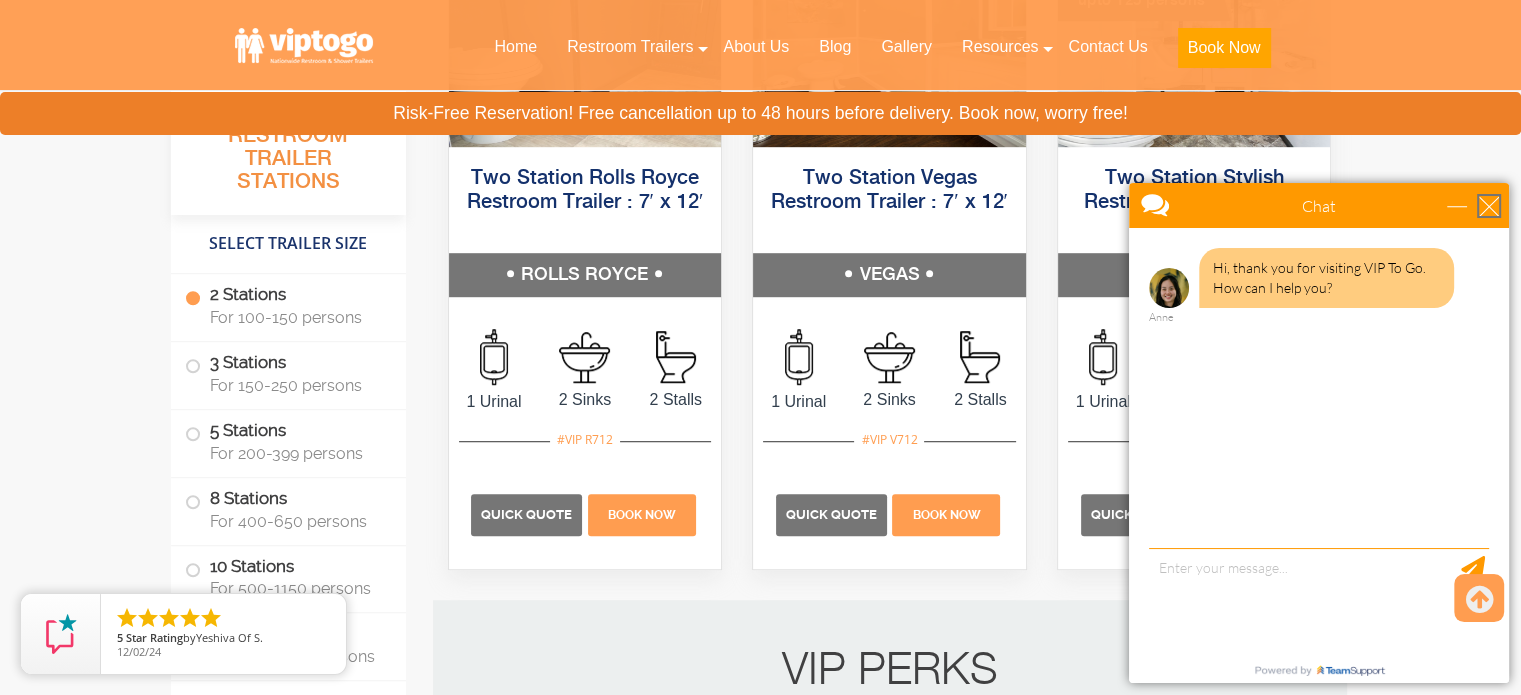 click at bounding box center (1489, 206) 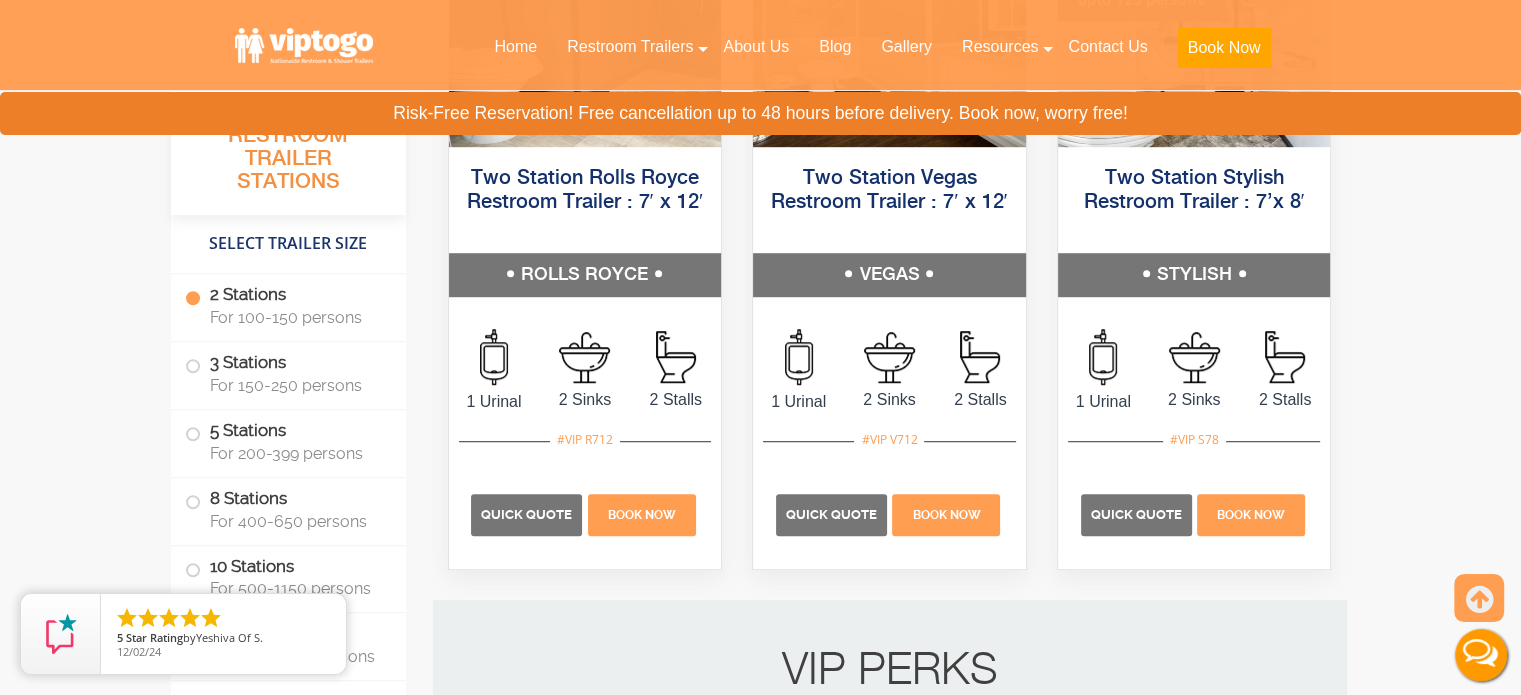 scroll, scrollTop: 0, scrollLeft: 0, axis: both 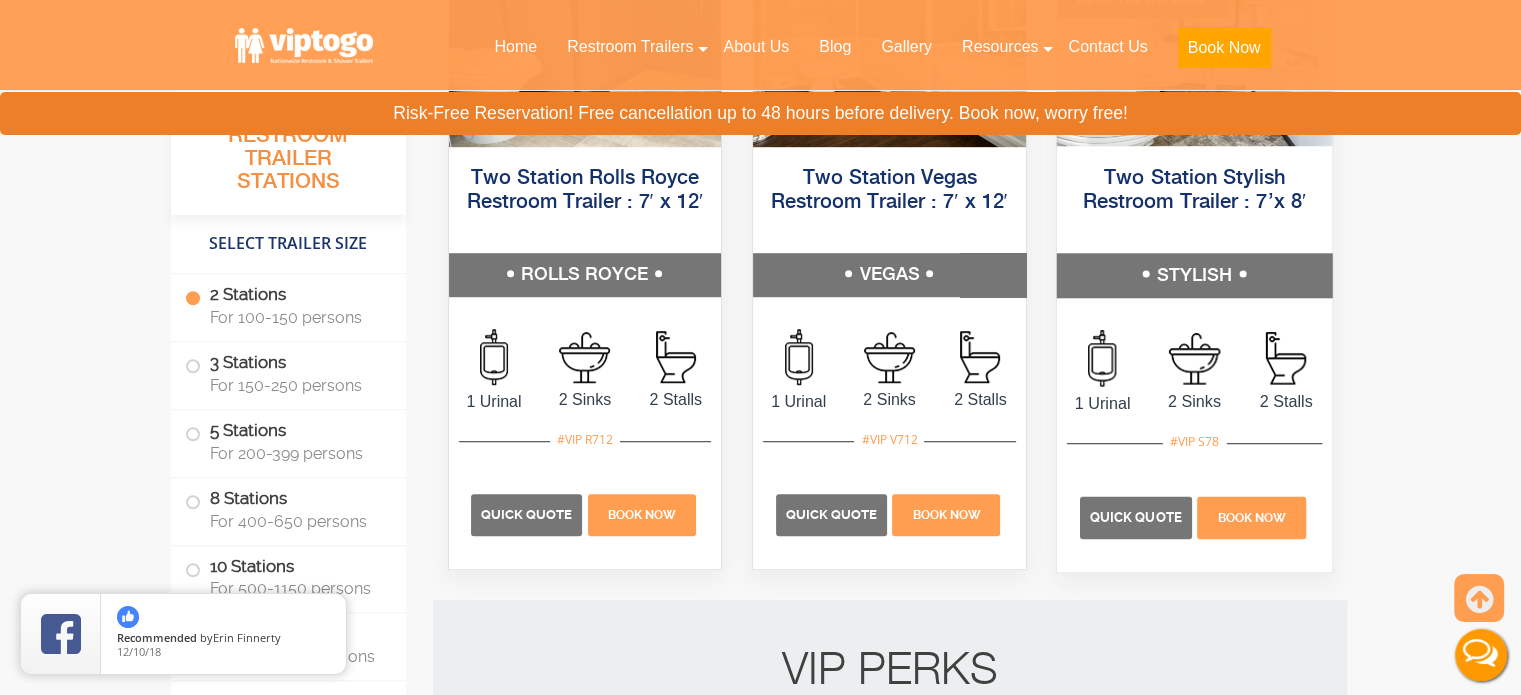 click on "#VIP S78" at bounding box center [1194, 442] 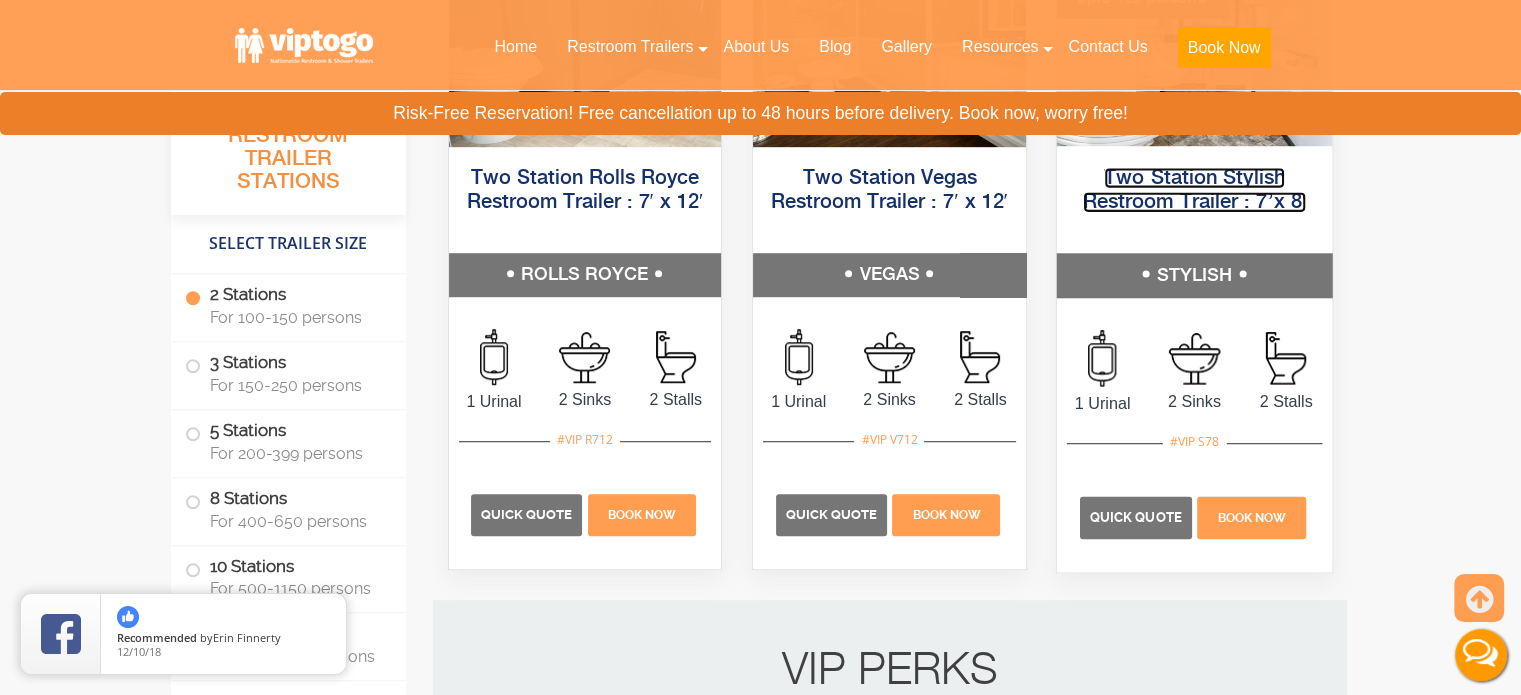 click on "Two Station Stylish Restroom Trailer : 7’x 8′" at bounding box center [1194, 189] 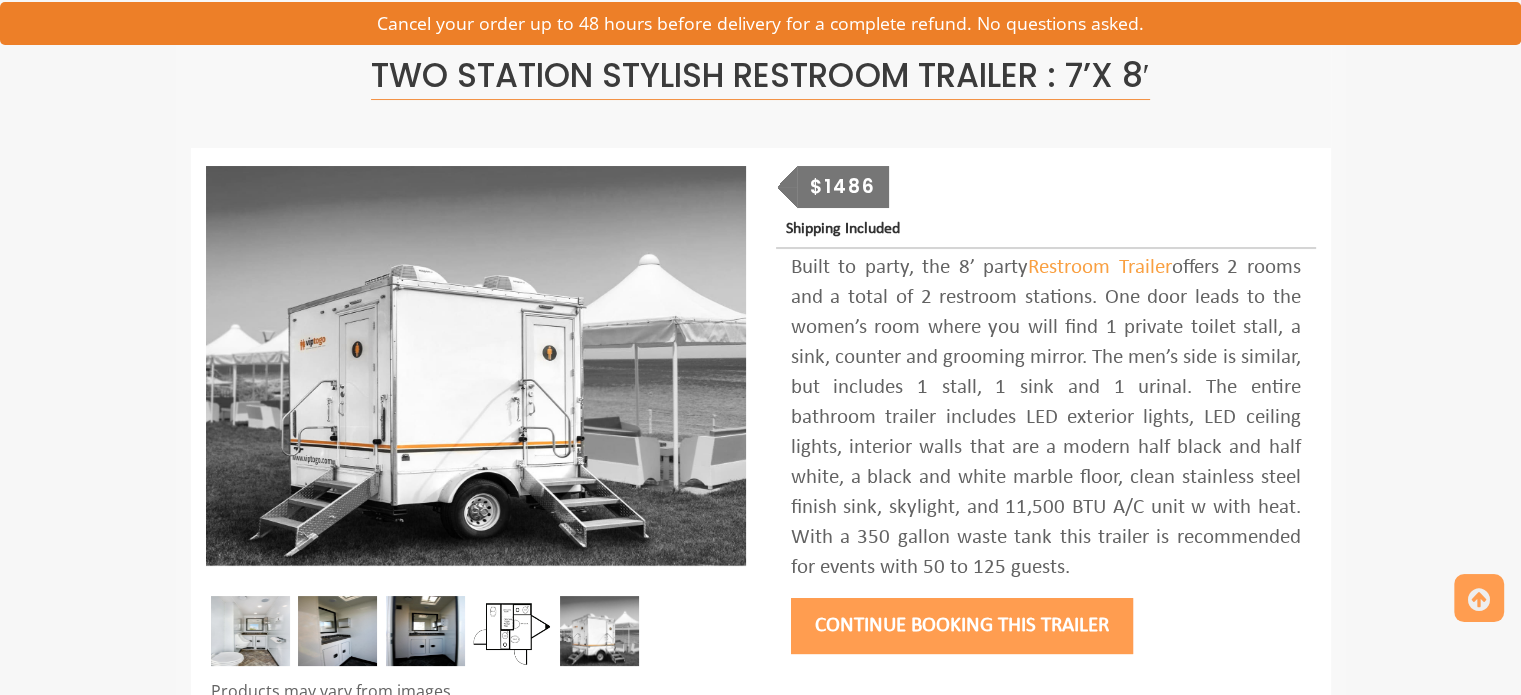 scroll, scrollTop: 220, scrollLeft: 0, axis: vertical 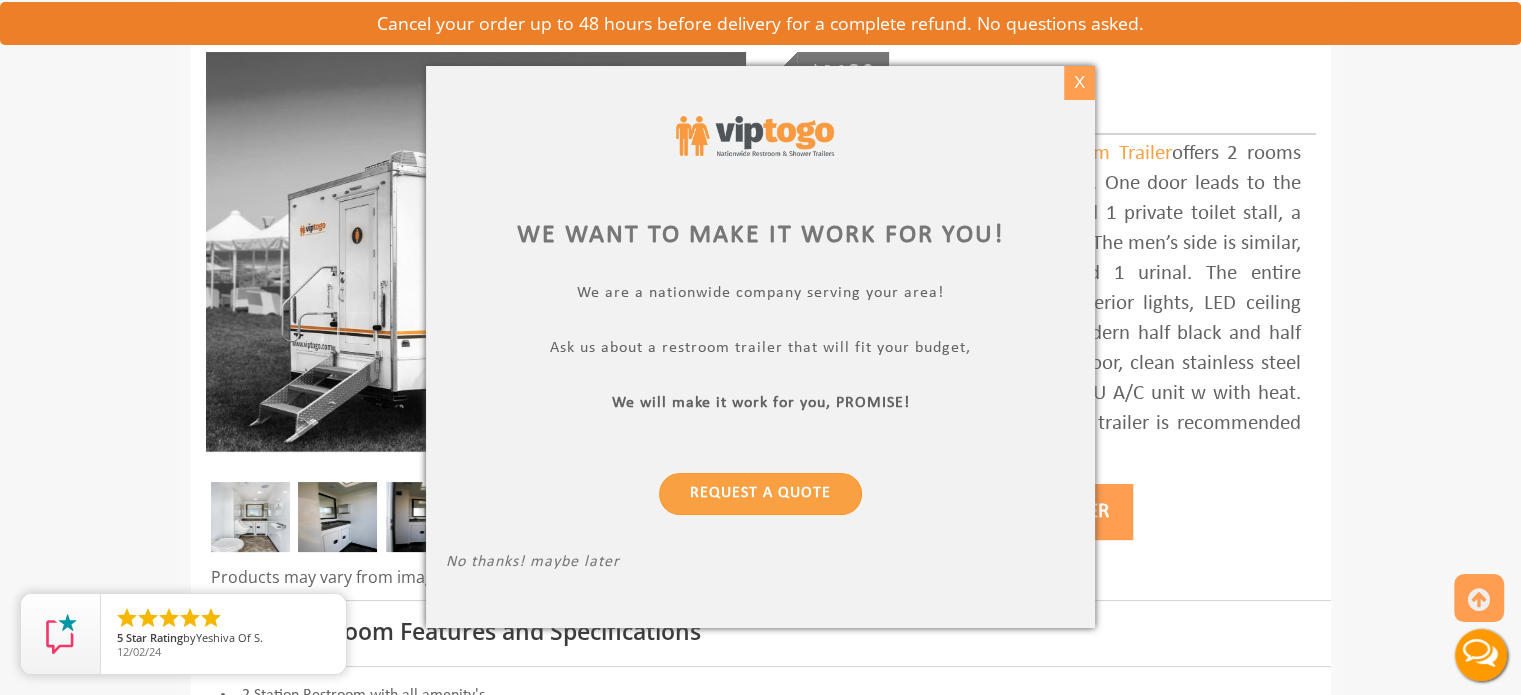 click on "X" at bounding box center (1079, 83) 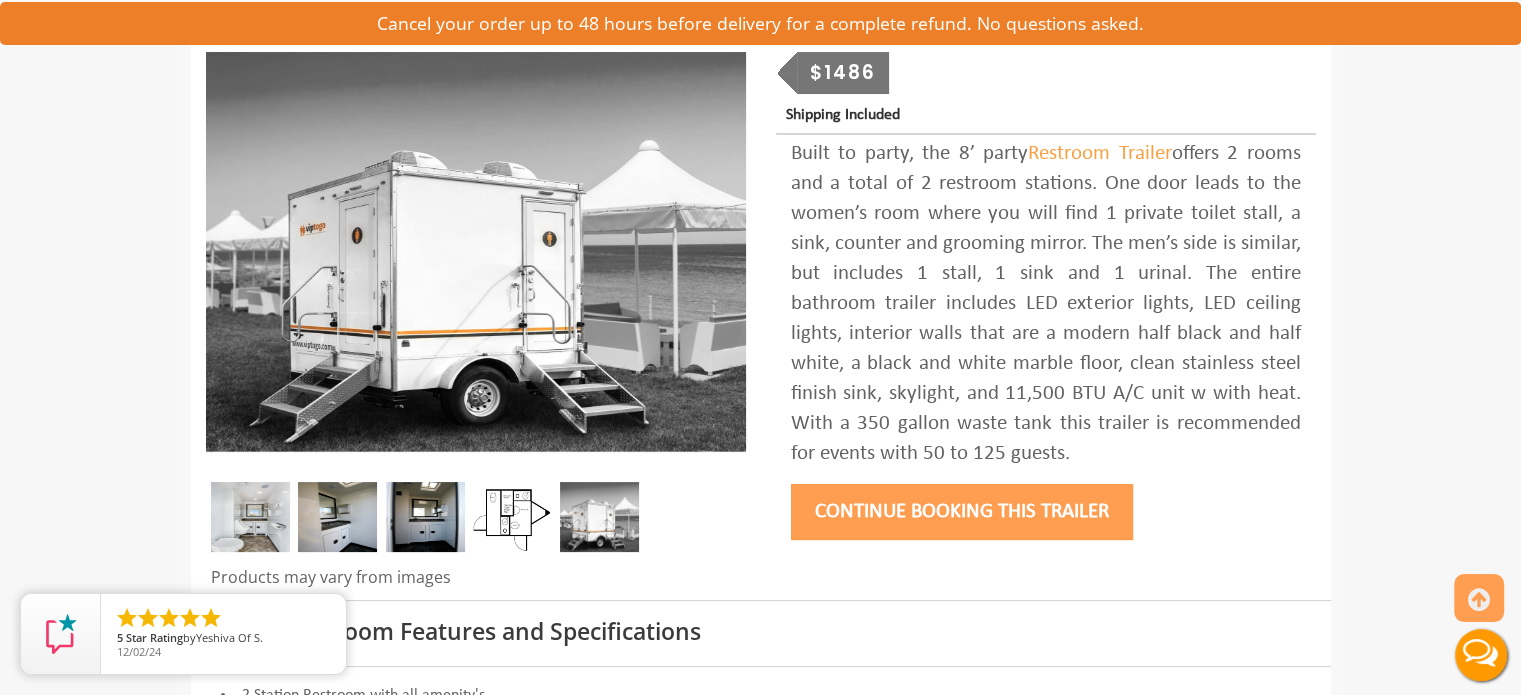 click on "$1486" at bounding box center [843, 73] 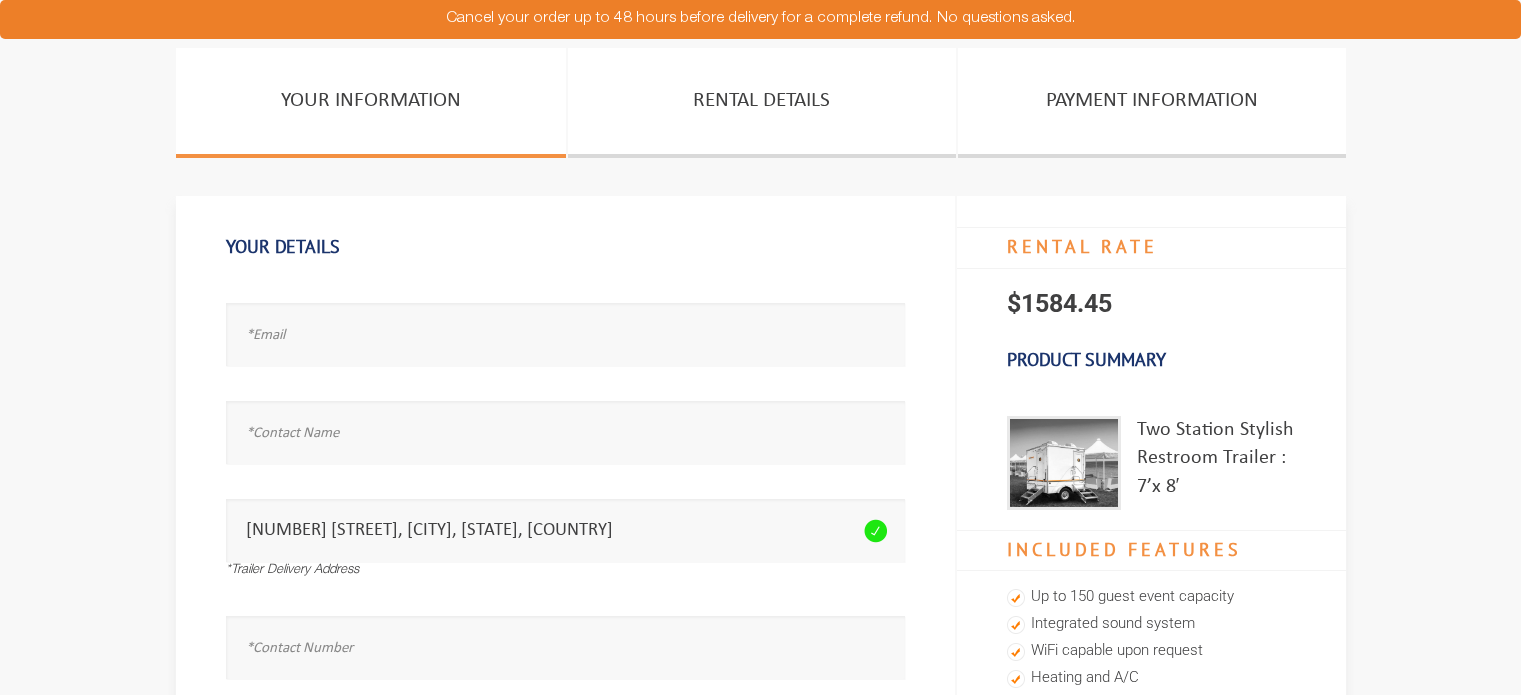 scroll, scrollTop: 0, scrollLeft: 0, axis: both 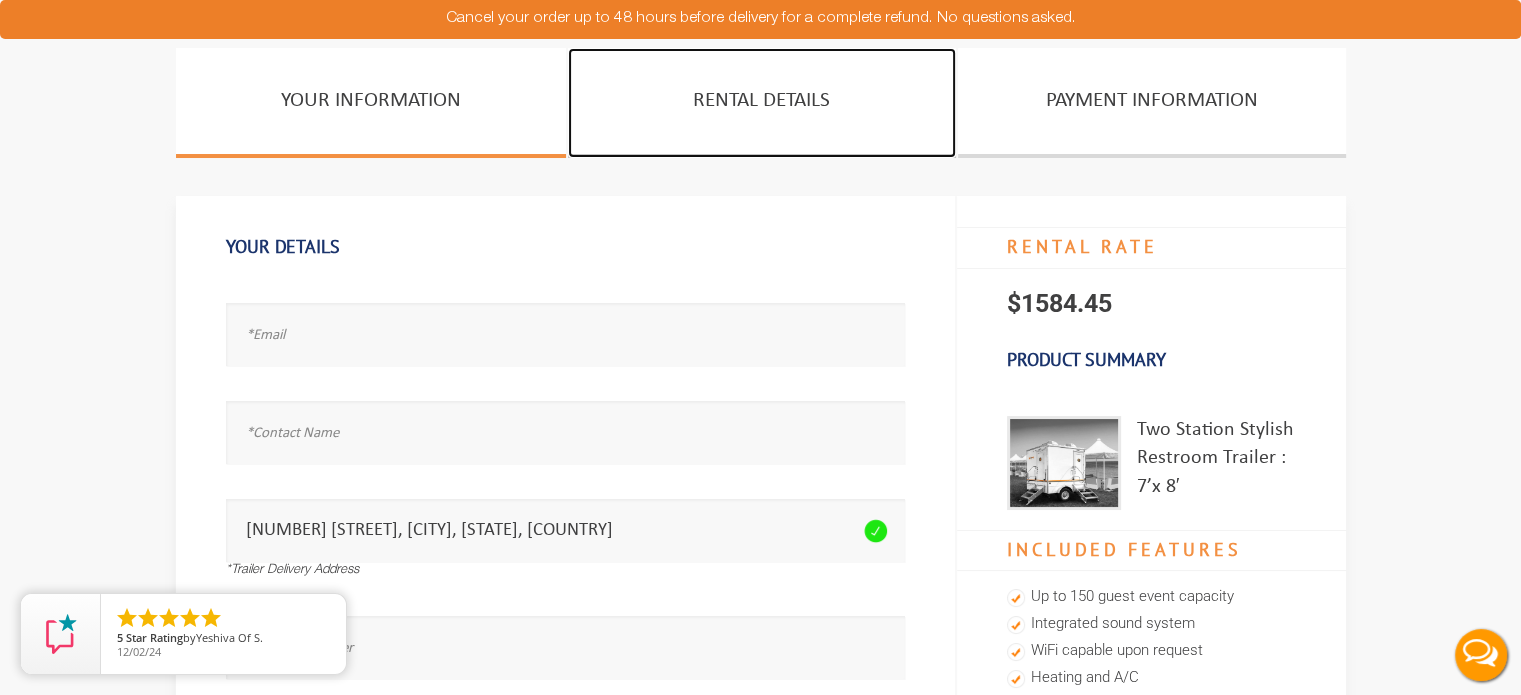 click on "Rental Details" at bounding box center (762, 103) 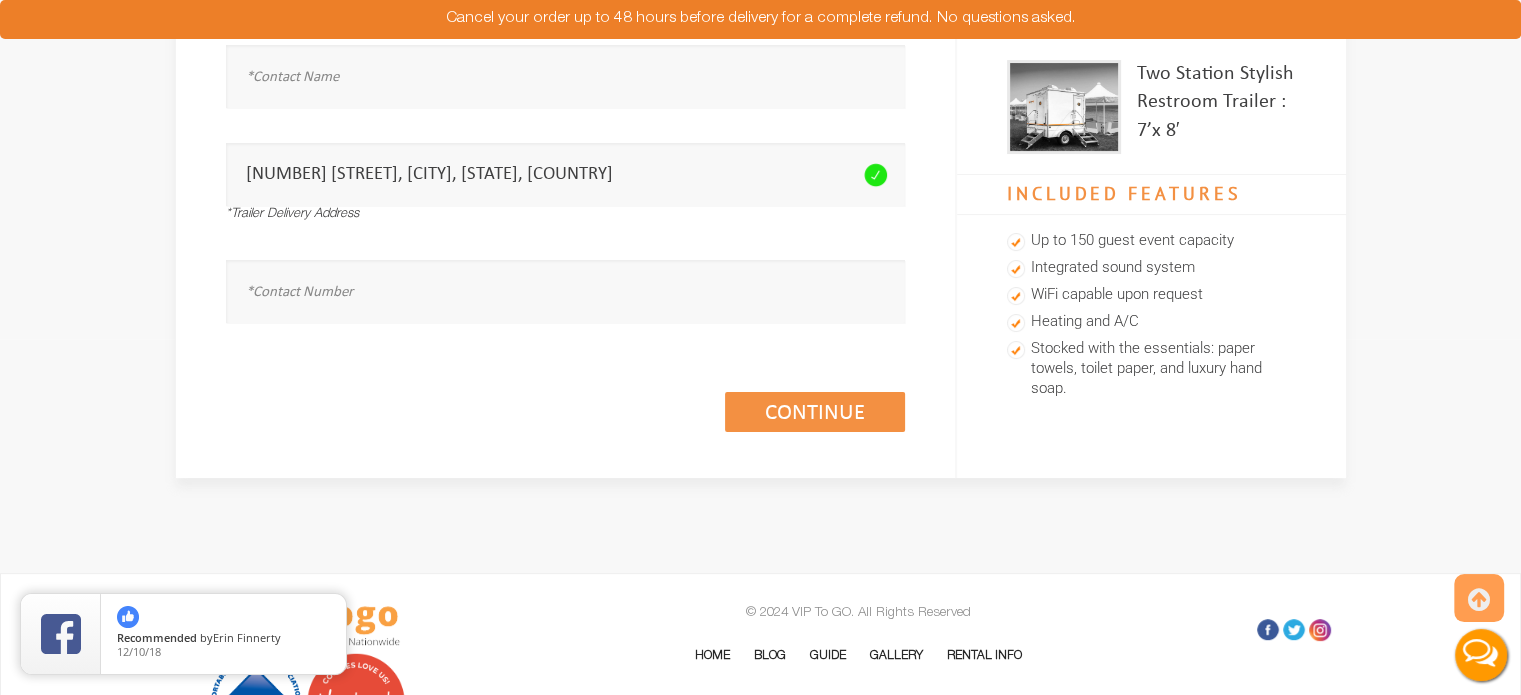 scroll, scrollTop: 356, scrollLeft: 0, axis: vertical 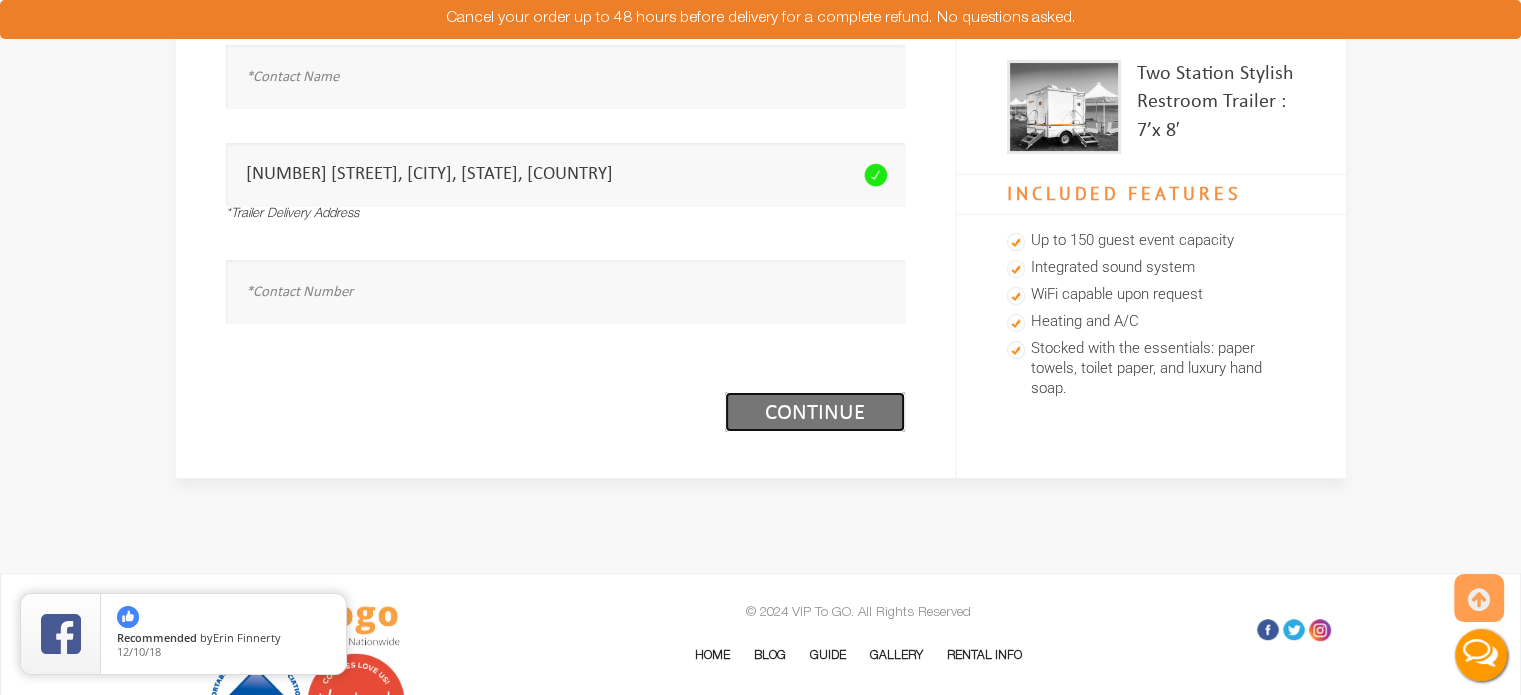 click on "Continue (1/3)" at bounding box center (815, 412) 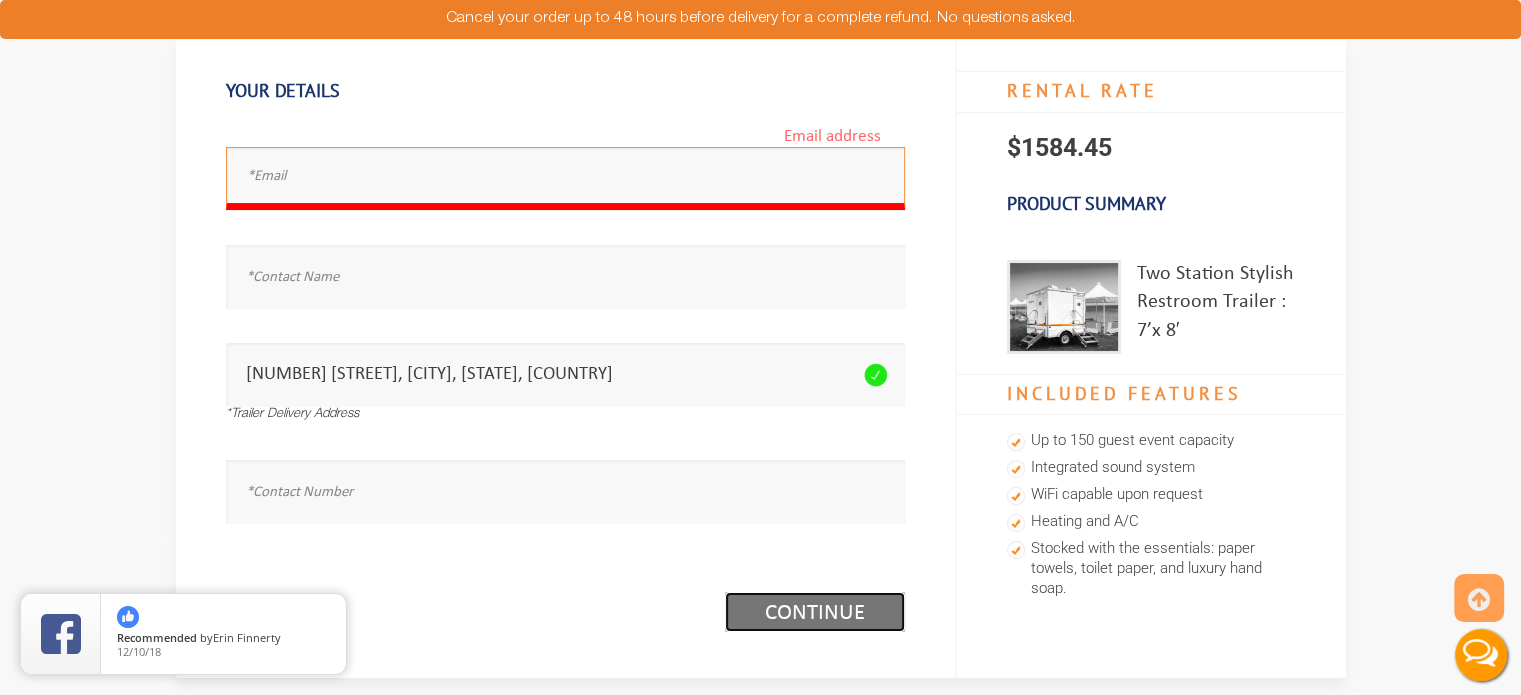 scroll, scrollTop: 152, scrollLeft: 0, axis: vertical 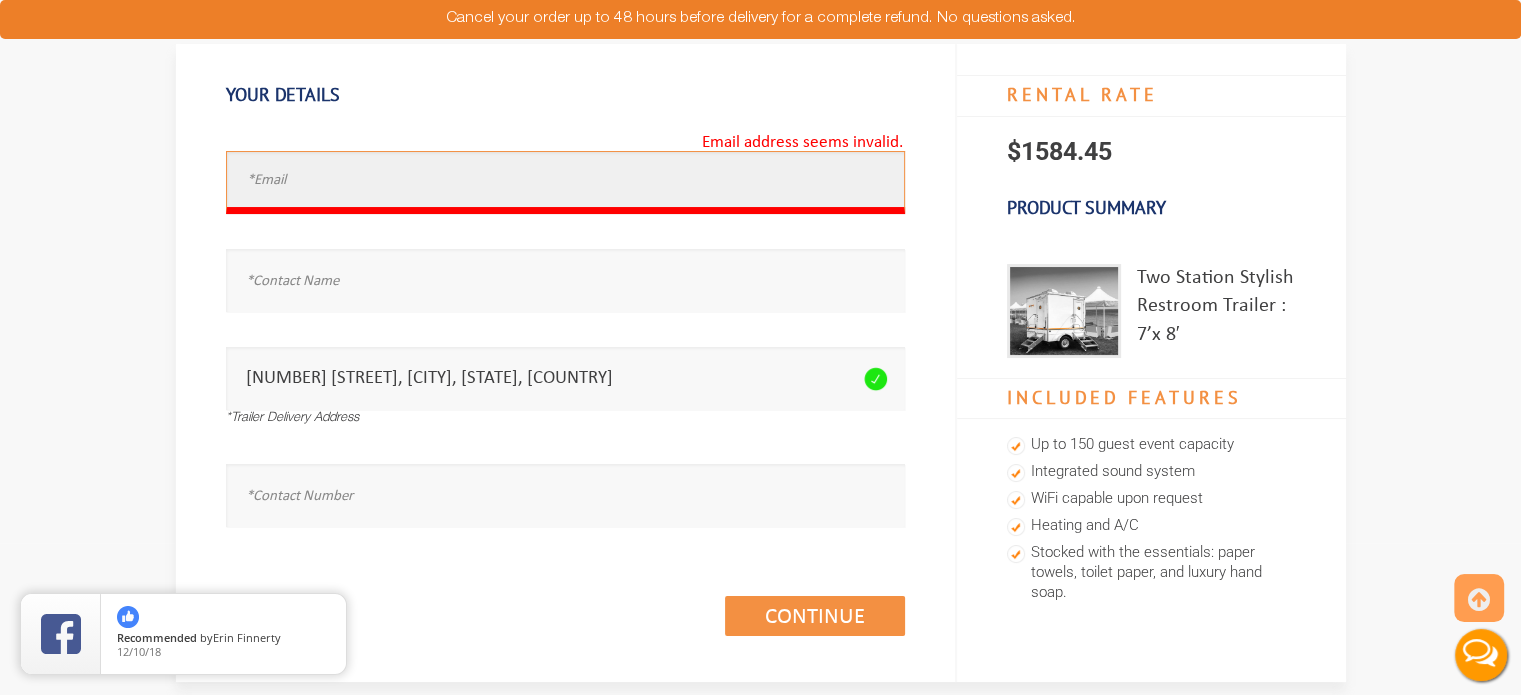 click at bounding box center (565, 182) 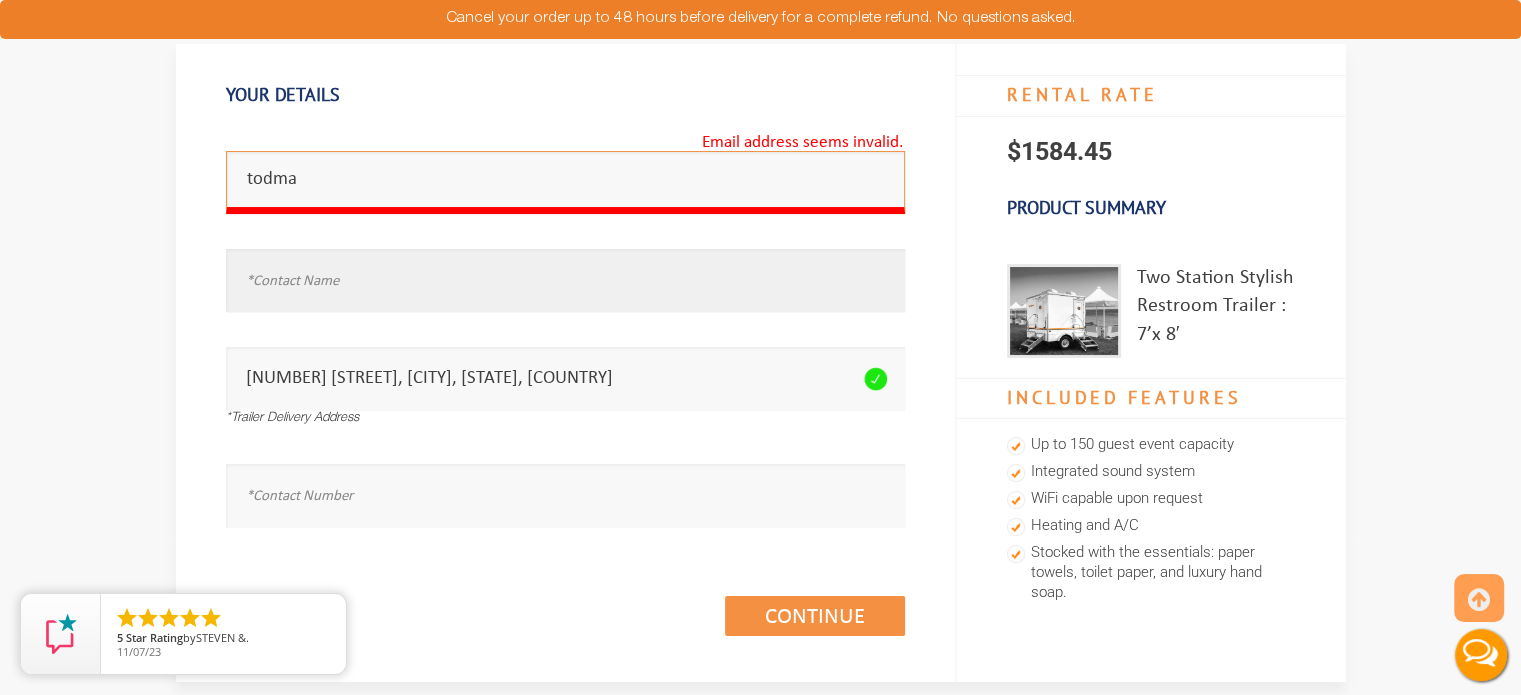 click at bounding box center (565, 280) 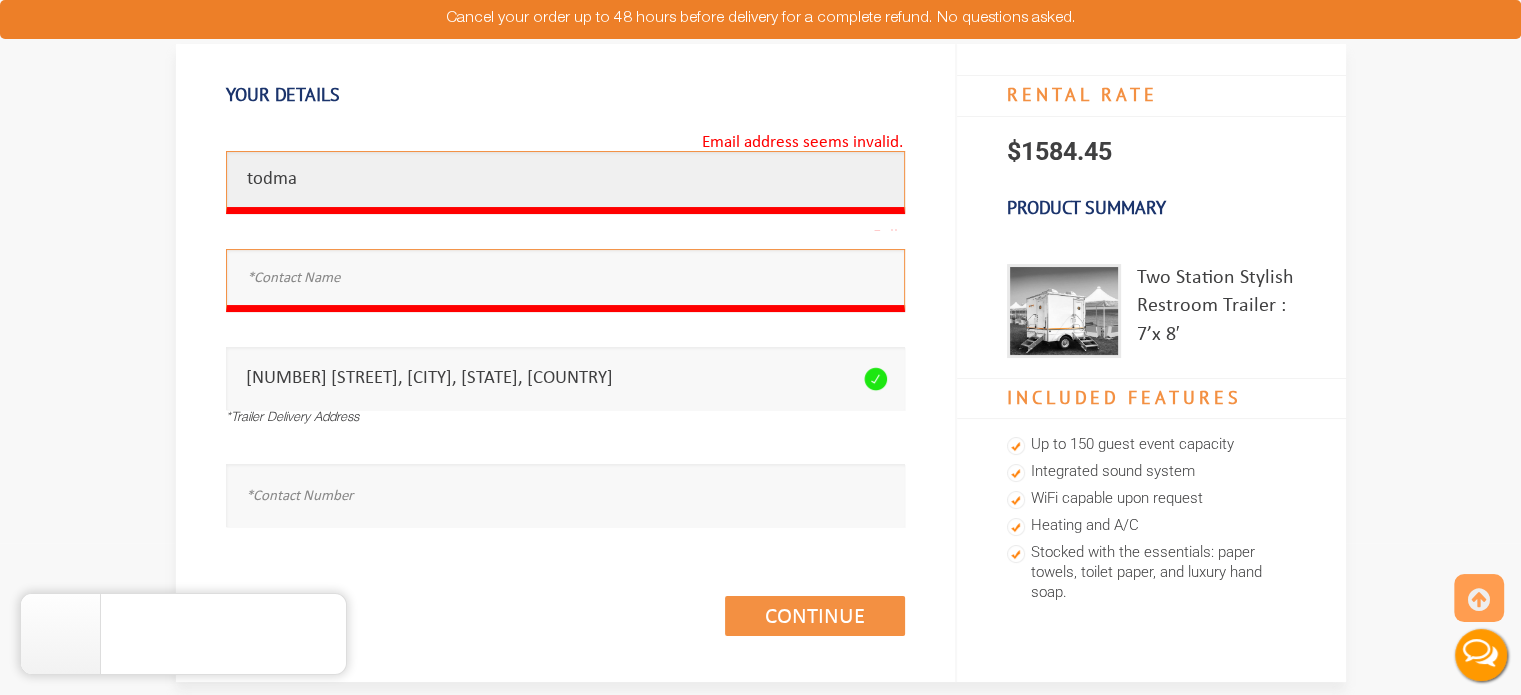 click on "todma" at bounding box center [565, 182] 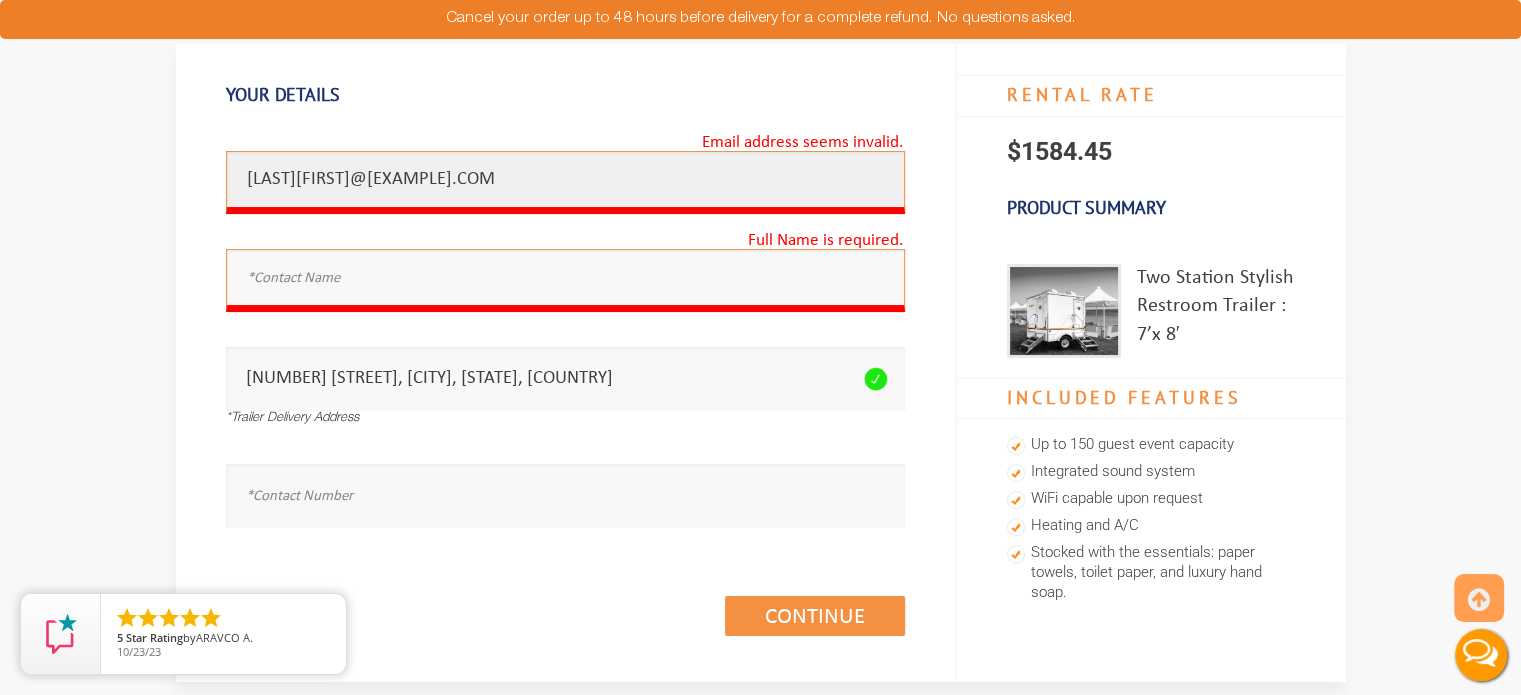 type on "todmanbrianna@gmail.com" 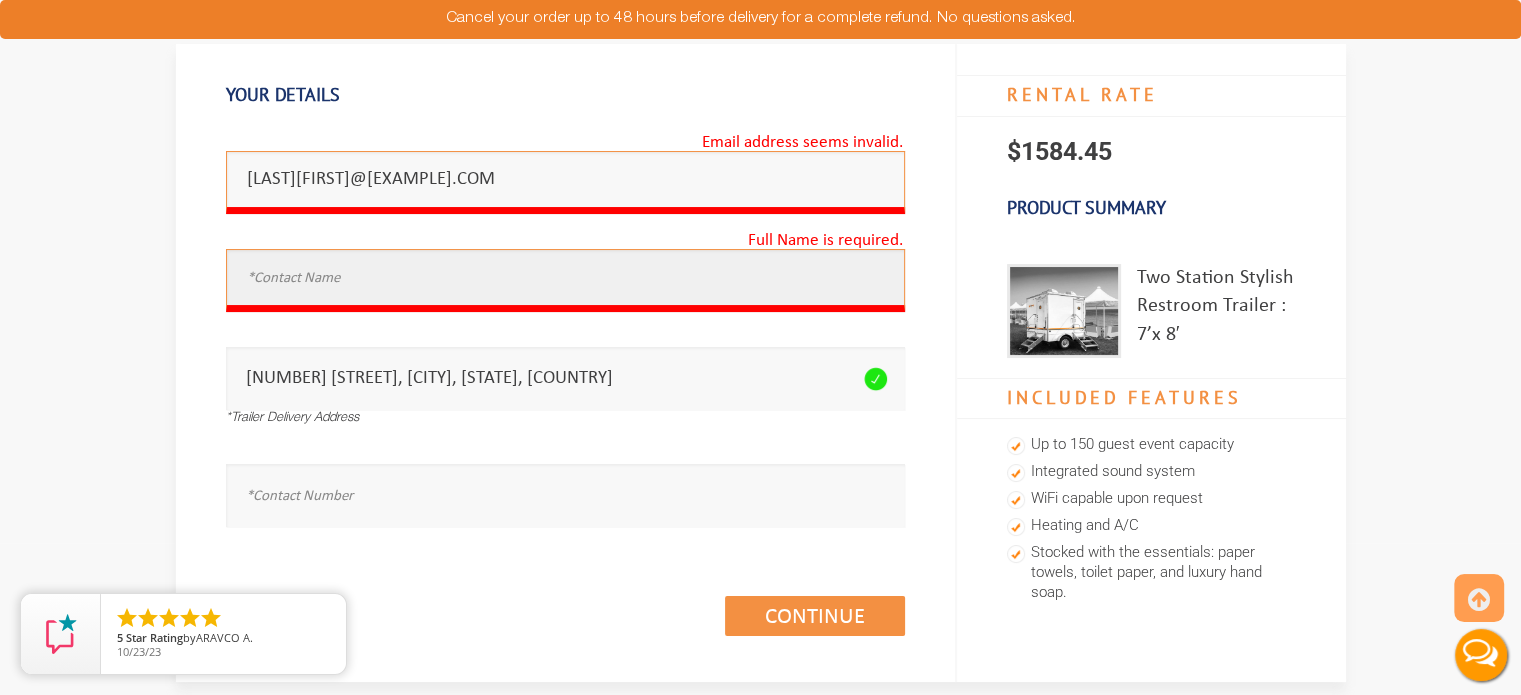 click at bounding box center [565, 280] 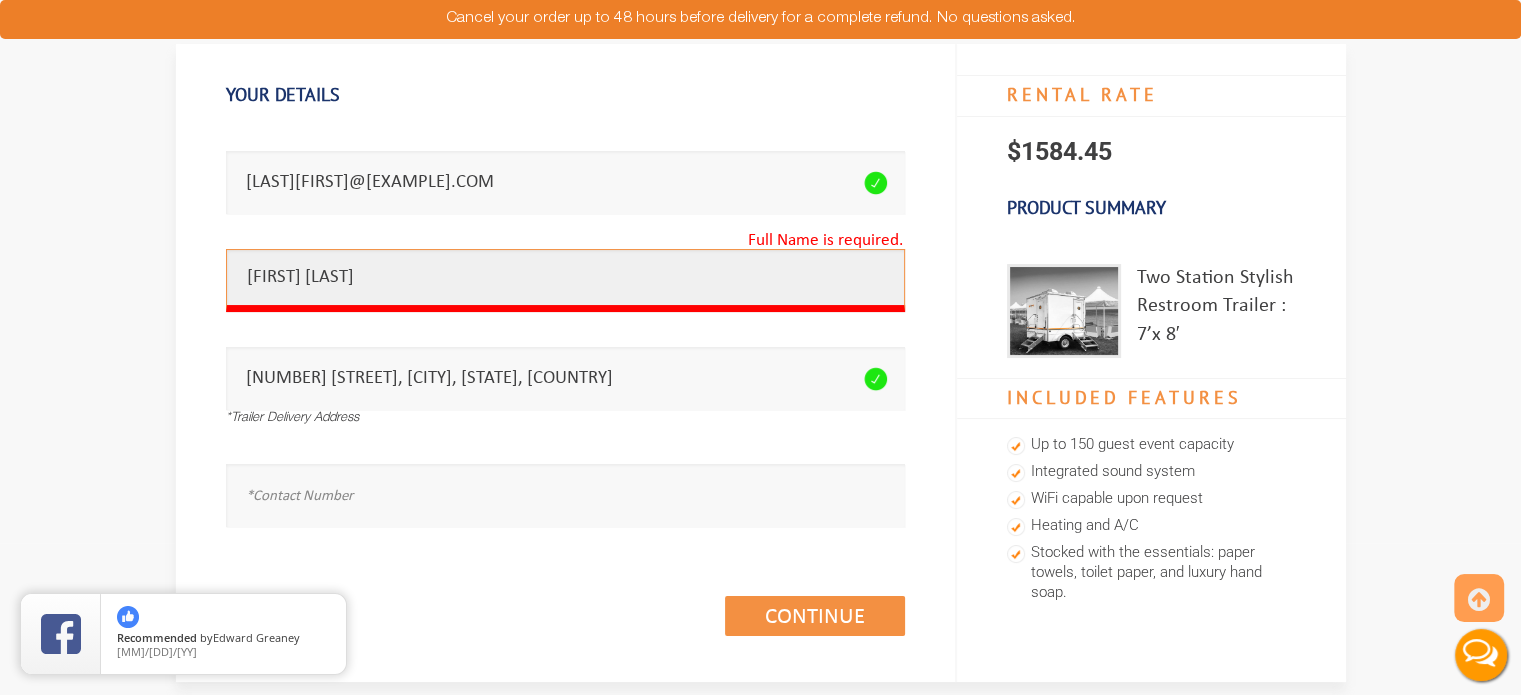 type on "Brianna Todman" 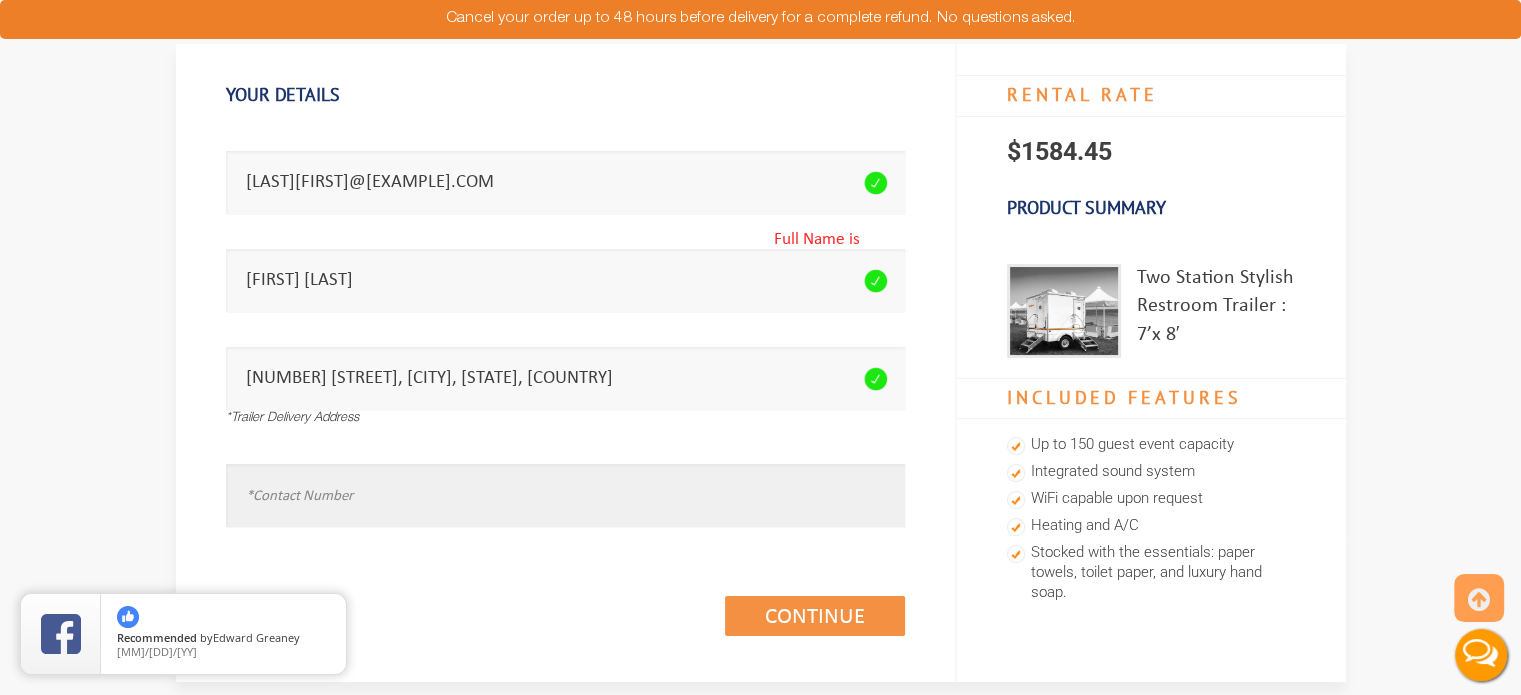 click at bounding box center (565, 495) 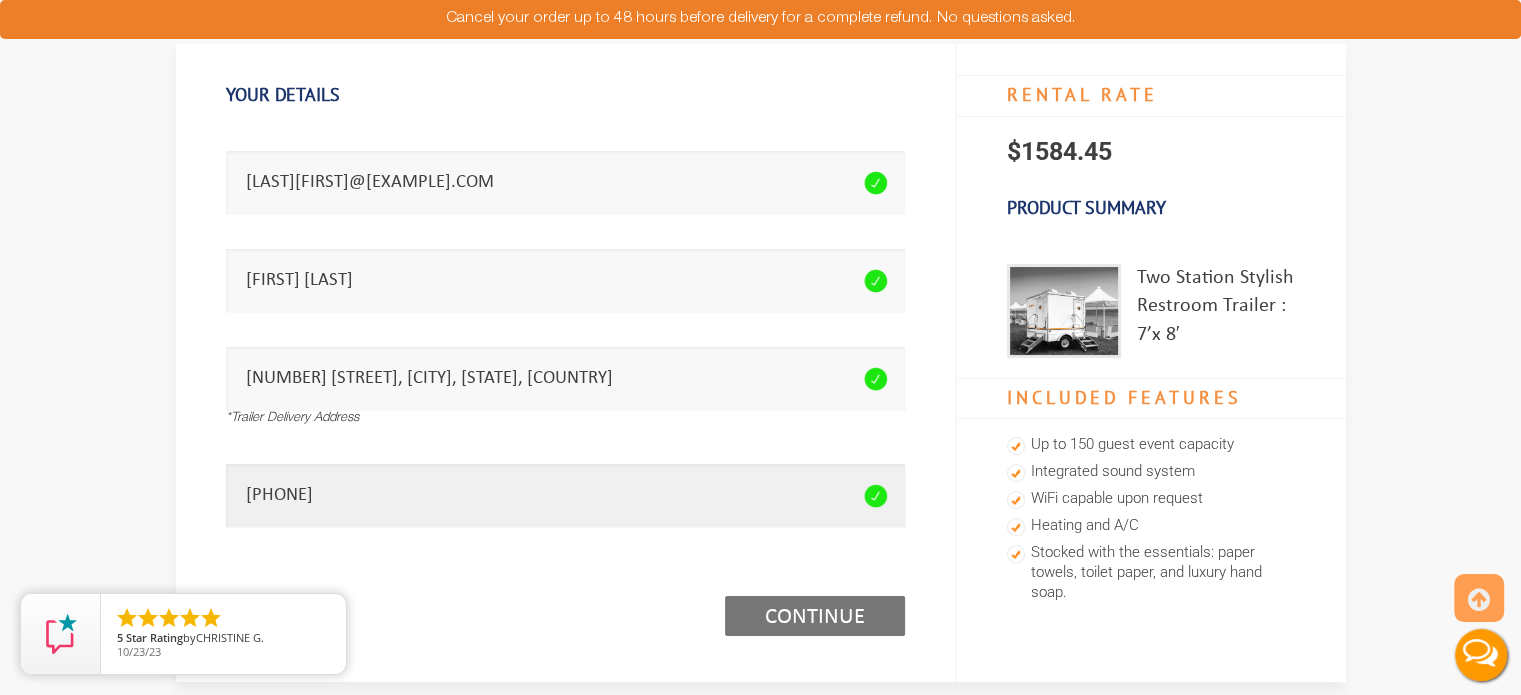 type on "9089563560" 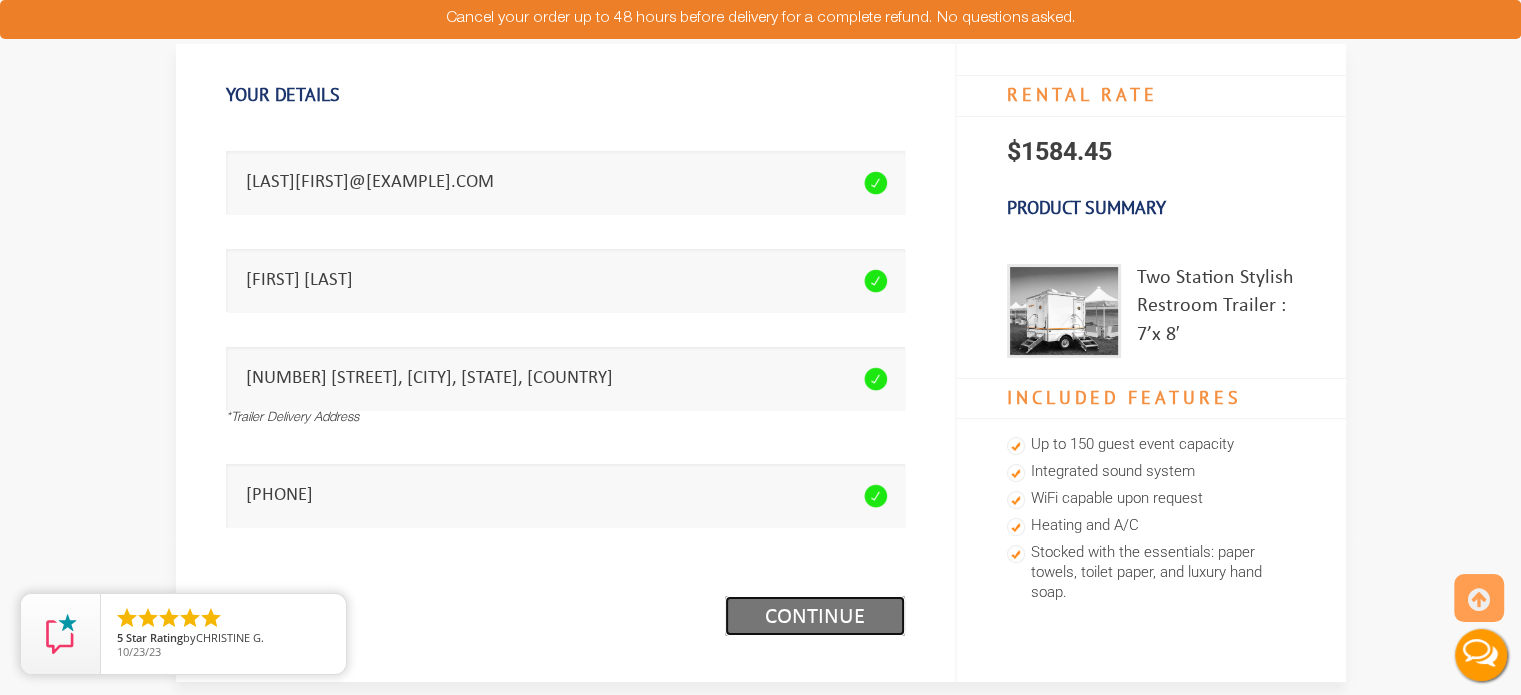 click on "Continue (1/3)" at bounding box center [815, 616] 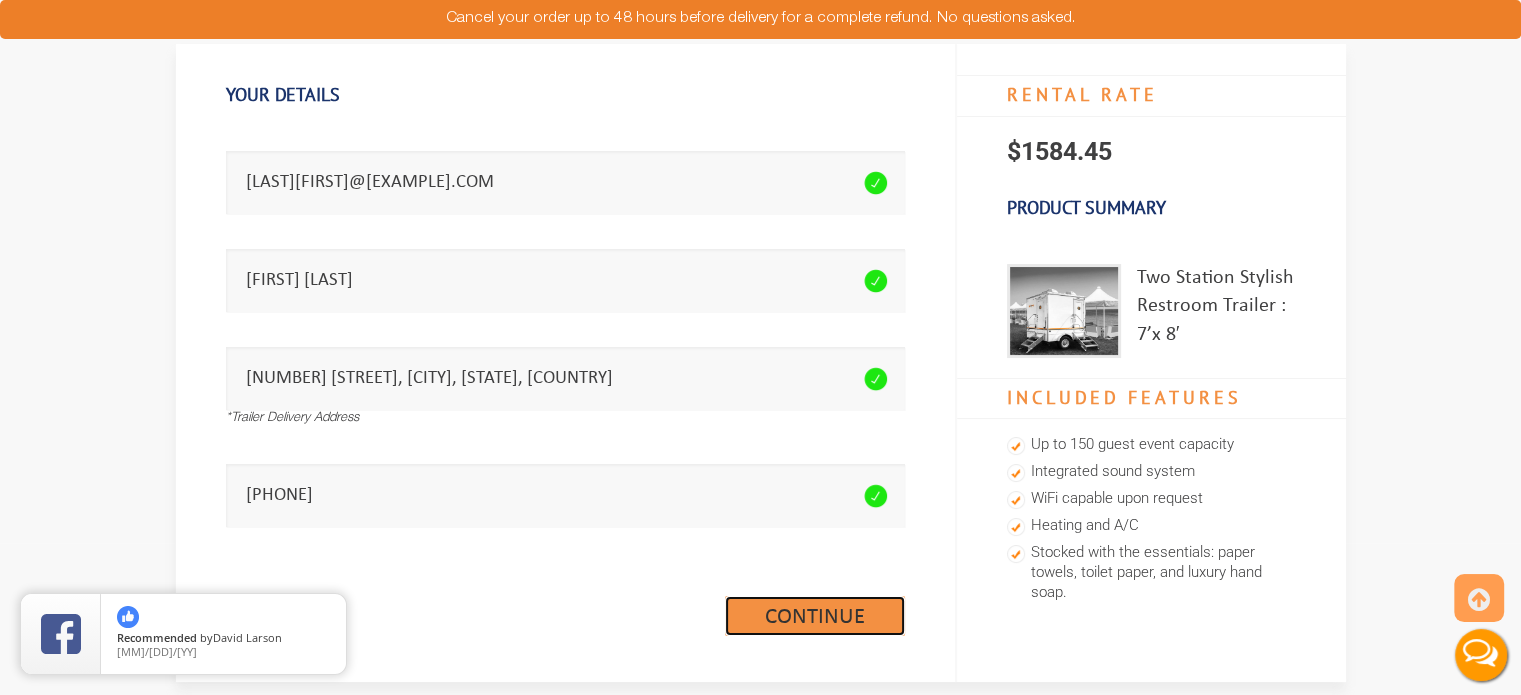 scroll, scrollTop: 56, scrollLeft: 0, axis: vertical 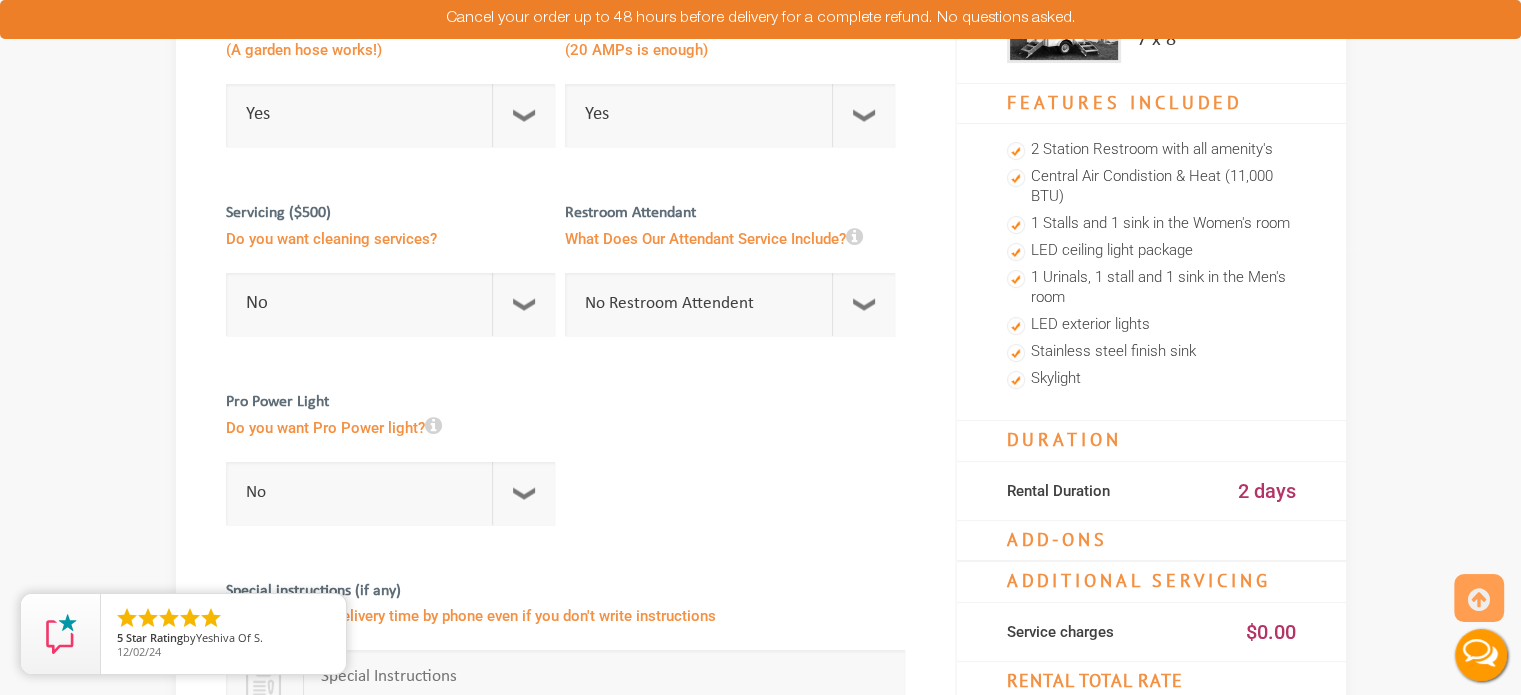 click on "Pro Power Light Do you want Pro Power light?
No
For 1 Week ($195)
For 1 Month ($395)" at bounding box center (396, 450) 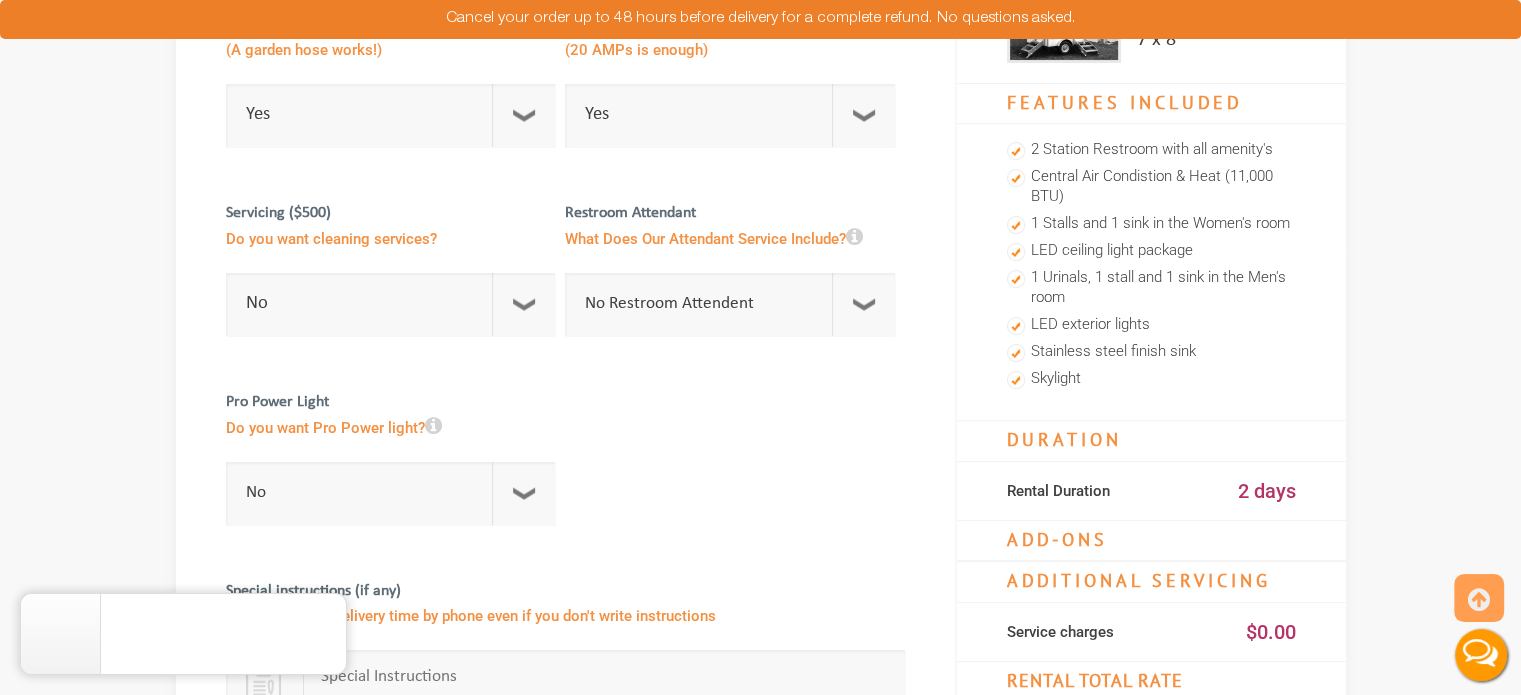 click at bounding box center (433, 426) 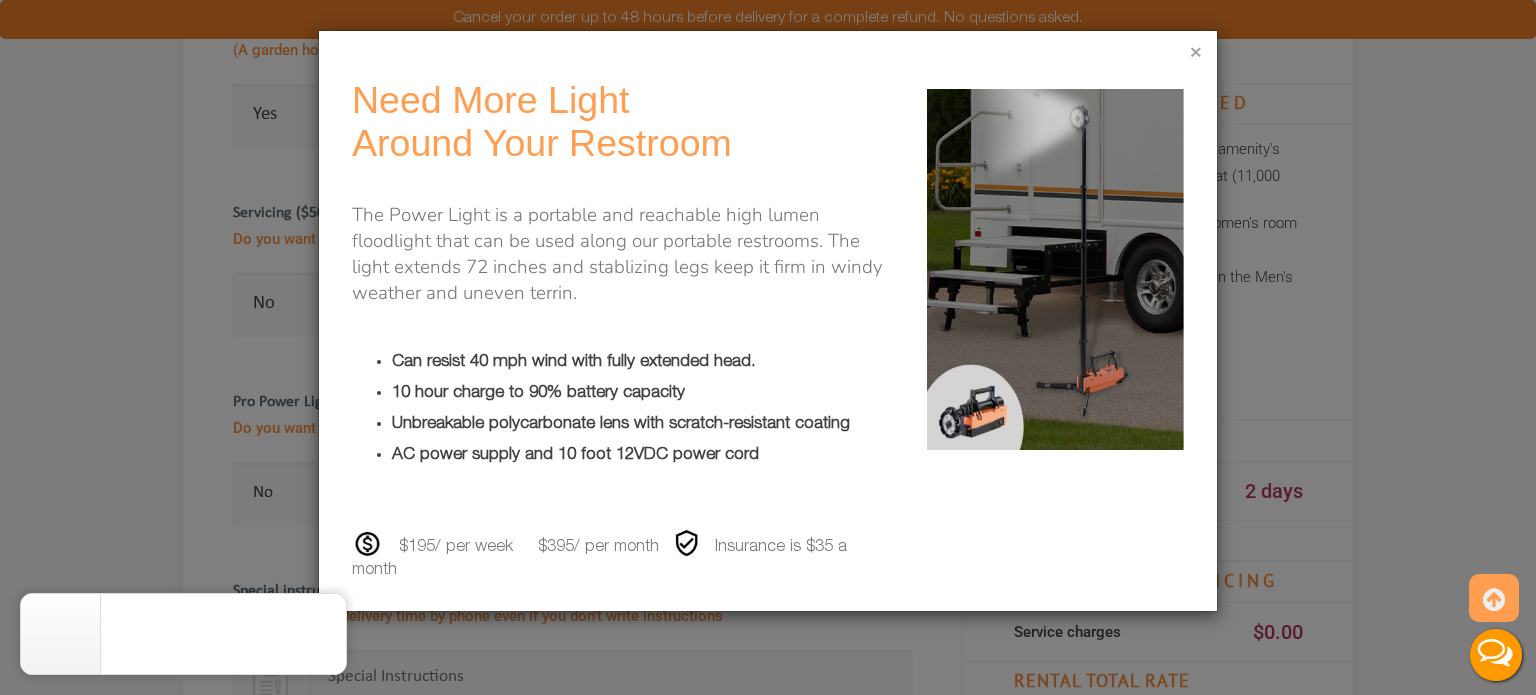 click on "×" at bounding box center (1196, 54) 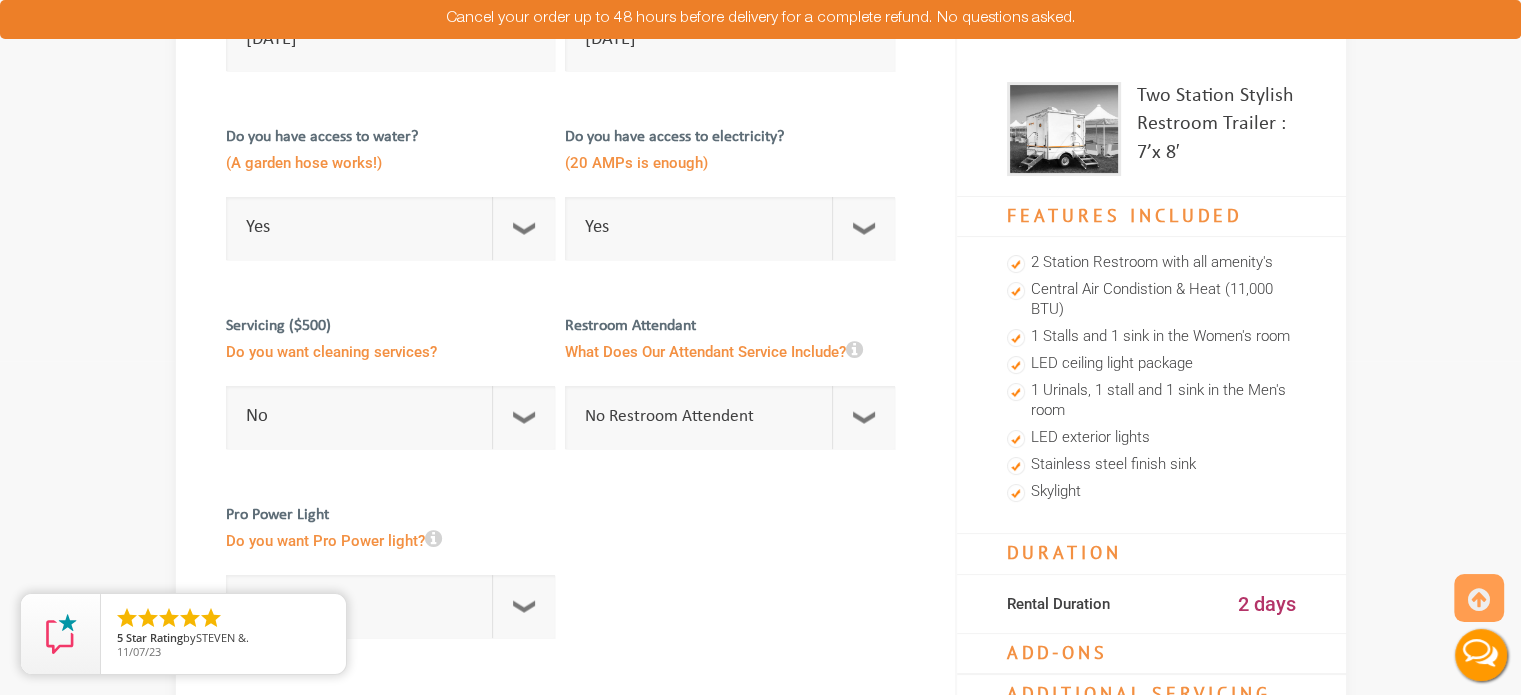 scroll, scrollTop: 323, scrollLeft: 0, axis: vertical 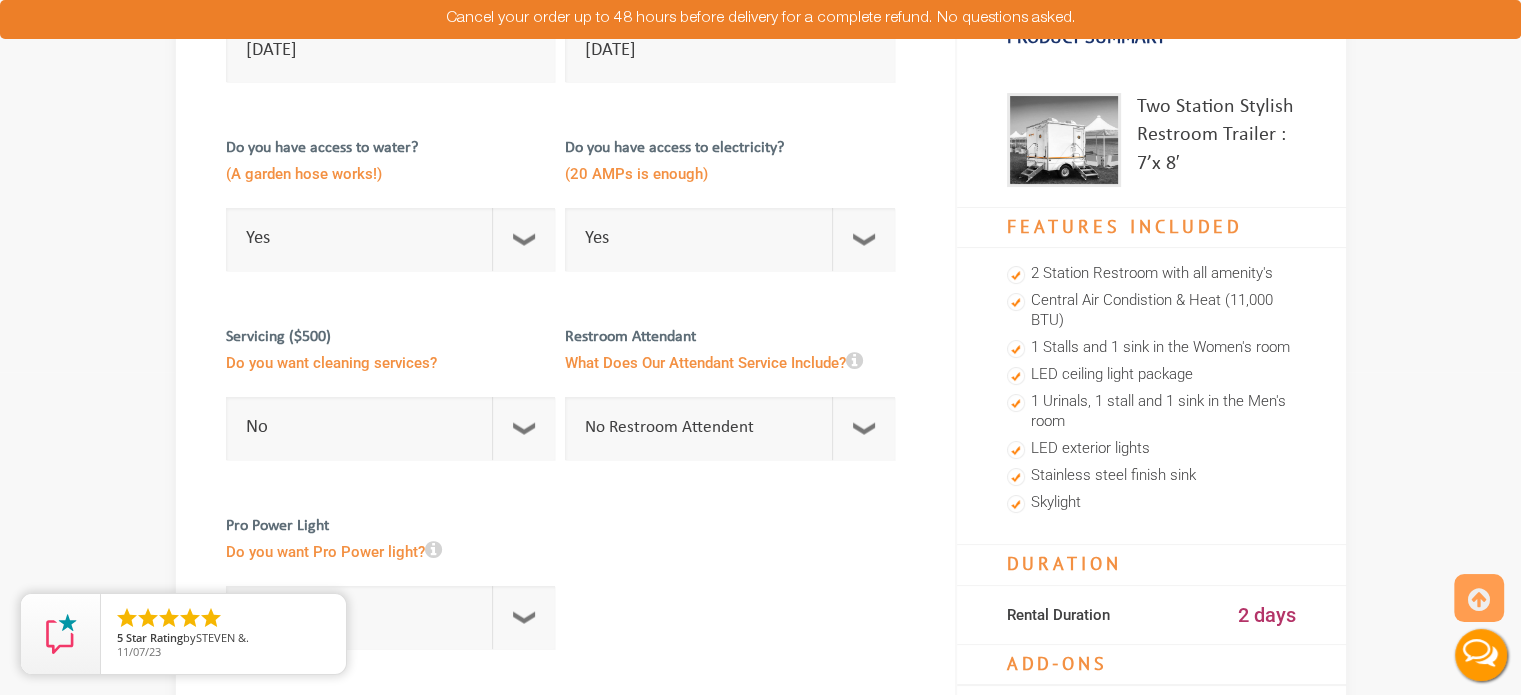 click at bounding box center [854, 361] 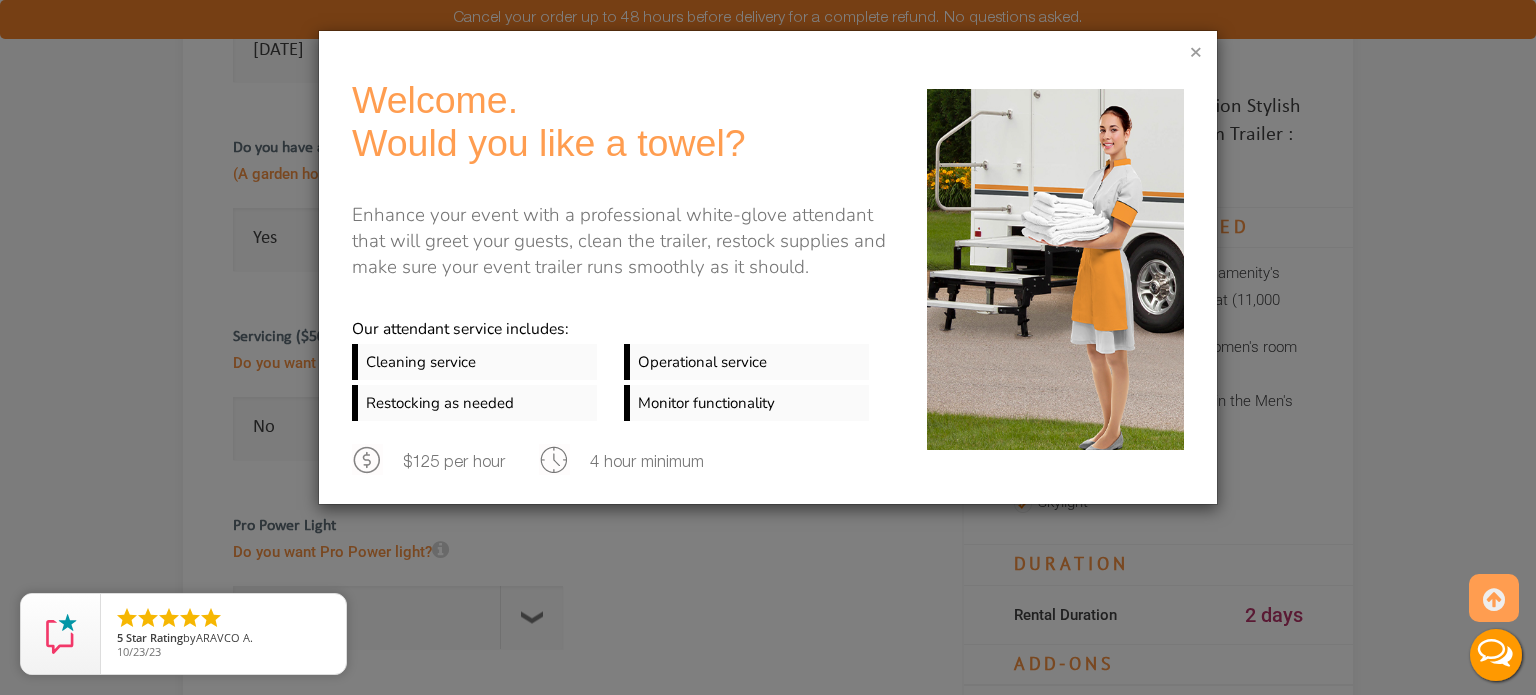 click on "×" at bounding box center (1196, 54) 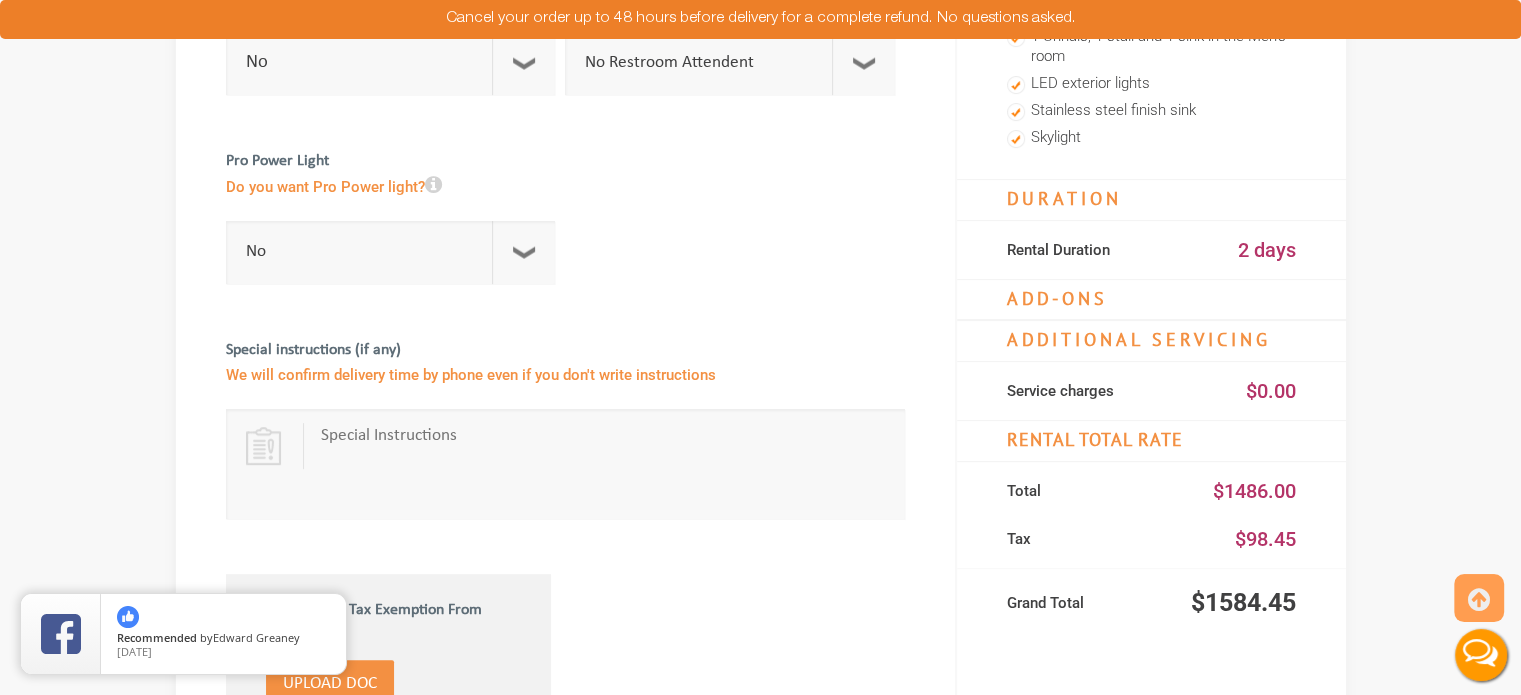 scroll, scrollTop: 674, scrollLeft: 0, axis: vertical 